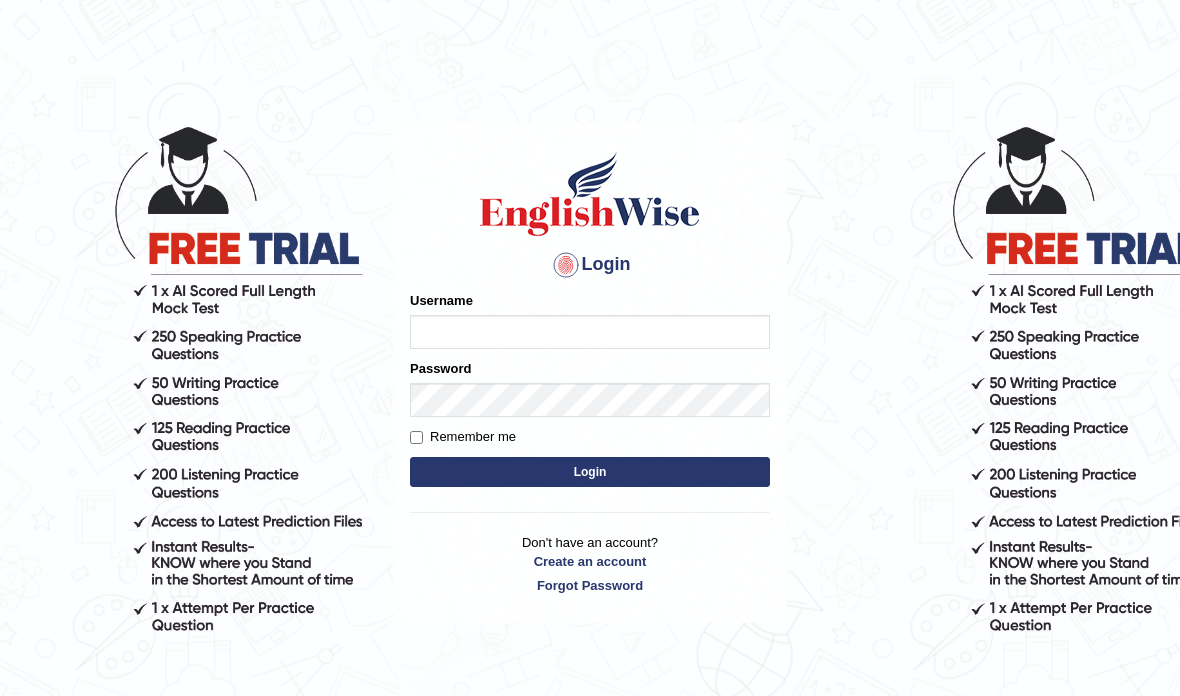 scroll, scrollTop: 0, scrollLeft: 0, axis: both 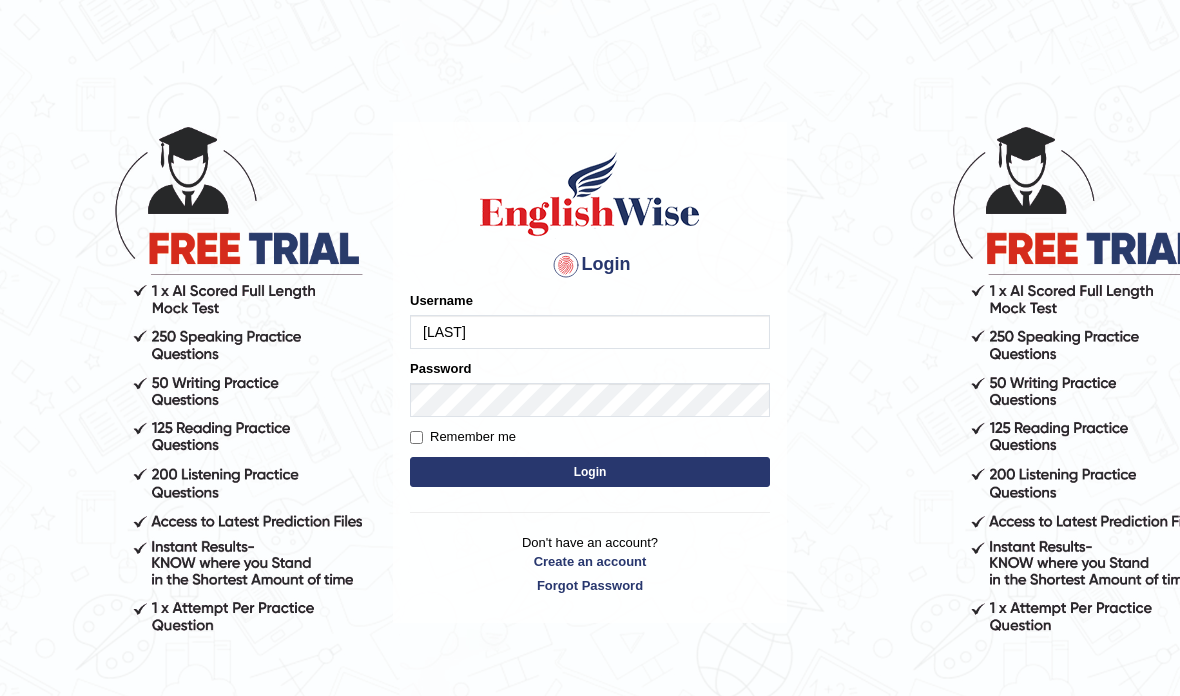 click on "Login
Please fix the following errors:
Username
Sembhi
Password
Remember me
Login
Don't have an account?
Create an account
Forgot Password
2025 ©  English Wise.  All Rights Reserved  Back to English Wise" at bounding box center (590, 348) 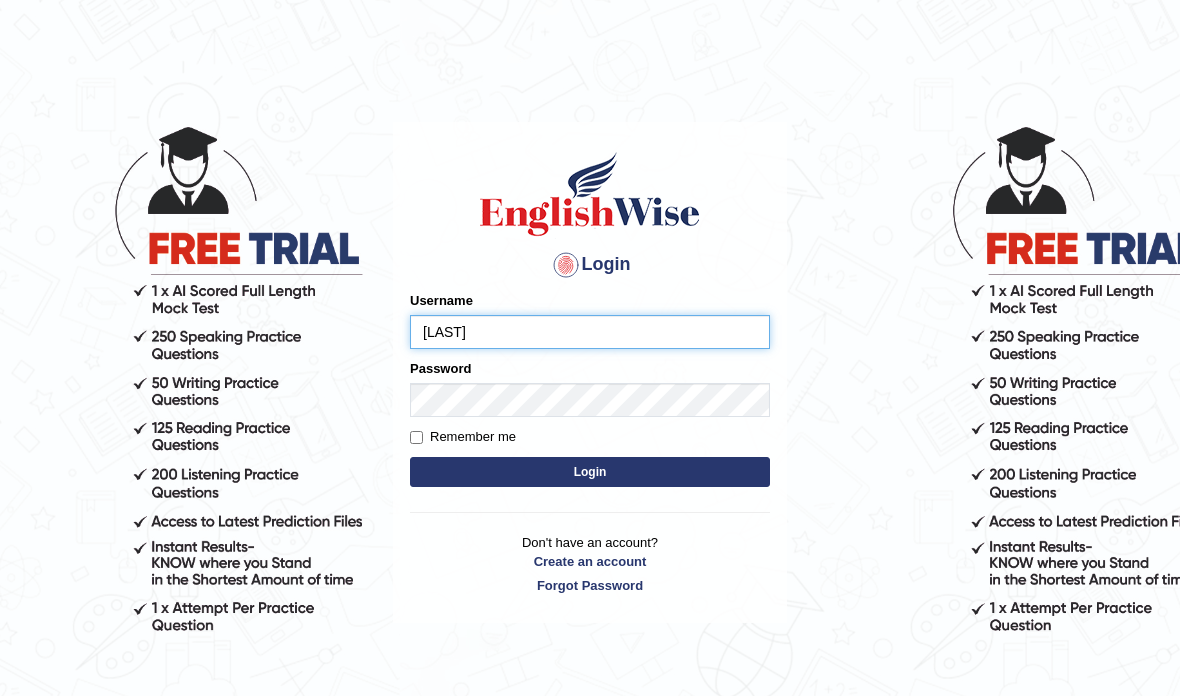 click on "Sembhi" at bounding box center [590, 332] 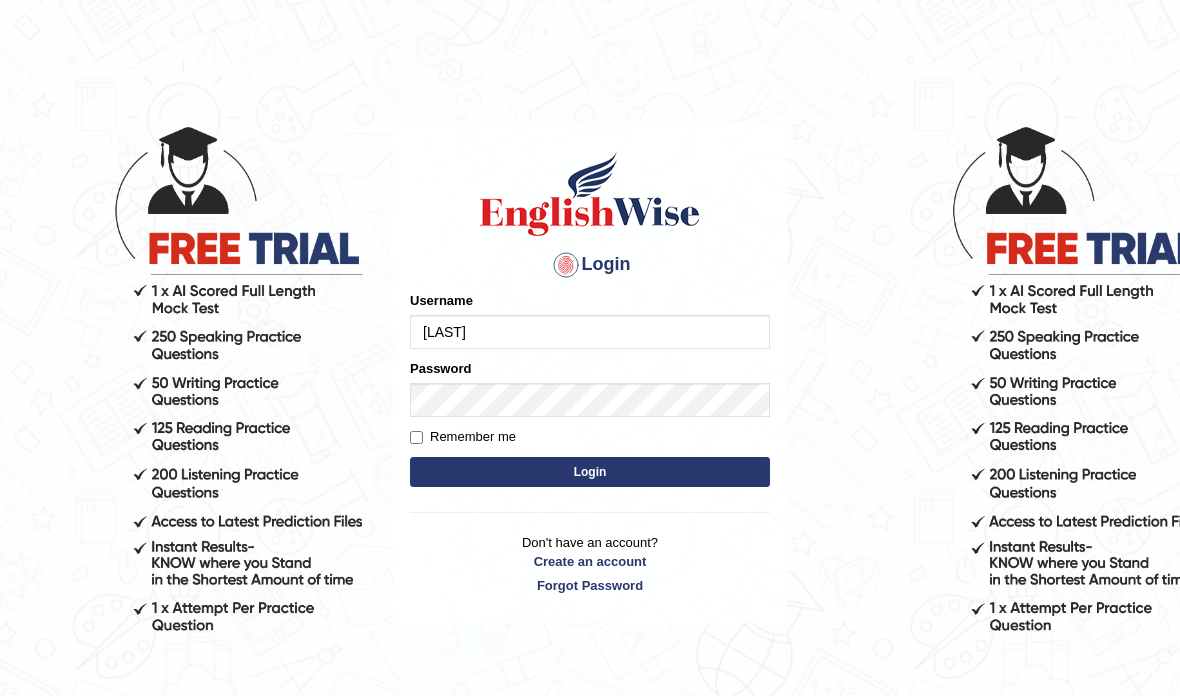 click on "Seb hi" at bounding box center (590, 332) 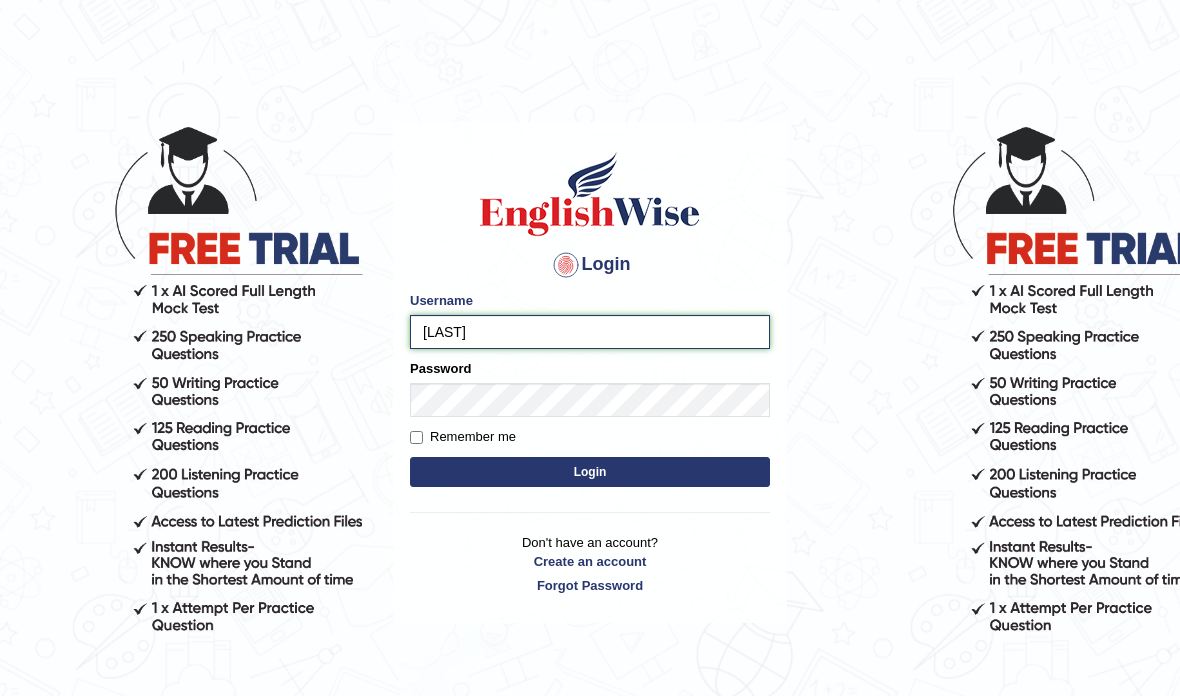 type on "Sembhi" 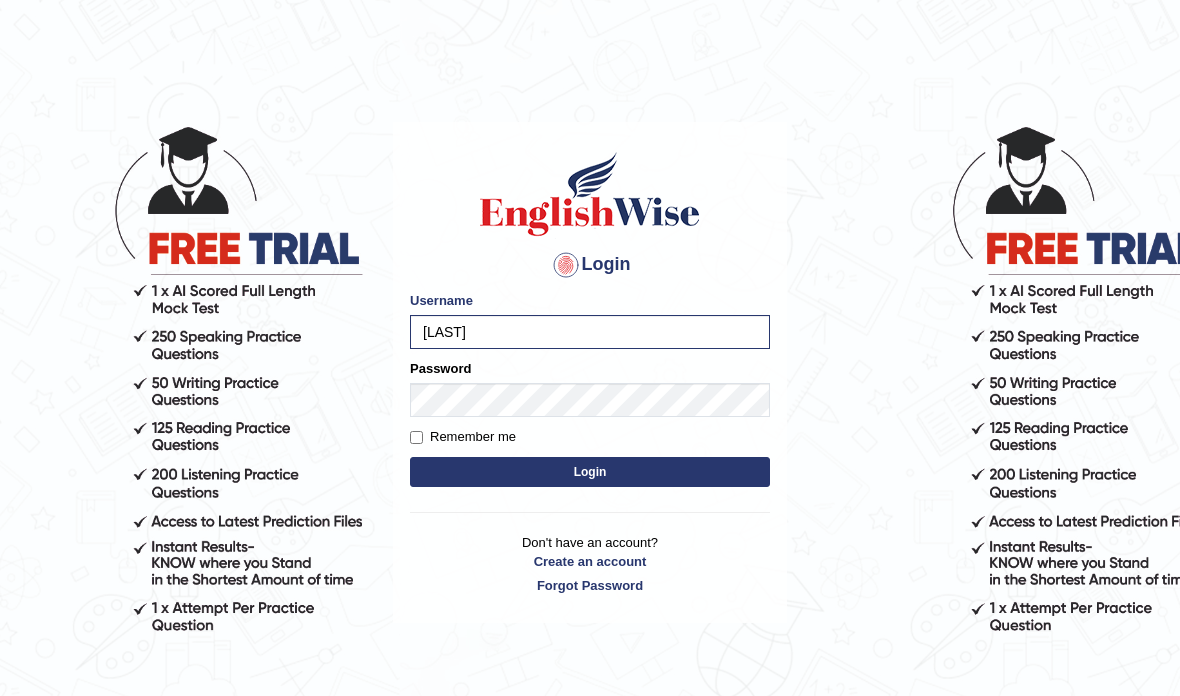 click on "Remember me" at bounding box center [416, 437] 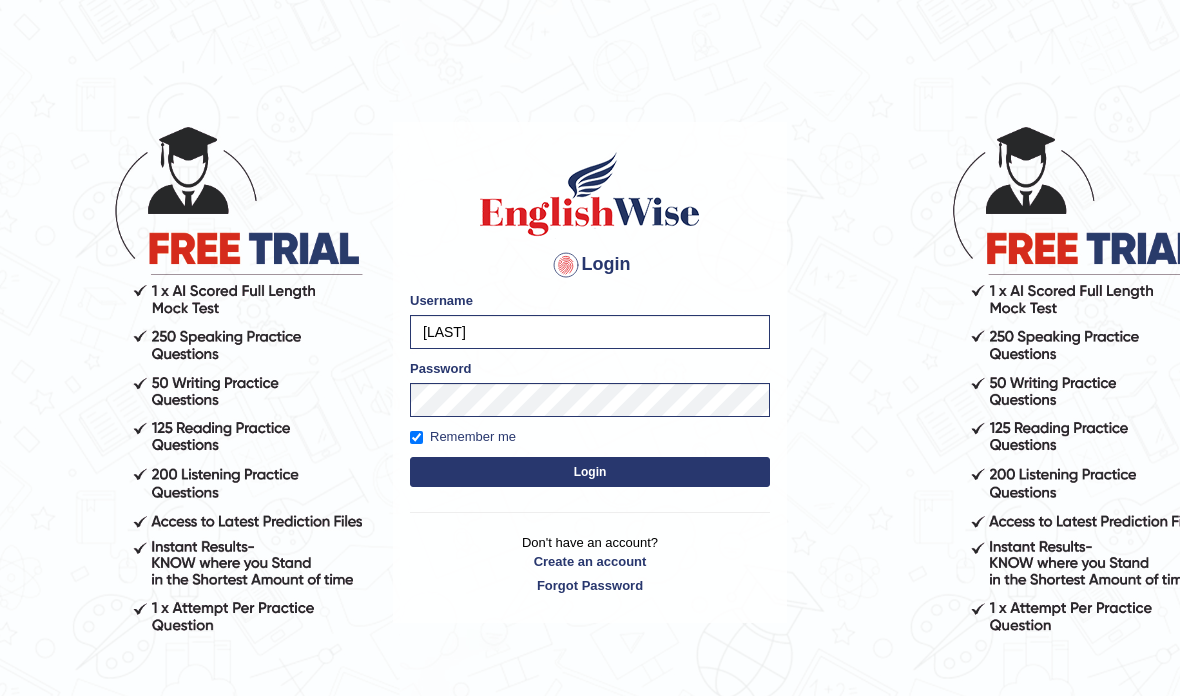 click on "Login" at bounding box center [590, 472] 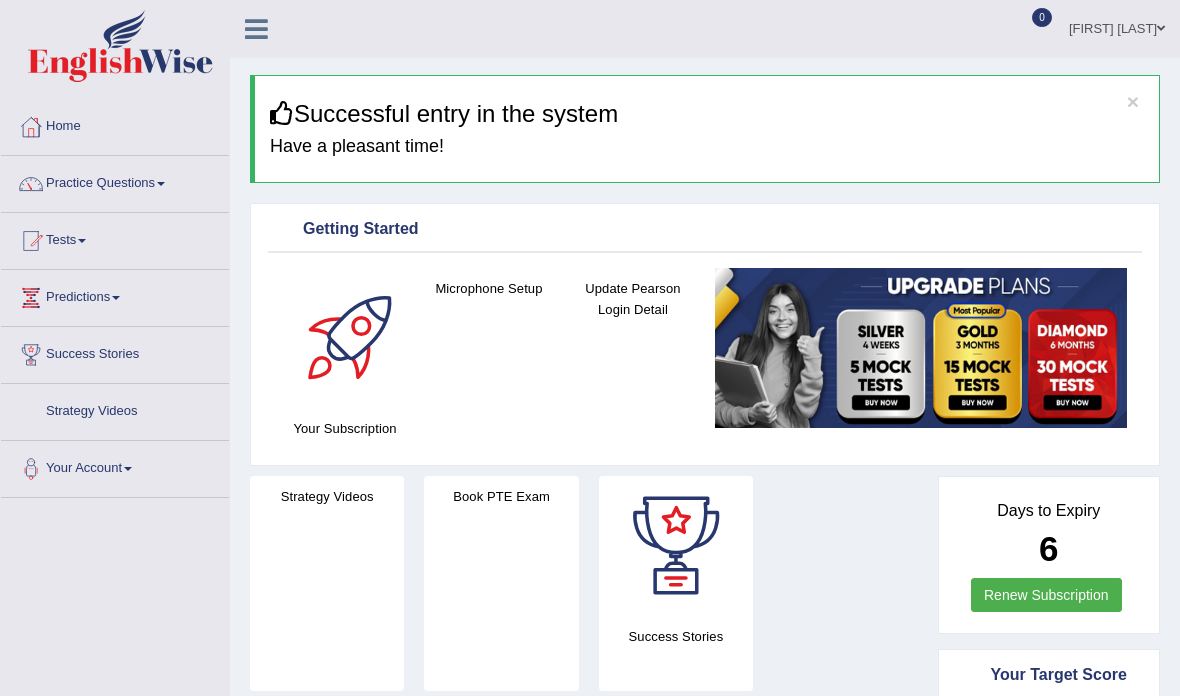scroll, scrollTop: 0, scrollLeft: 0, axis: both 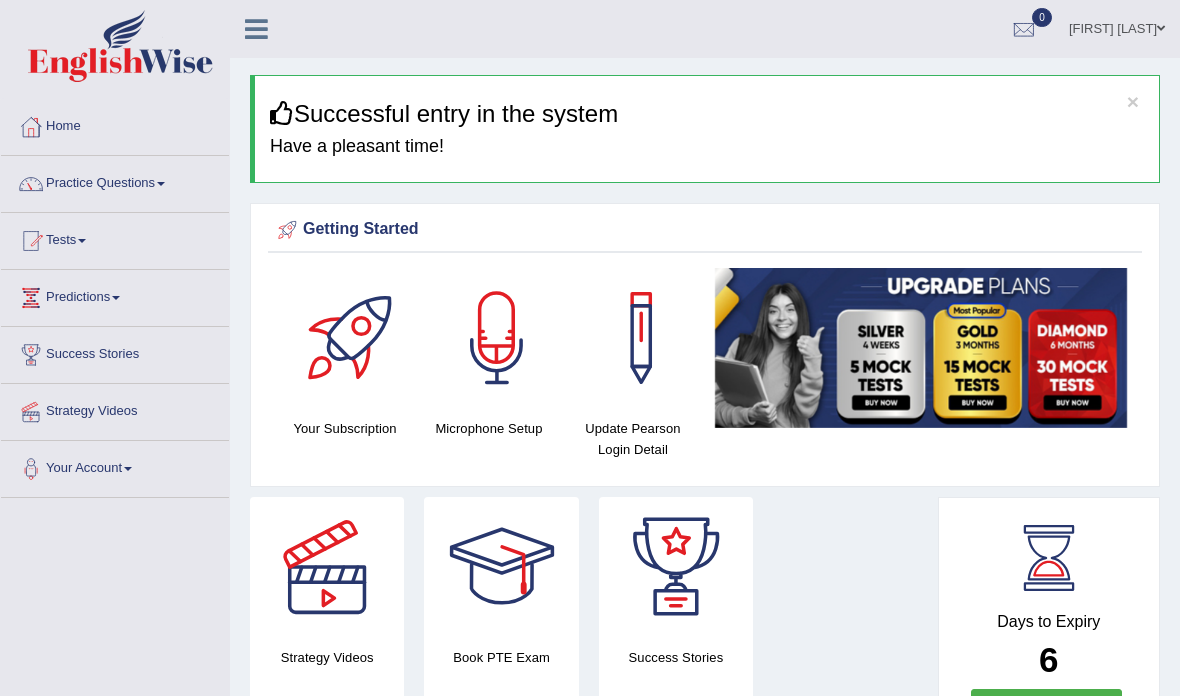 click on "Tests" at bounding box center [115, 238] 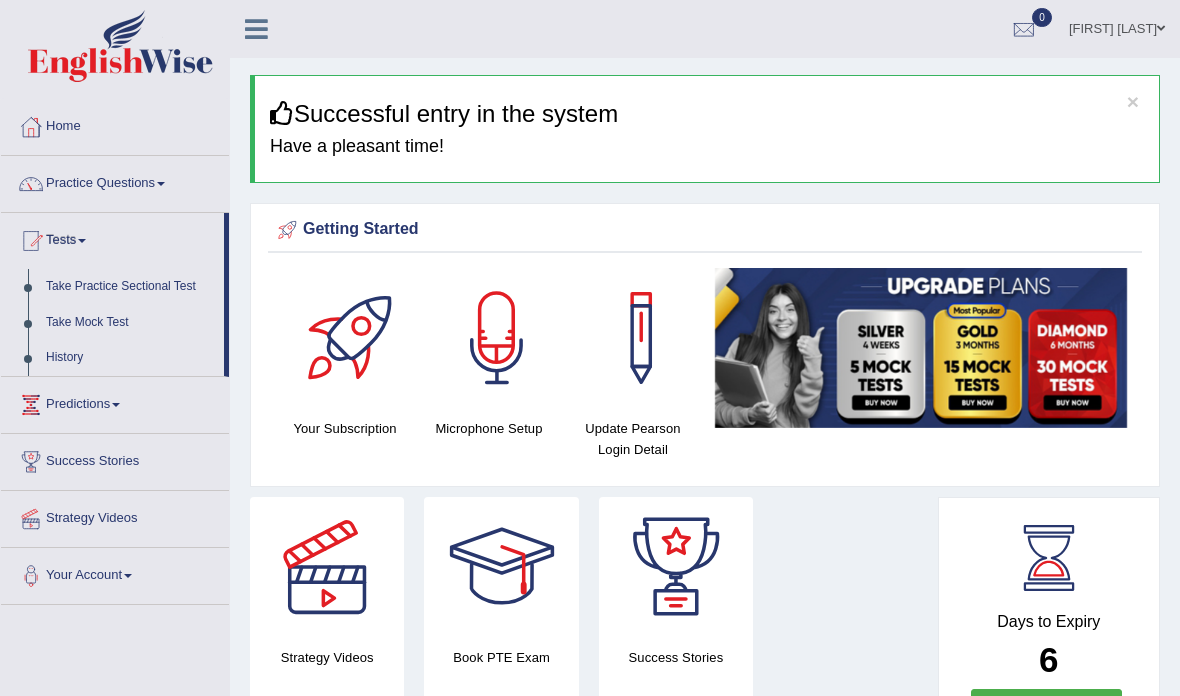 click at bounding box center (590, 348) 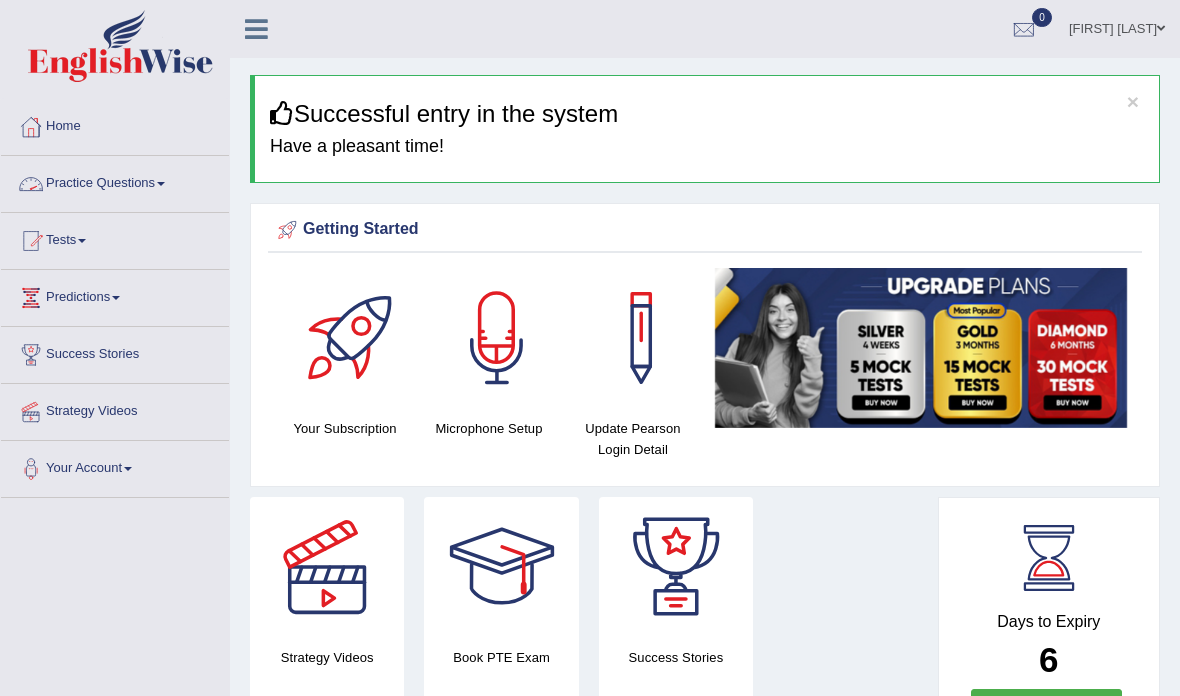 click on "Practice Questions" at bounding box center [115, 181] 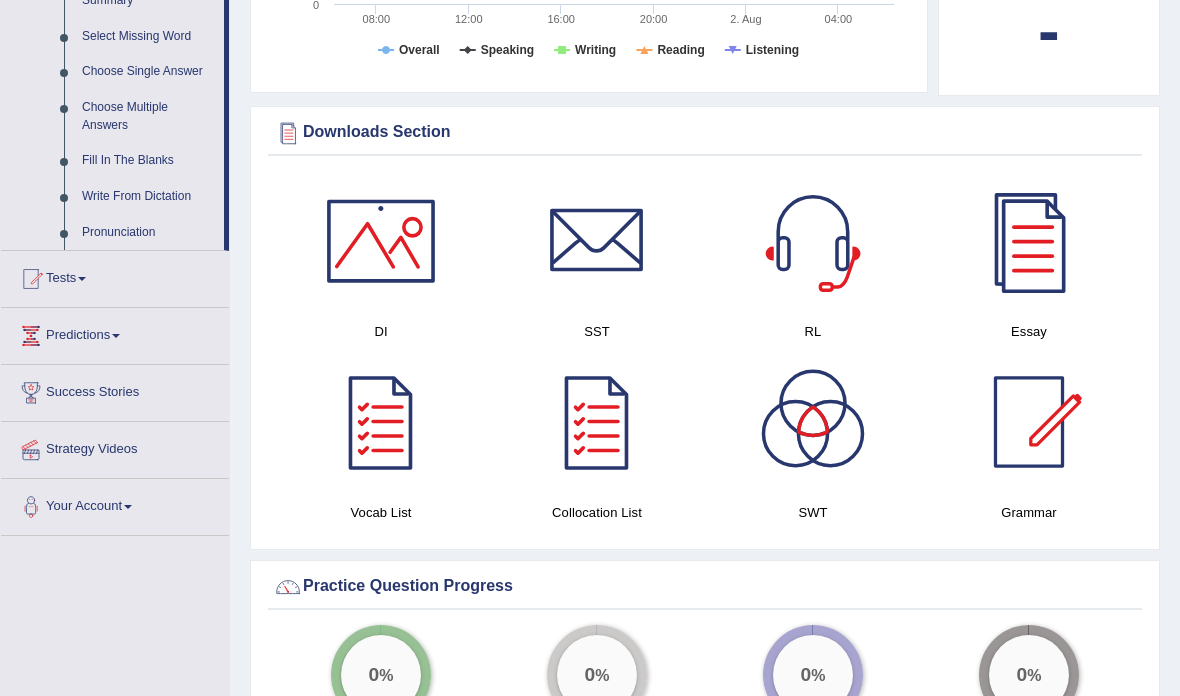 scroll, scrollTop: 1031, scrollLeft: 0, axis: vertical 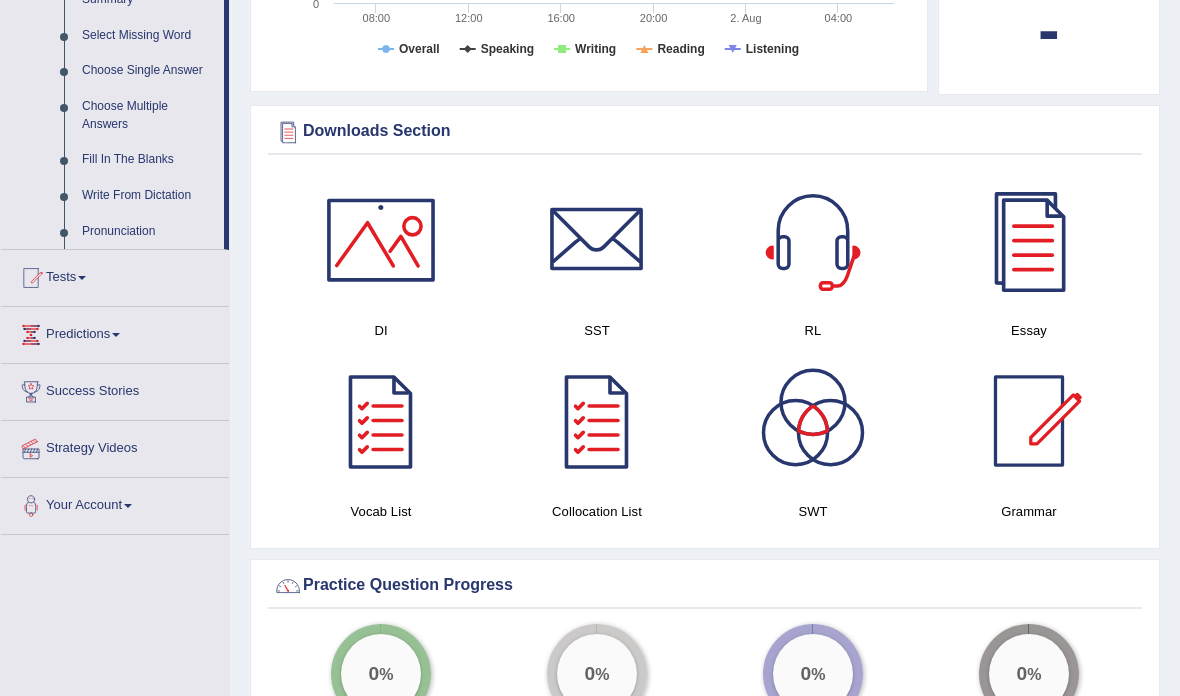 click at bounding box center (590, 348) 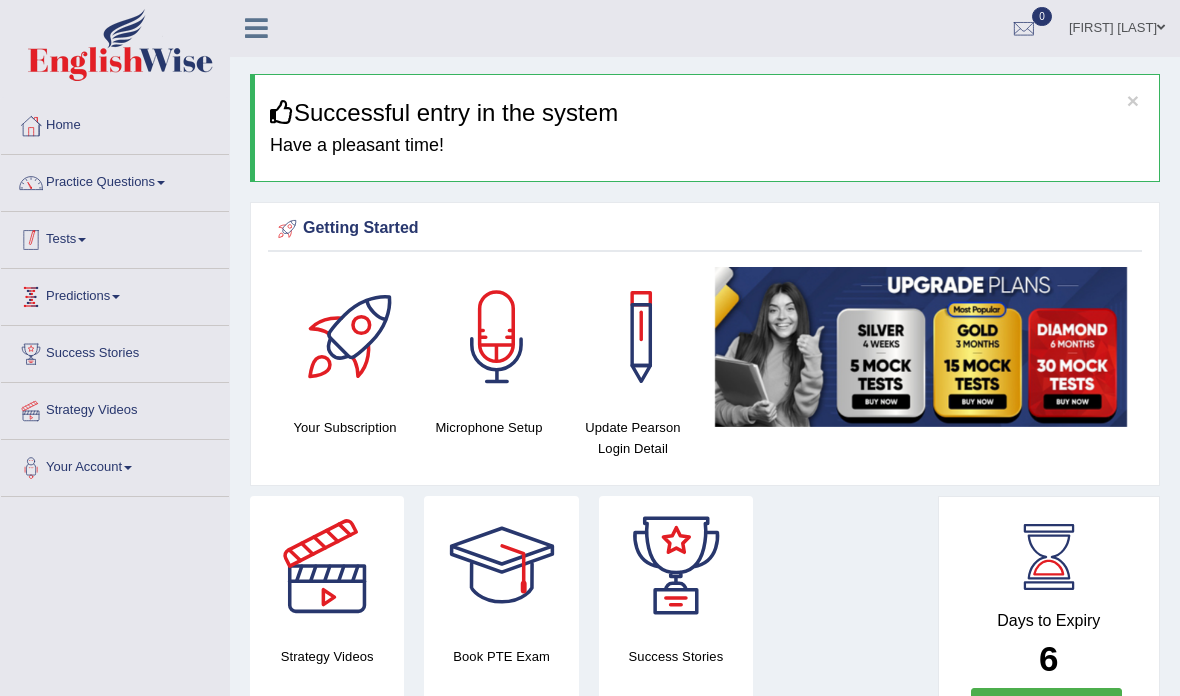 scroll, scrollTop: 0, scrollLeft: 0, axis: both 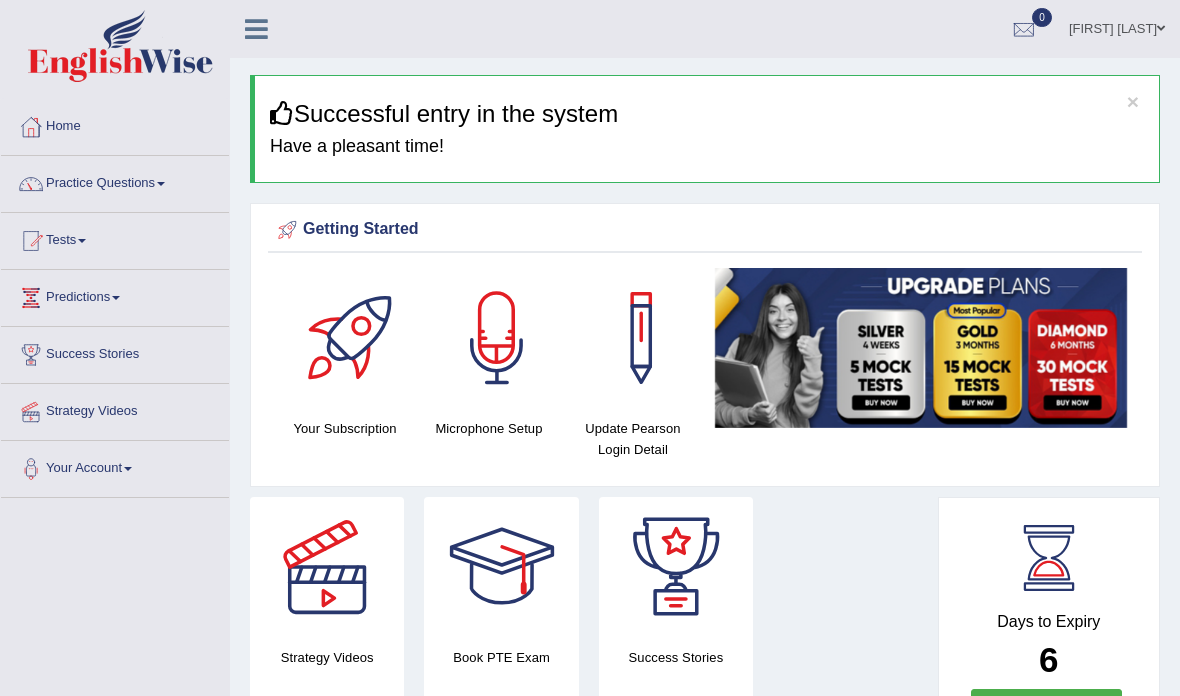 click on "Tests" at bounding box center (115, 238) 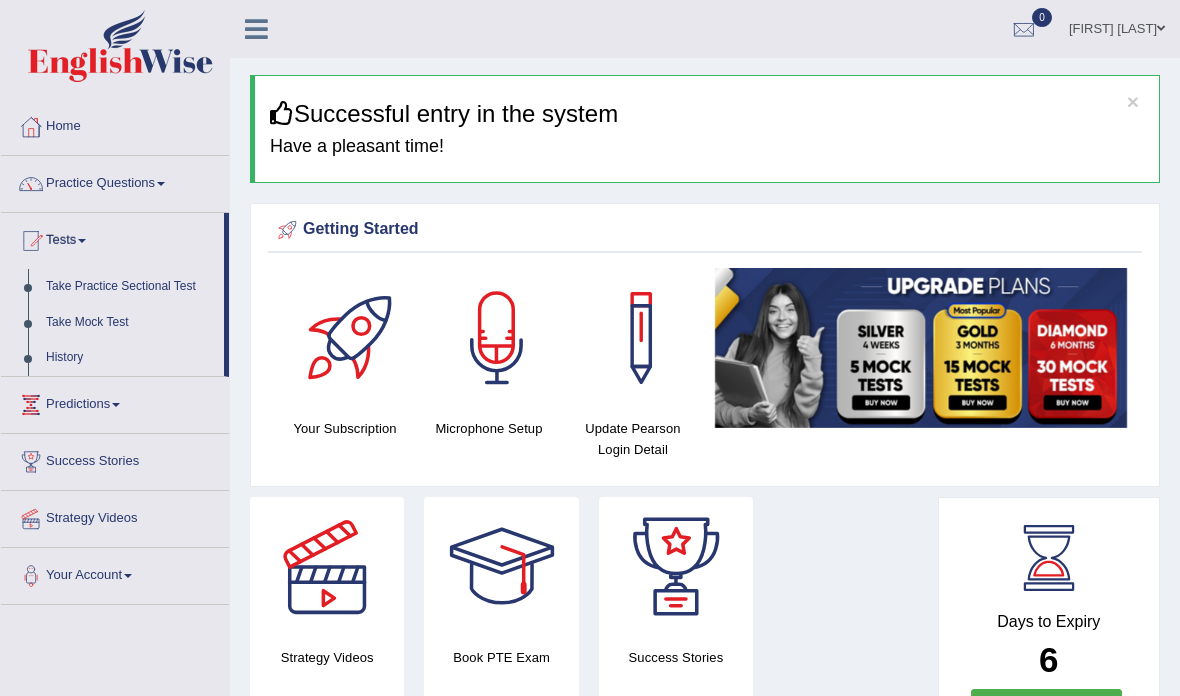 click at bounding box center (590, 348) 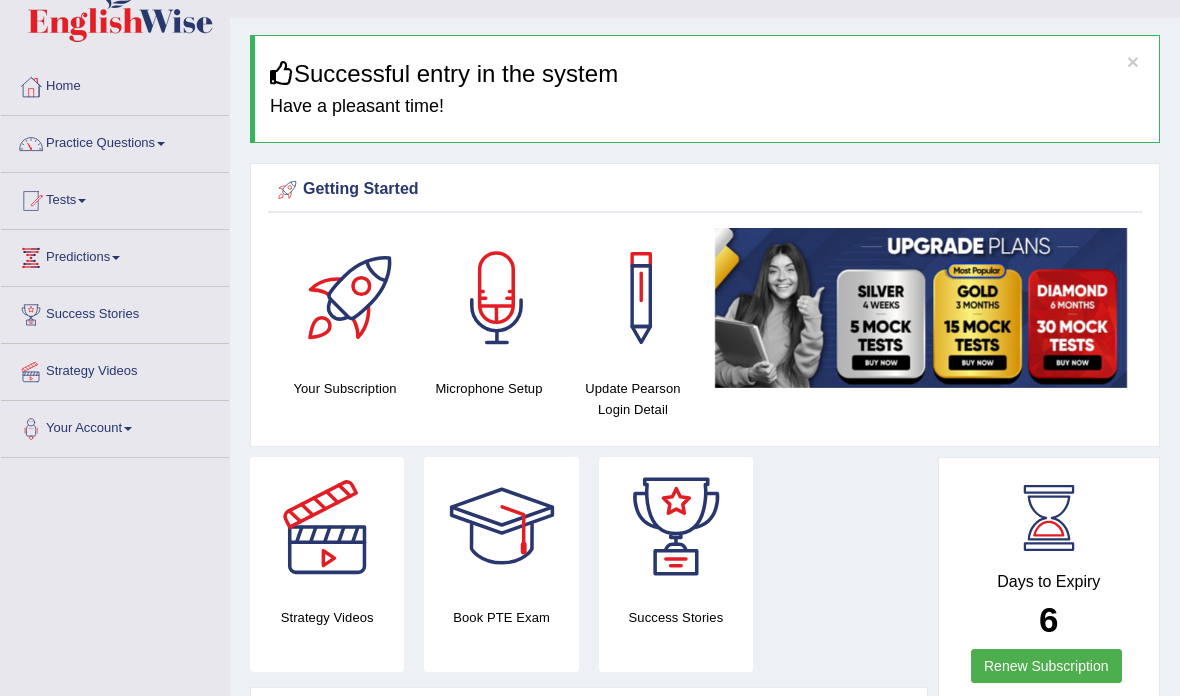 scroll, scrollTop: 40, scrollLeft: 0, axis: vertical 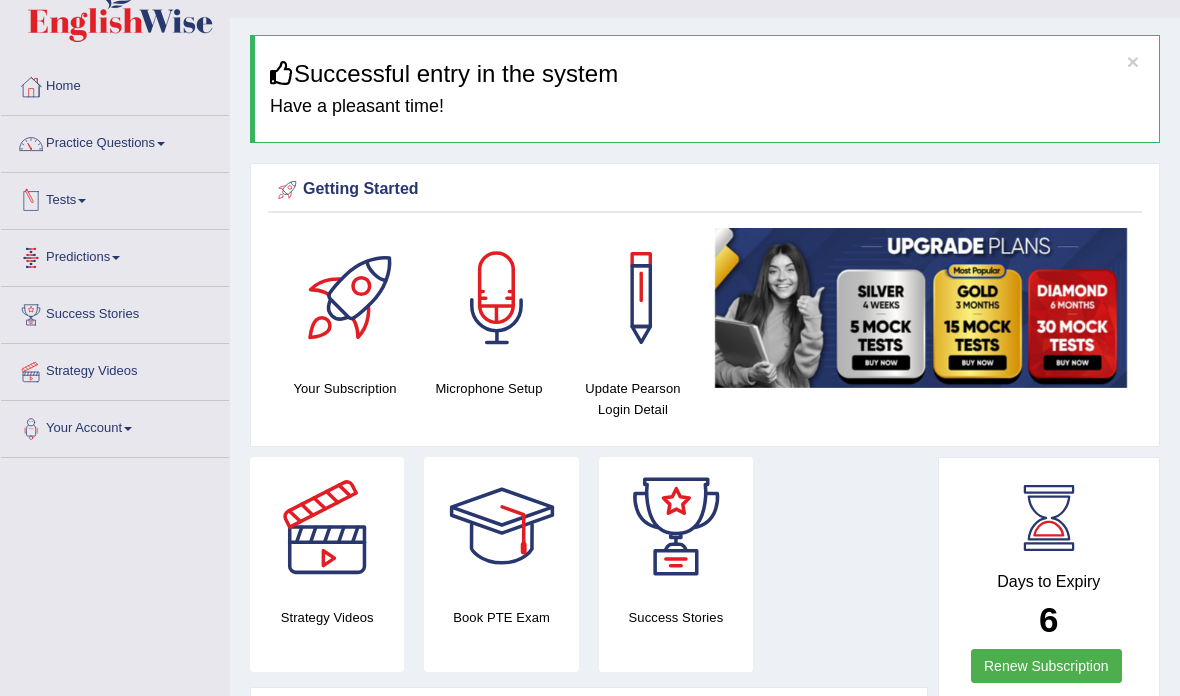 click on "Tests" at bounding box center (115, 198) 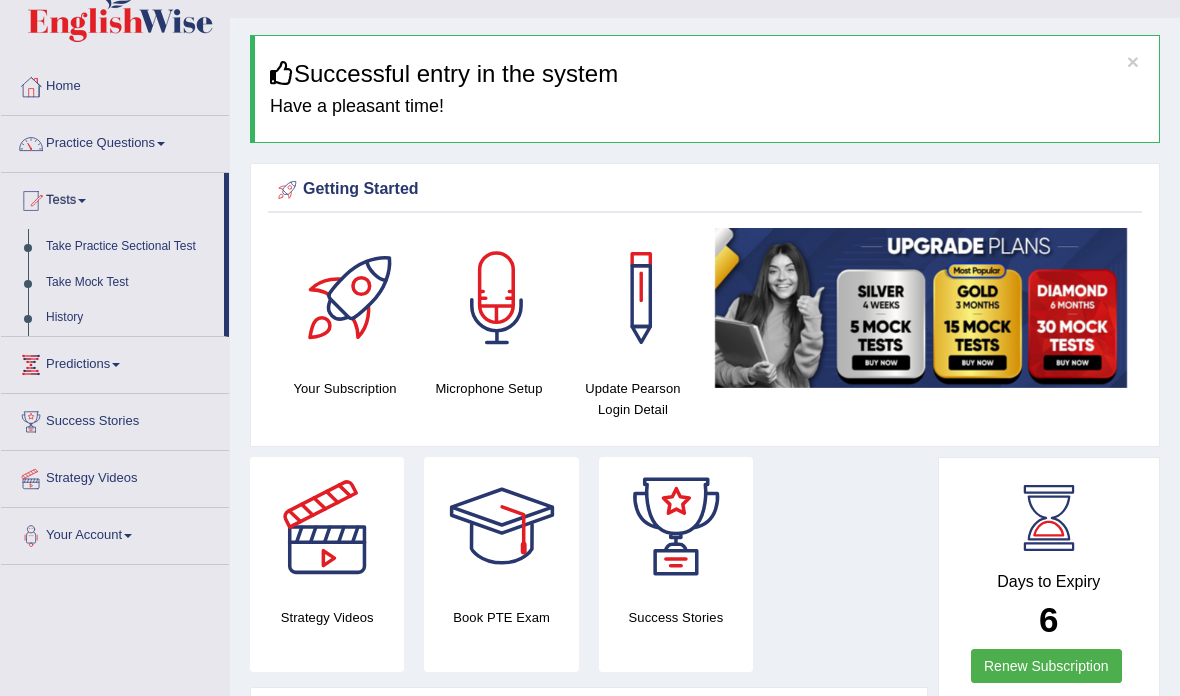 click at bounding box center [590, 348] 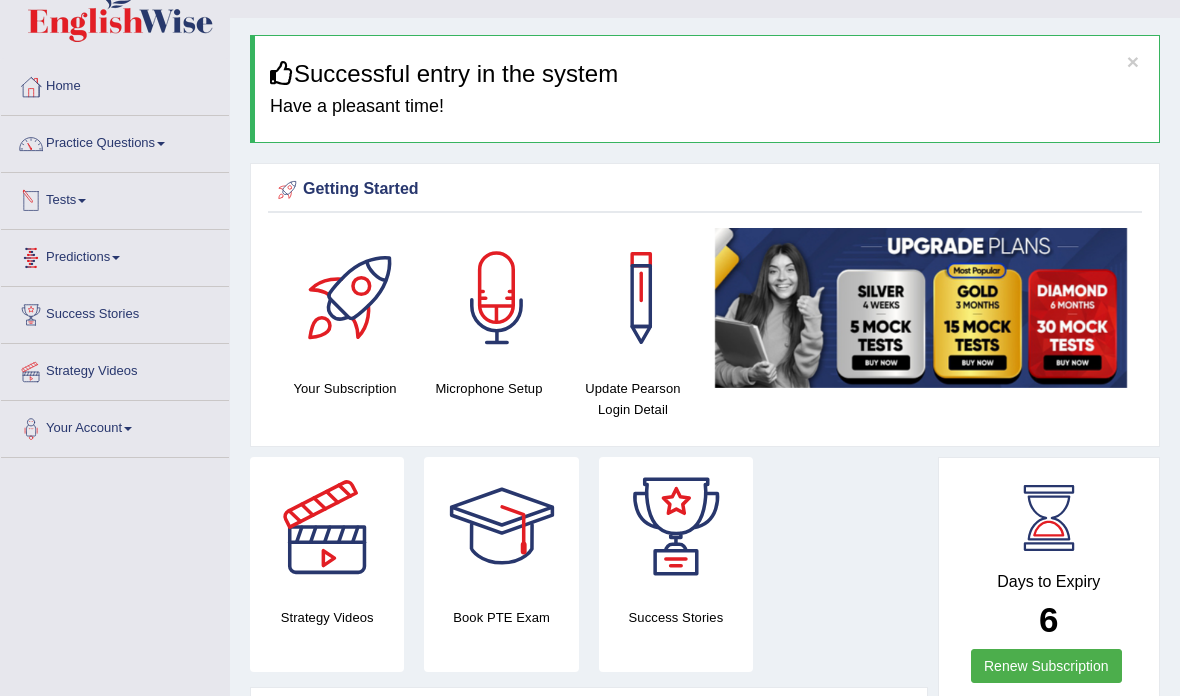 click on "Tests" at bounding box center [115, 198] 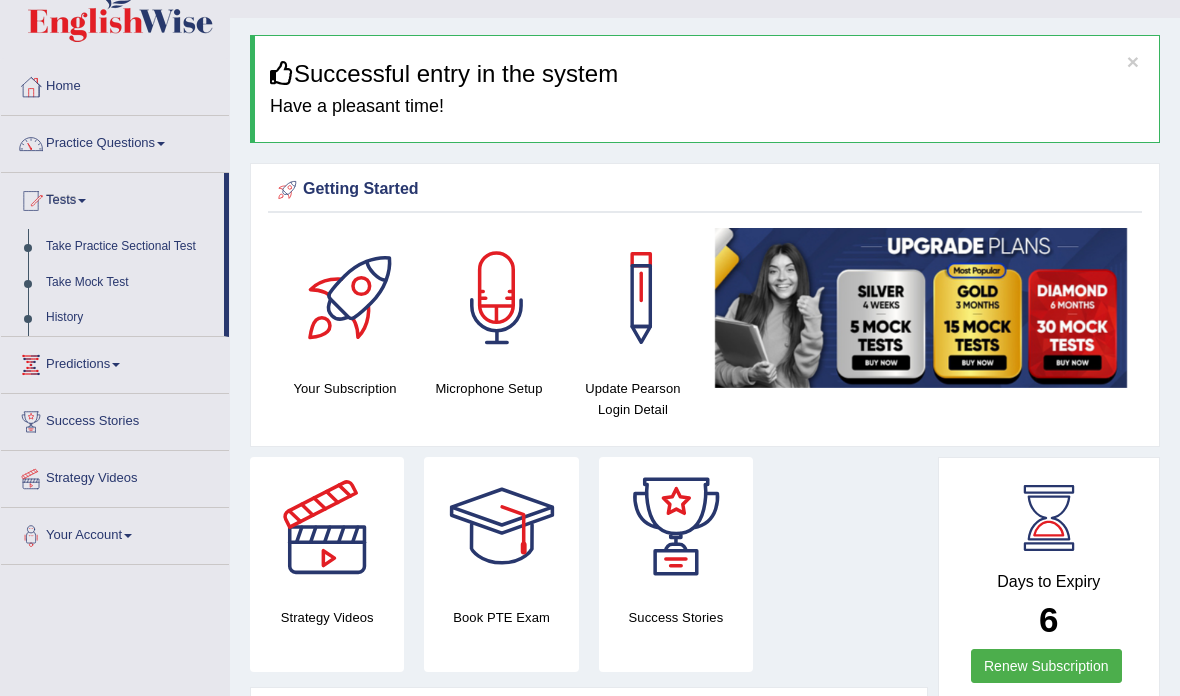 click at bounding box center [590, 348] 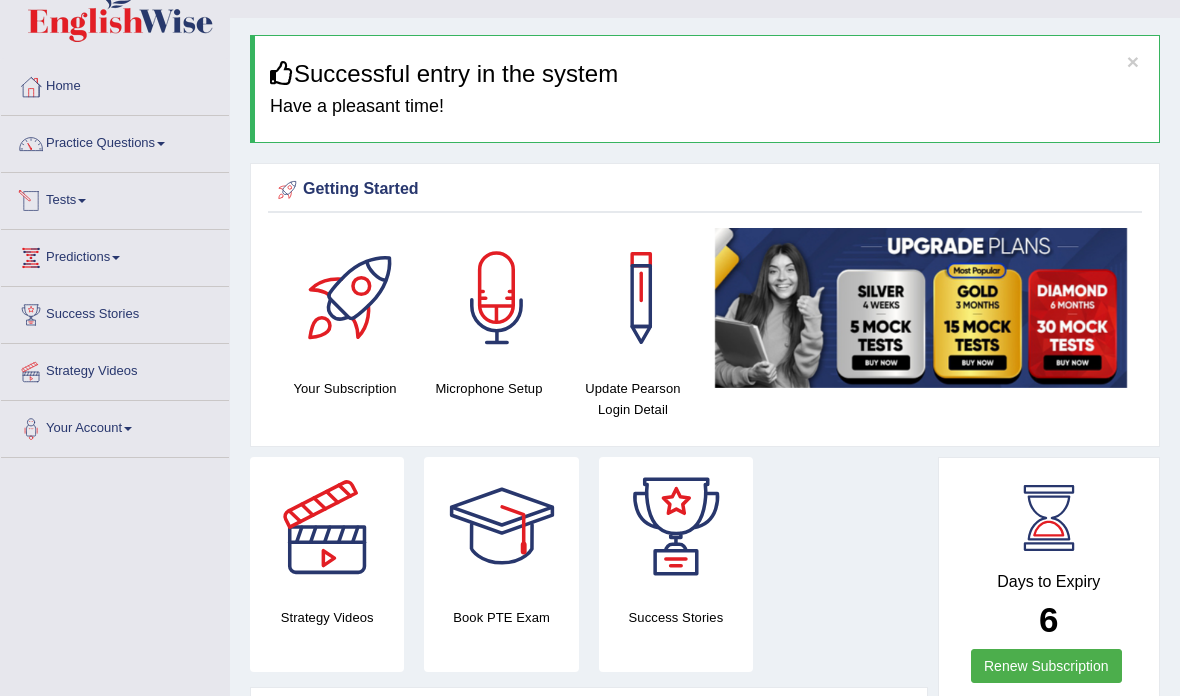 click at bounding box center [31, 201] 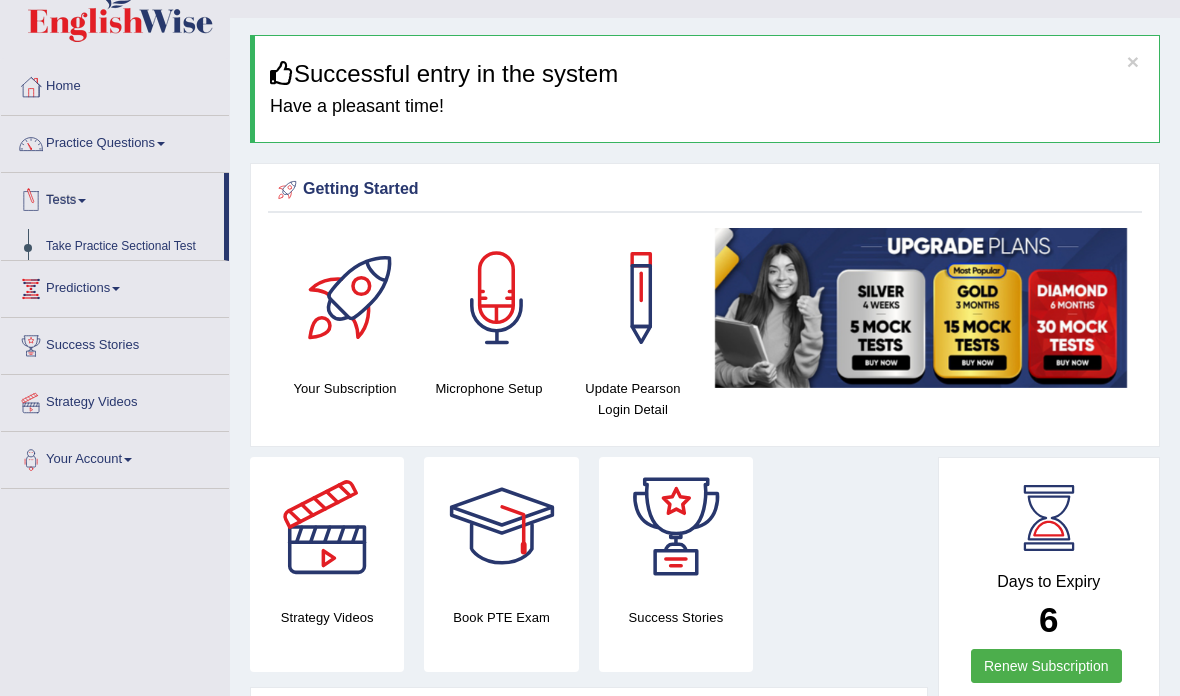click at bounding box center (590, 348) 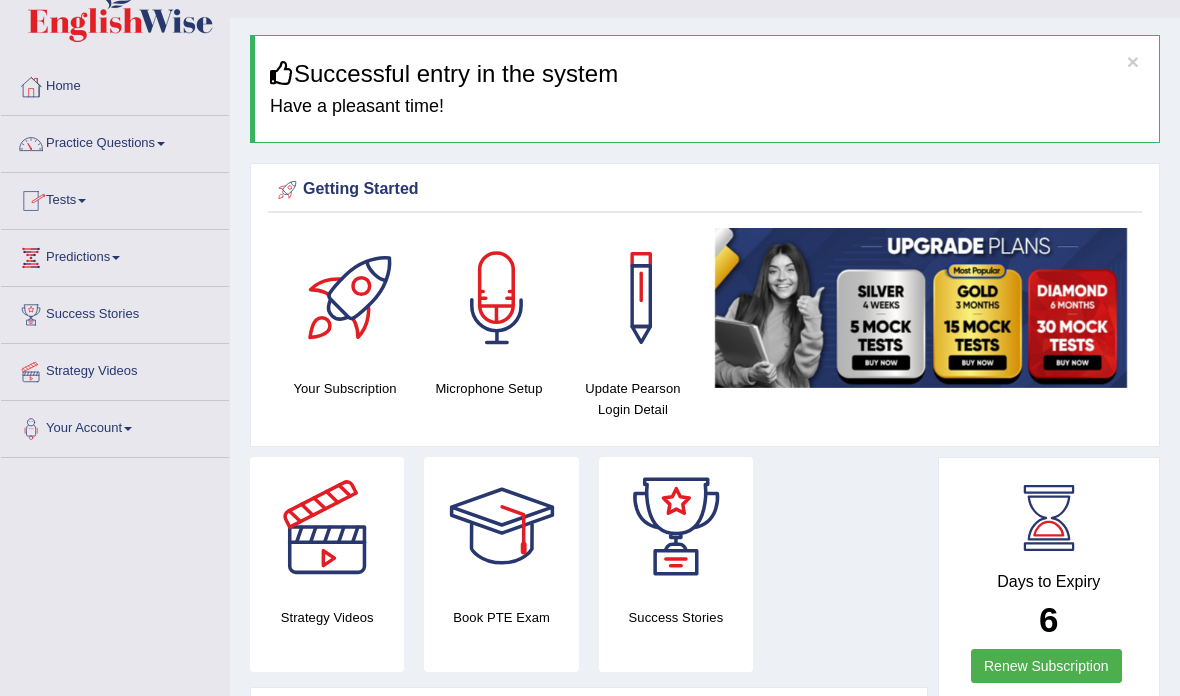 click at bounding box center (31, 201) 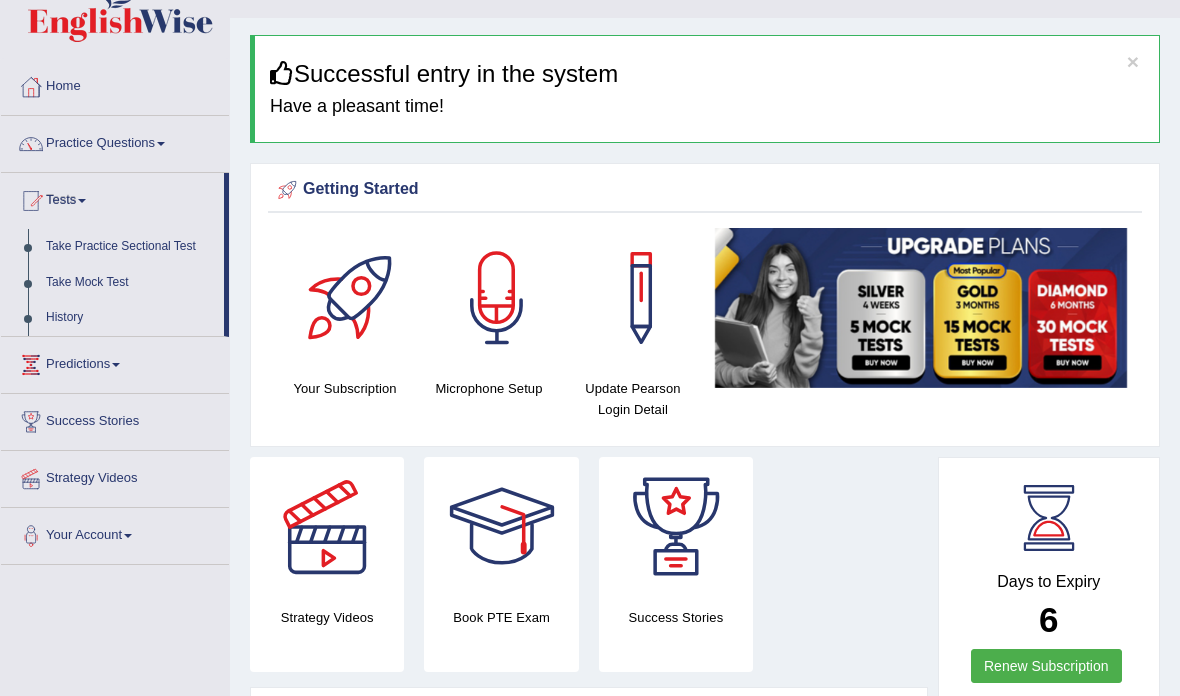 click at bounding box center (590, 348) 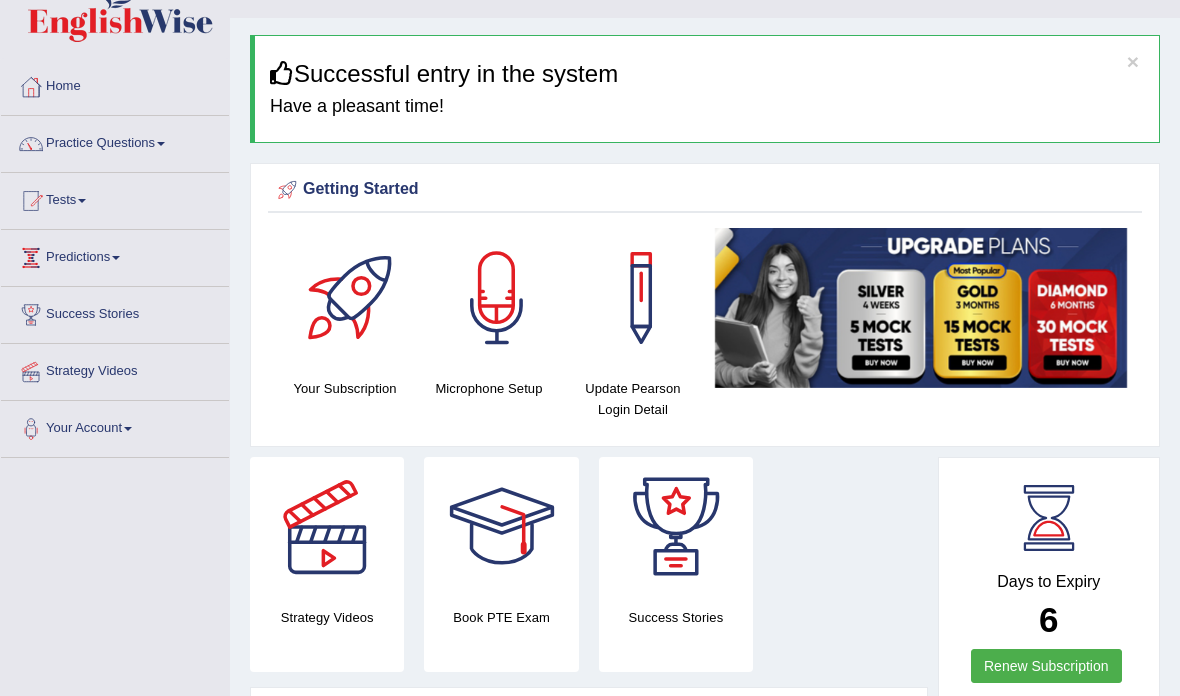 click on "Predictions" at bounding box center (115, 255) 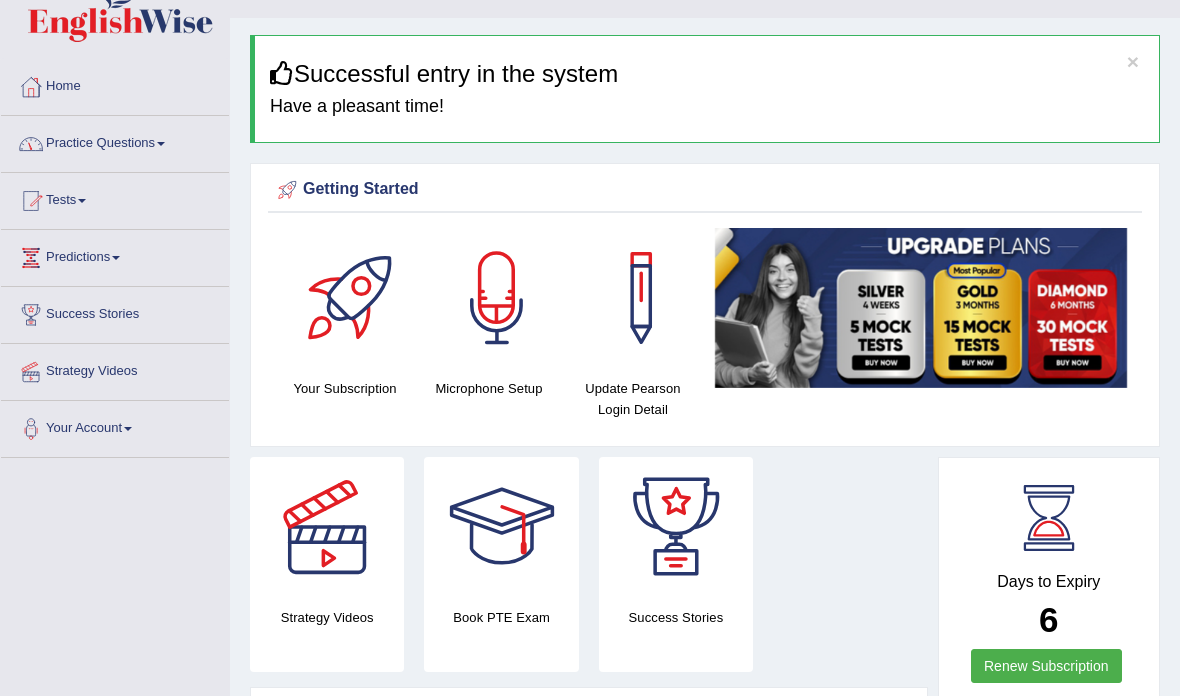 click on "Practice Questions" at bounding box center [115, 141] 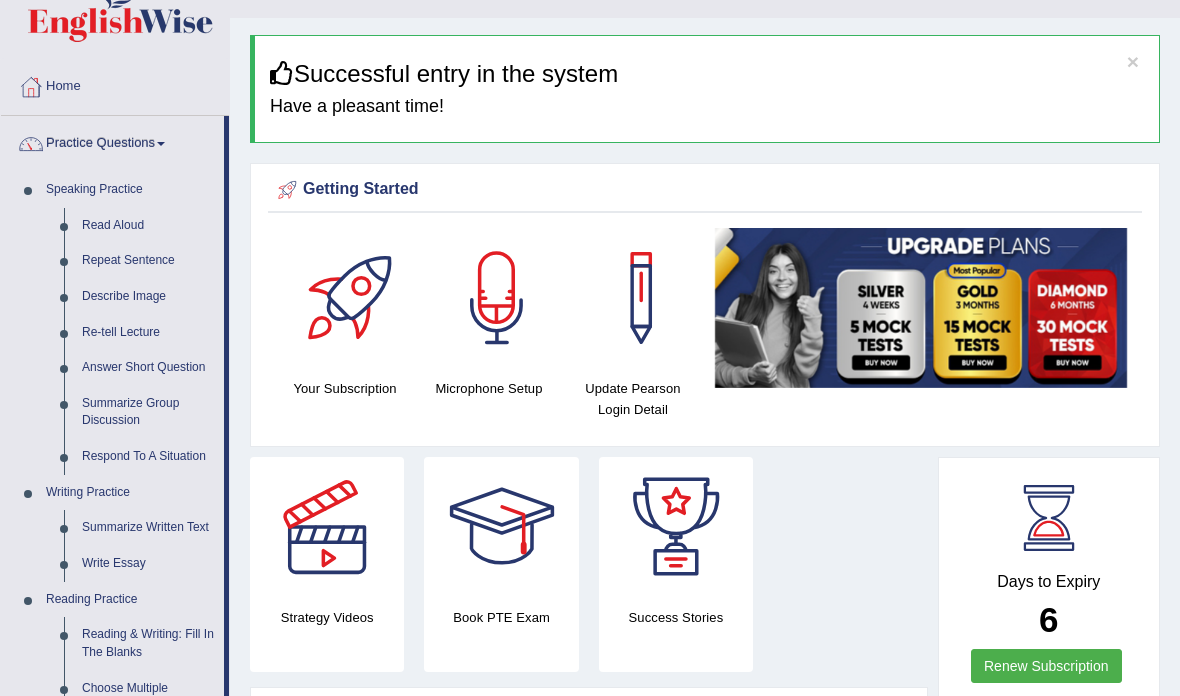 click at bounding box center [590, 348] 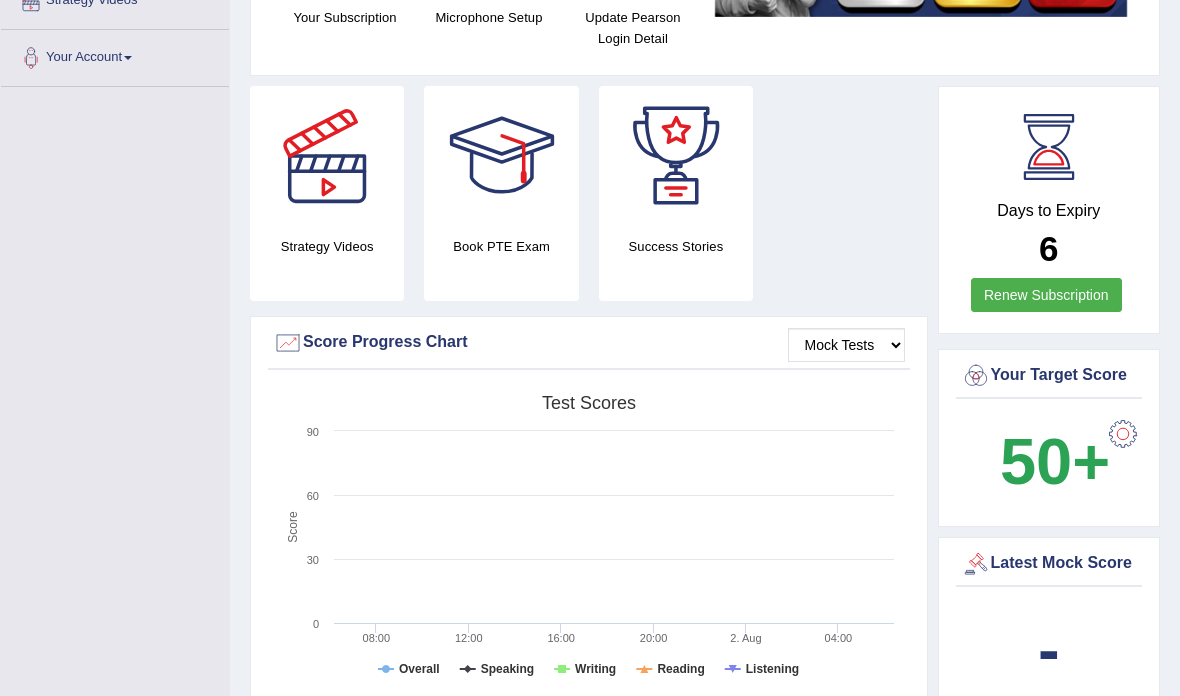 scroll, scrollTop: 410, scrollLeft: 0, axis: vertical 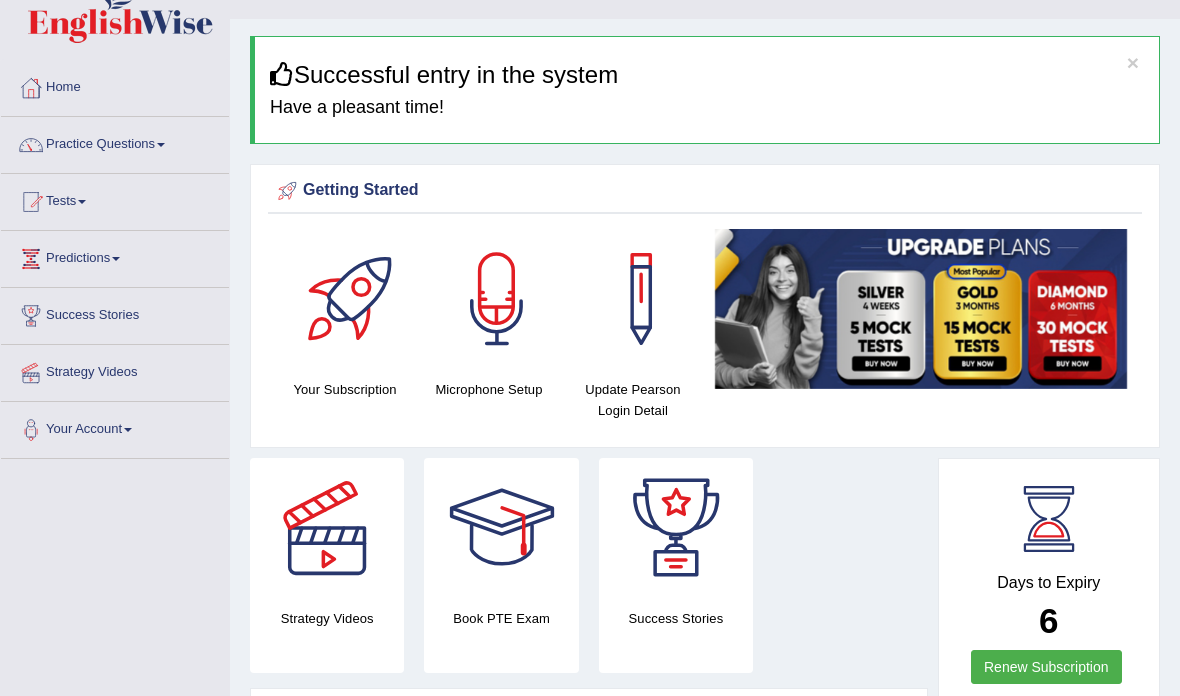 click at bounding box center [353, 299] 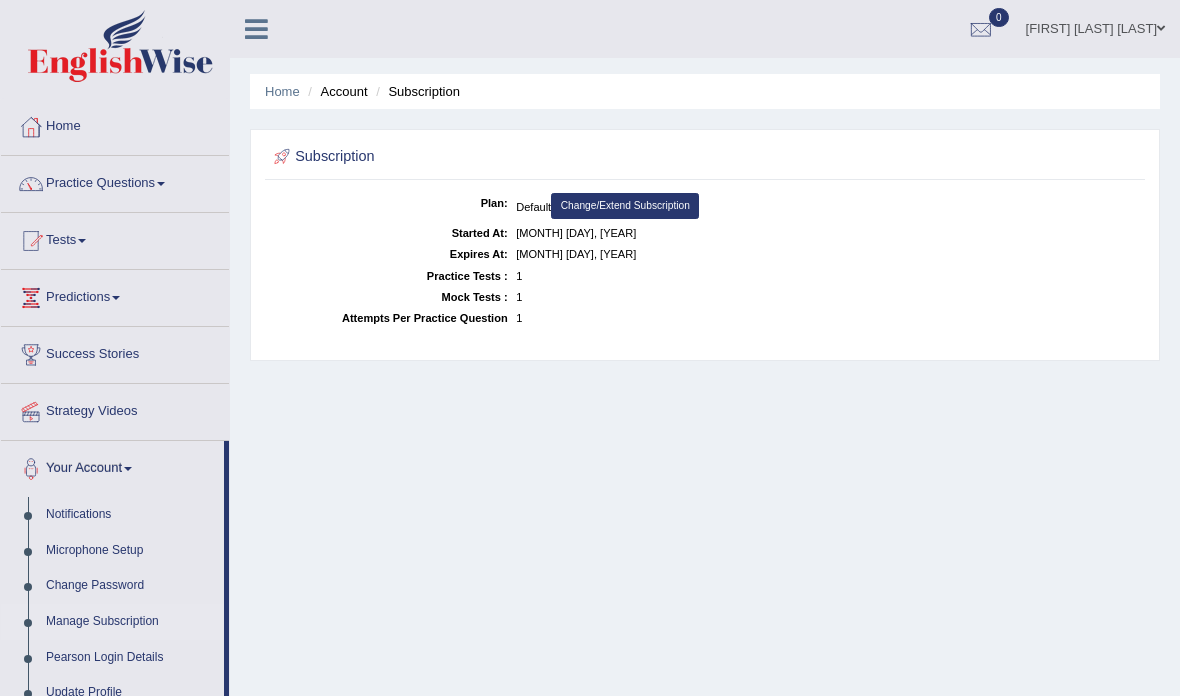 scroll, scrollTop: 0, scrollLeft: 0, axis: both 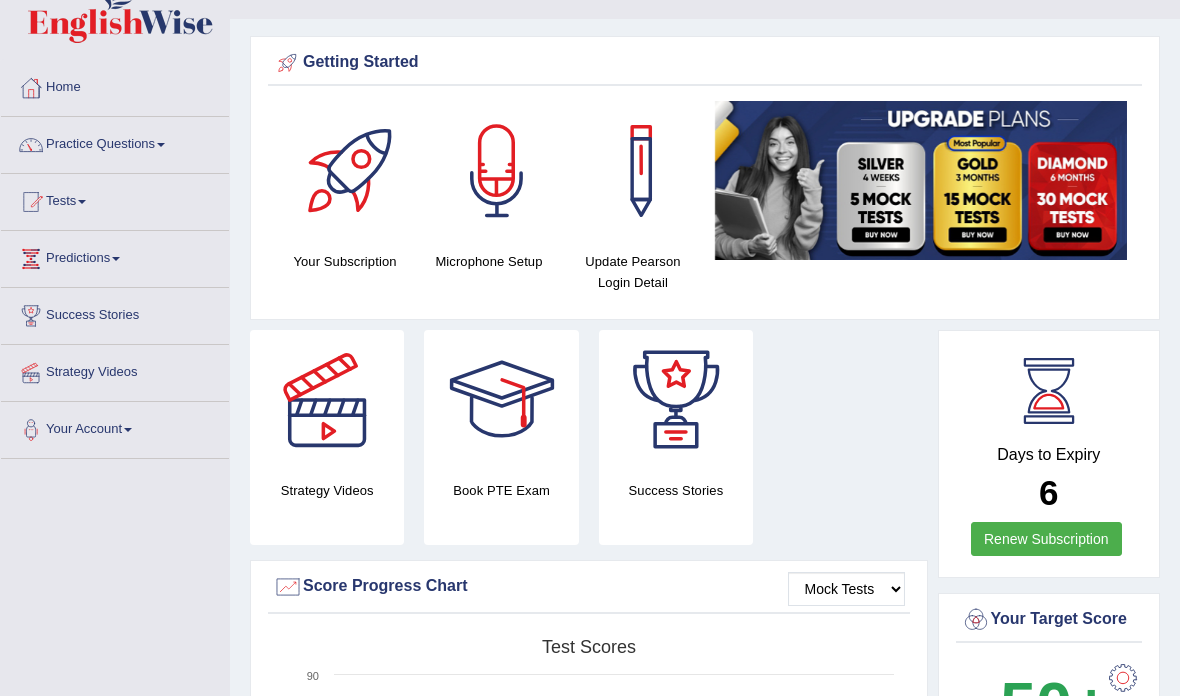 click on "Practice Questions" at bounding box center (115, 142) 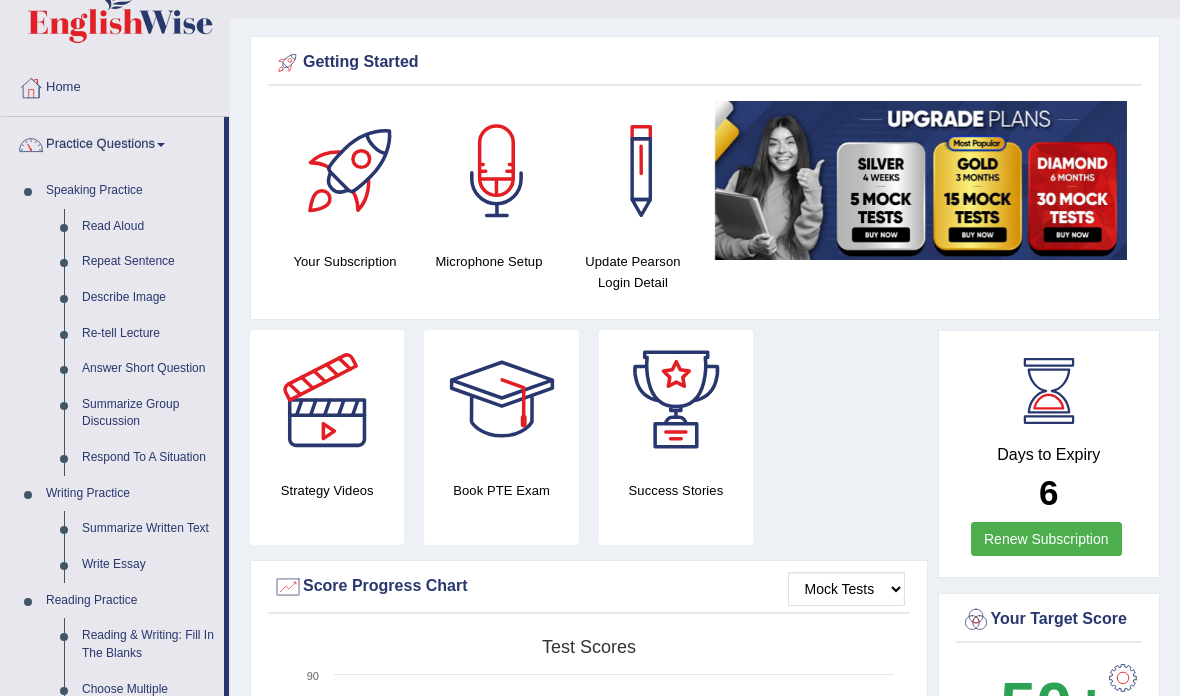 click at bounding box center (590, 348) 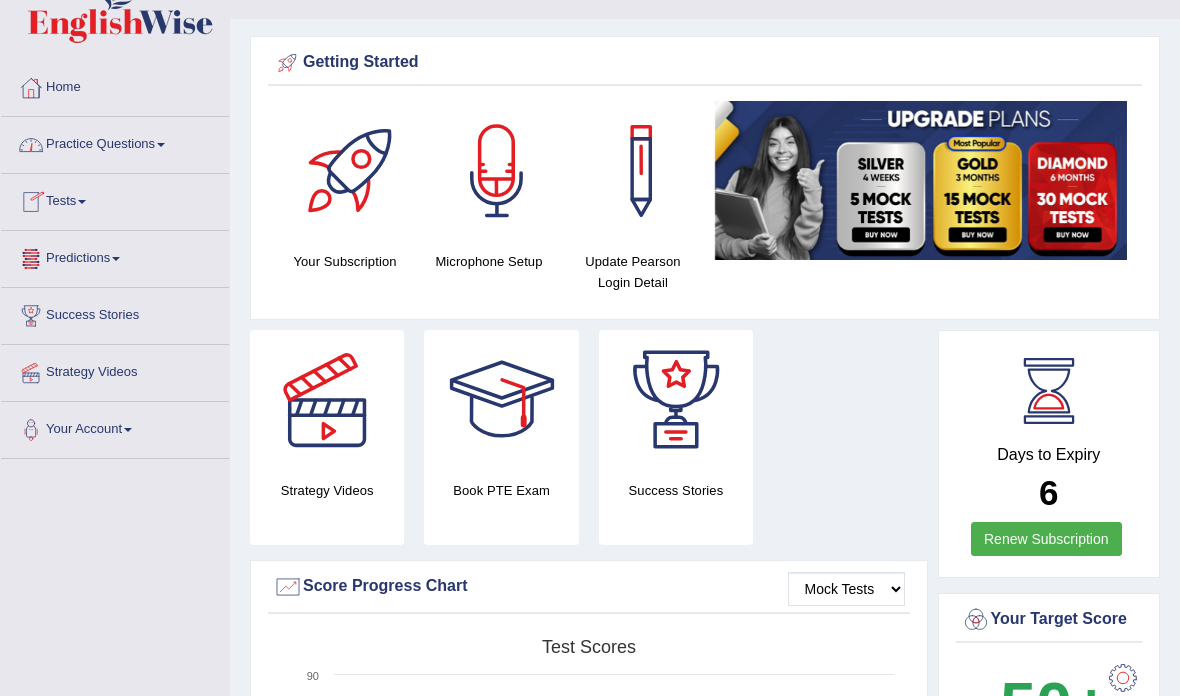 click on "Practice Questions" at bounding box center [115, 142] 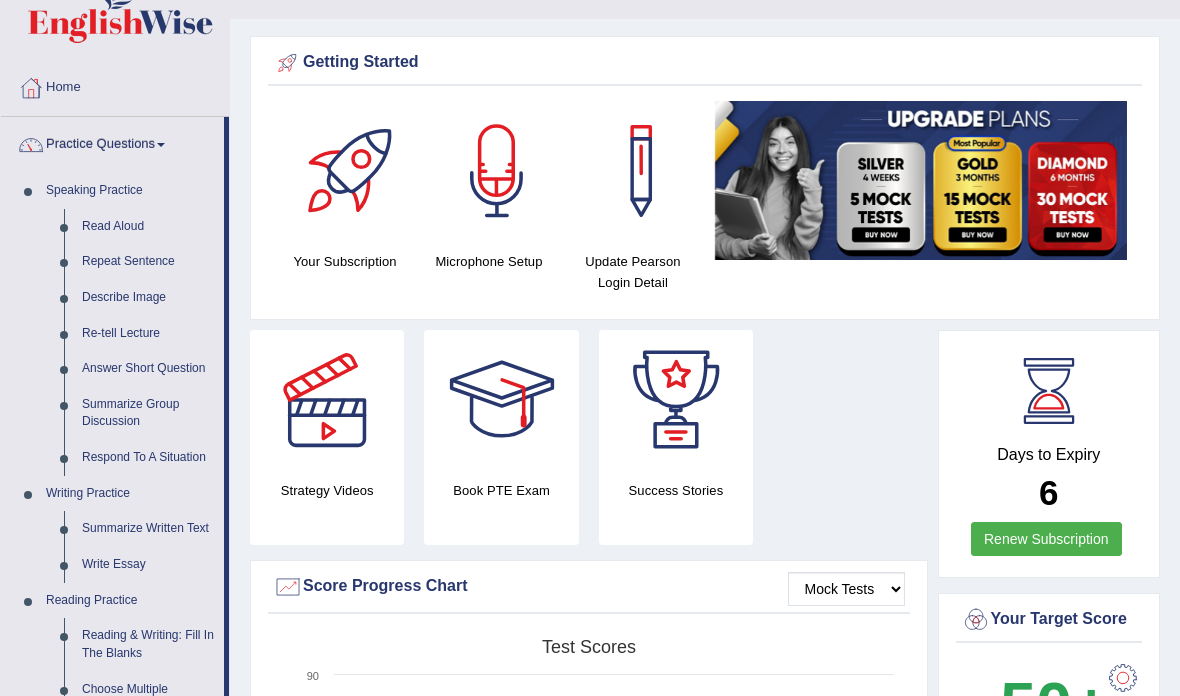 click at bounding box center [590, 348] 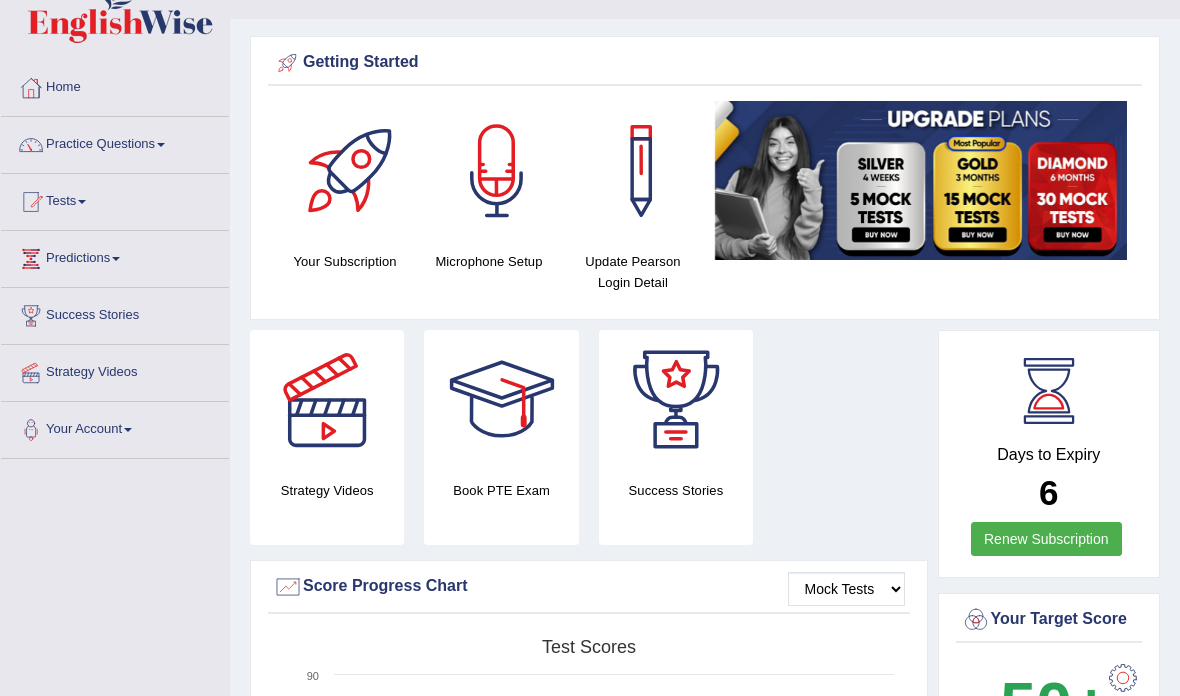 click on "Toggle navigation
Home
Practice Questions   Speaking Practice Read Aloud
Repeat Sentence
Describe Image
Re-tell Lecture
Answer Short Question
Summarize Group Discussion
Respond To A Situation
Writing Practice  Summarize Written Text
Write Essay
Reading Practice  Reading & Writing: Fill In The Blanks
Choose Multiple Answers
Re-order Paragraphs
Fill In The Blanks
Choose Single Answer
Listening Practice  Summarize Spoken Text
Highlight Incorrect Words
Highlight Correct Summary
Select Missing Word
Choose Single Answer
Choose Multiple Answers
Fill In The Blanks
Write From Dictation
Pronunciation
Tests
Take Mock Test" at bounding box center (590, 309) 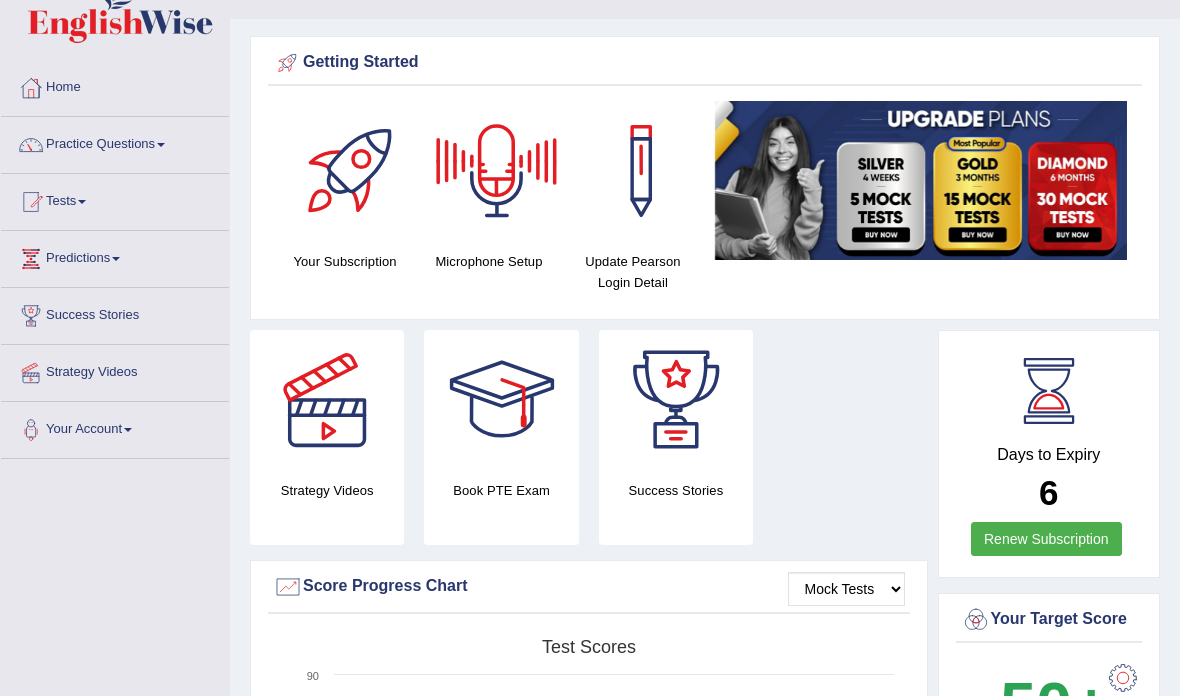 click at bounding box center [497, 171] 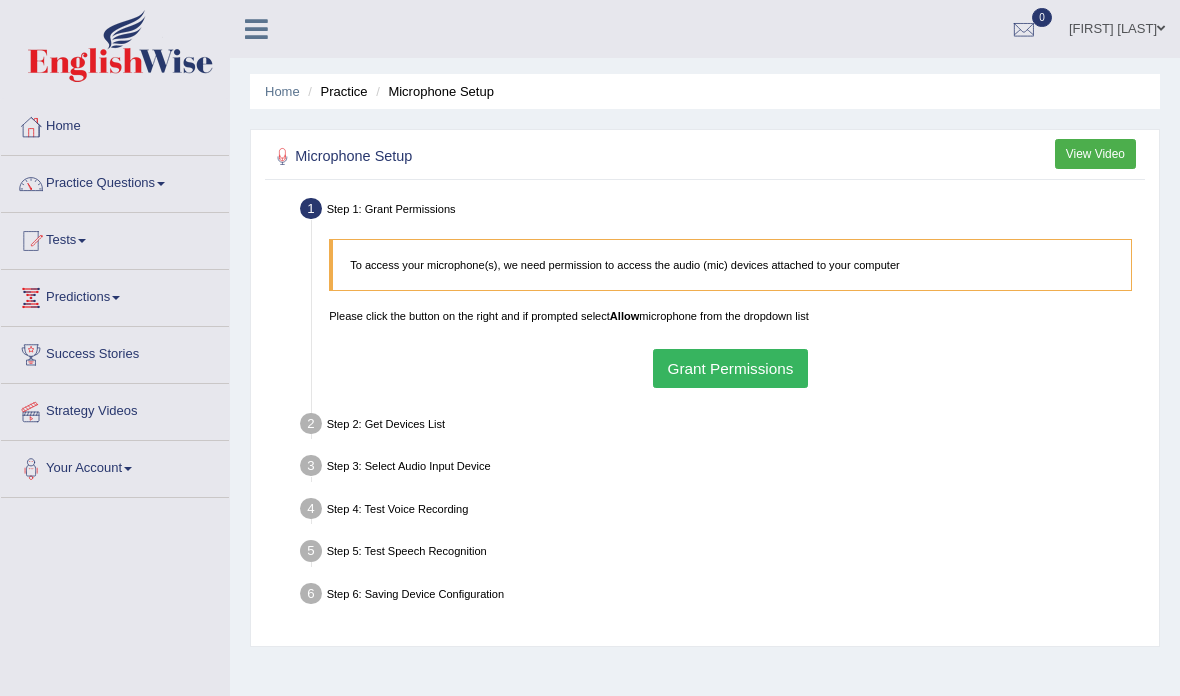 scroll, scrollTop: 0, scrollLeft: 0, axis: both 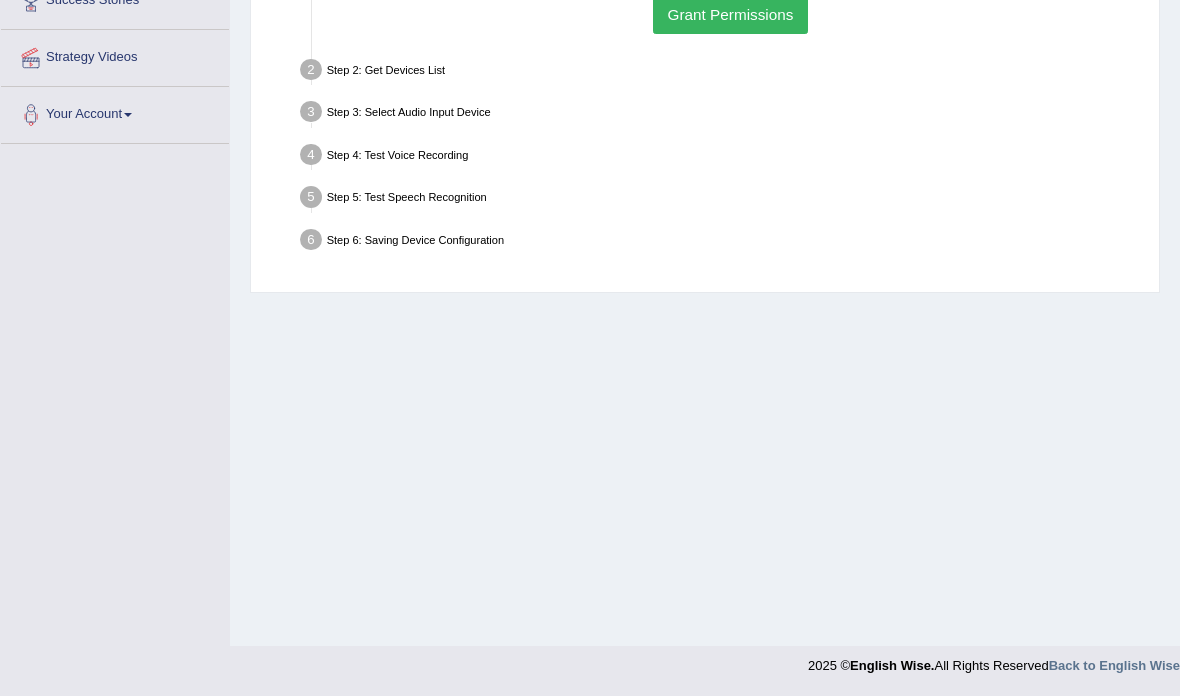 click on "Grant Permissions" at bounding box center (730, 14) 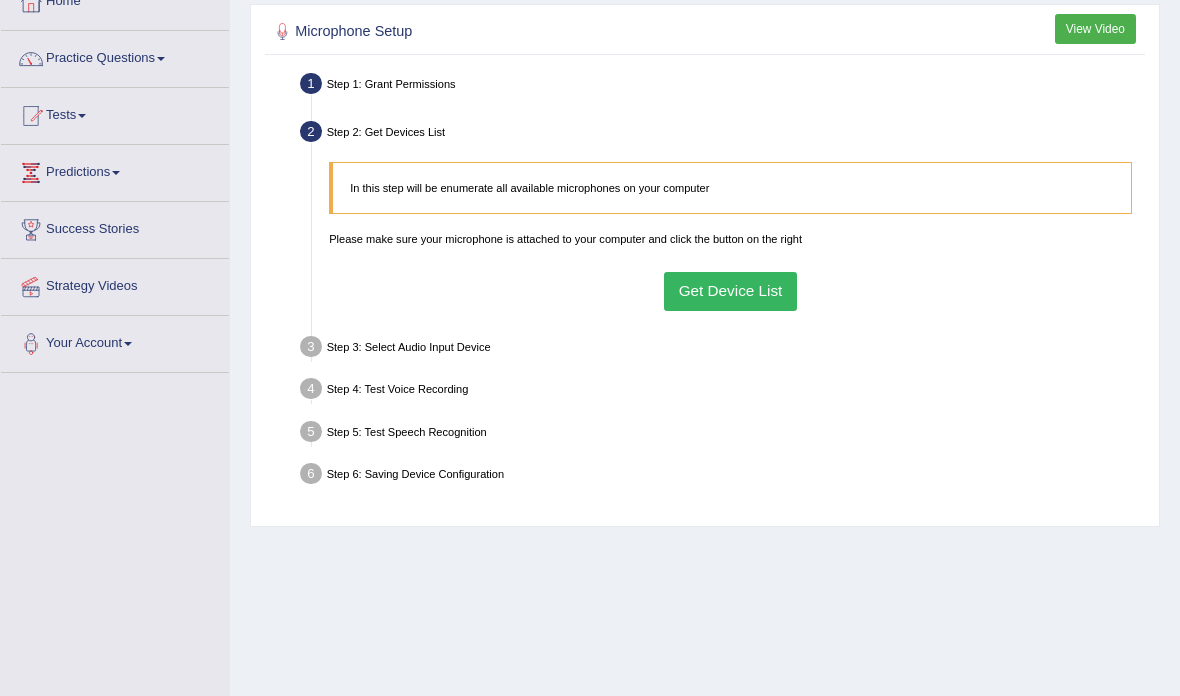 scroll, scrollTop: 124, scrollLeft: 0, axis: vertical 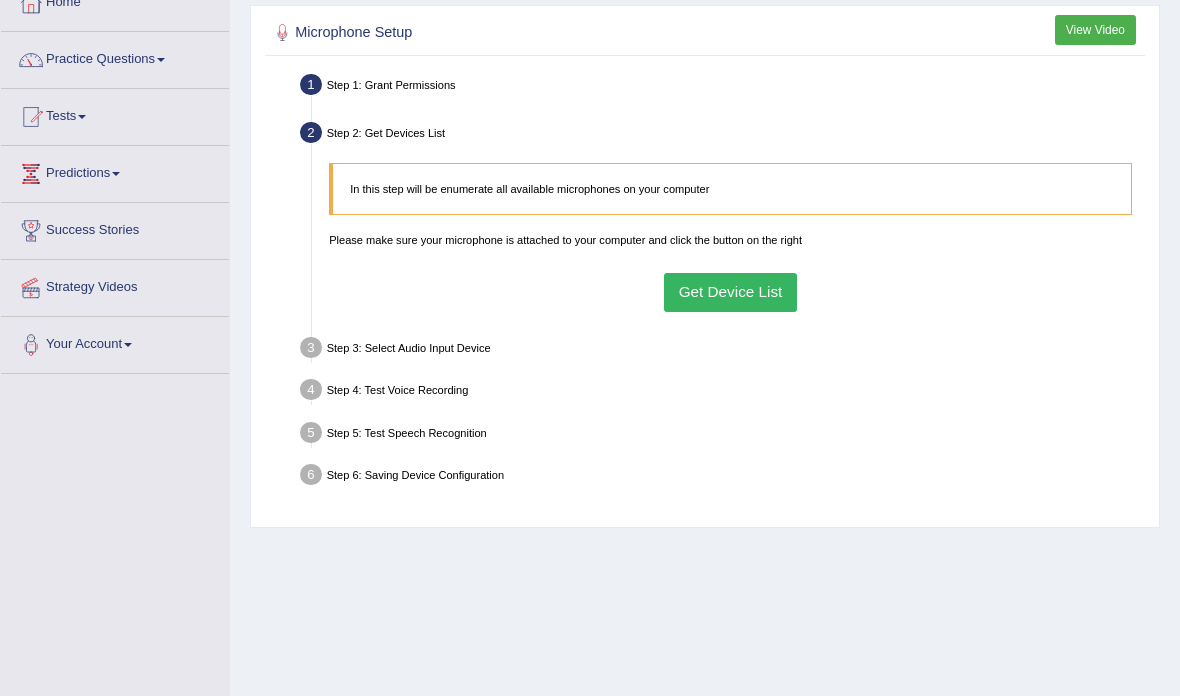 click on "Get Device List" at bounding box center (730, 292) 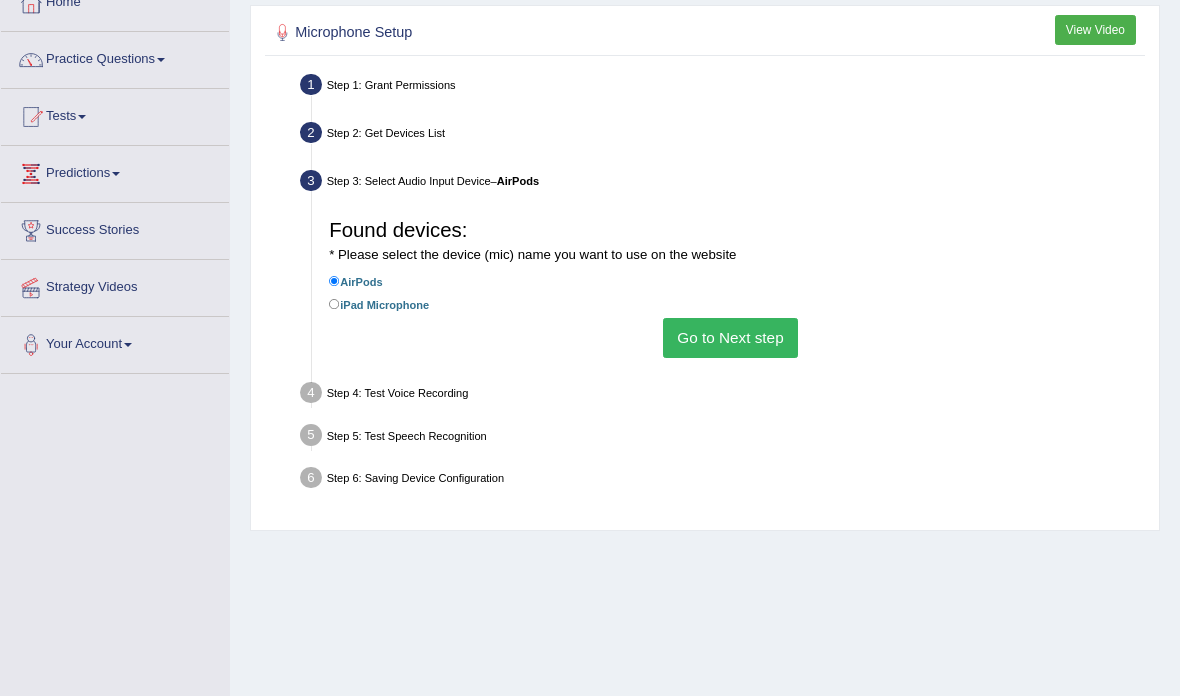 click on "Go to Next step" at bounding box center [730, 337] 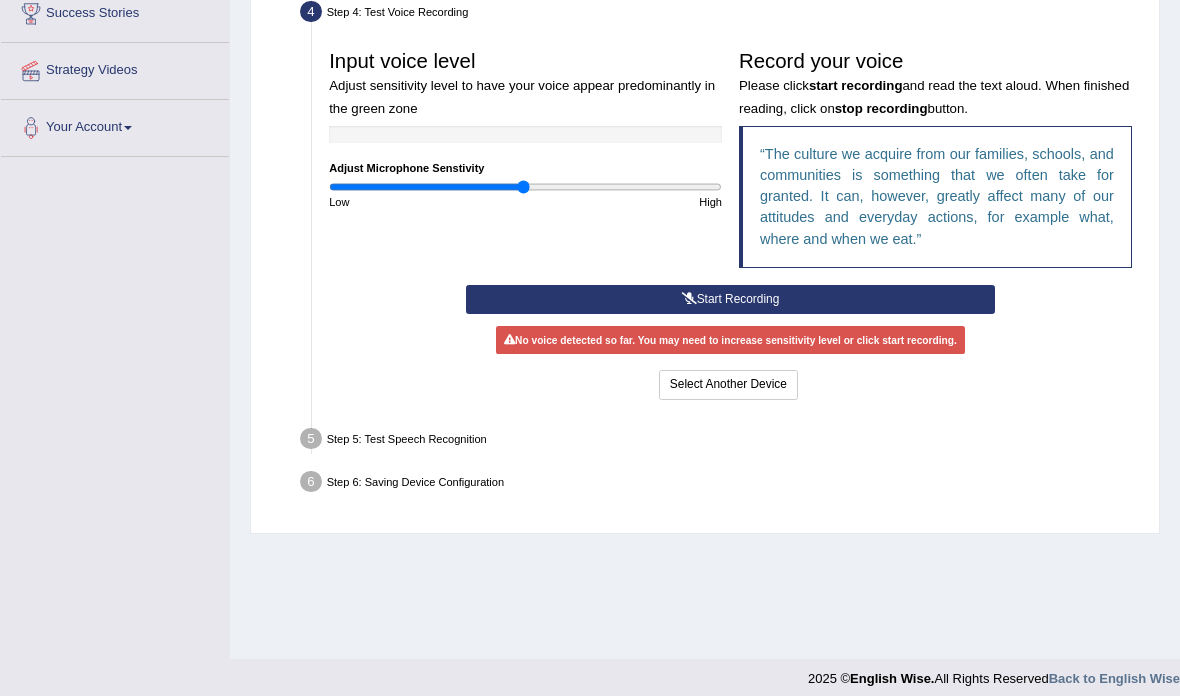 scroll, scrollTop: 342, scrollLeft: 0, axis: vertical 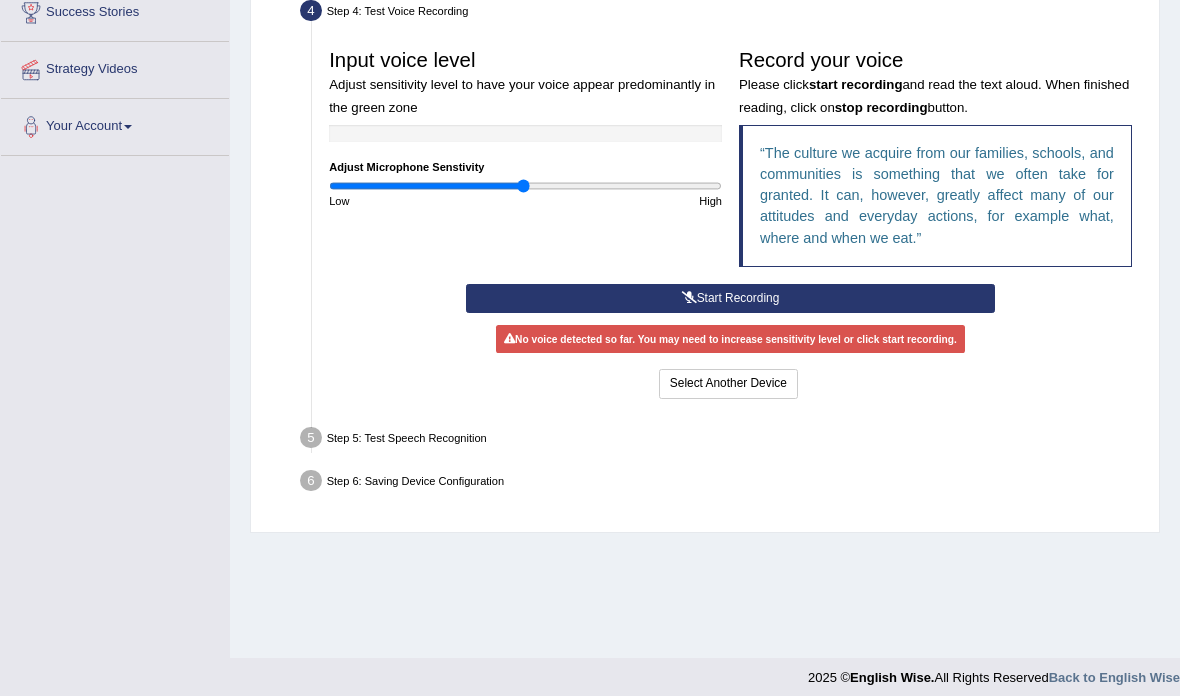 click on "Start Recording" at bounding box center (730, 298) 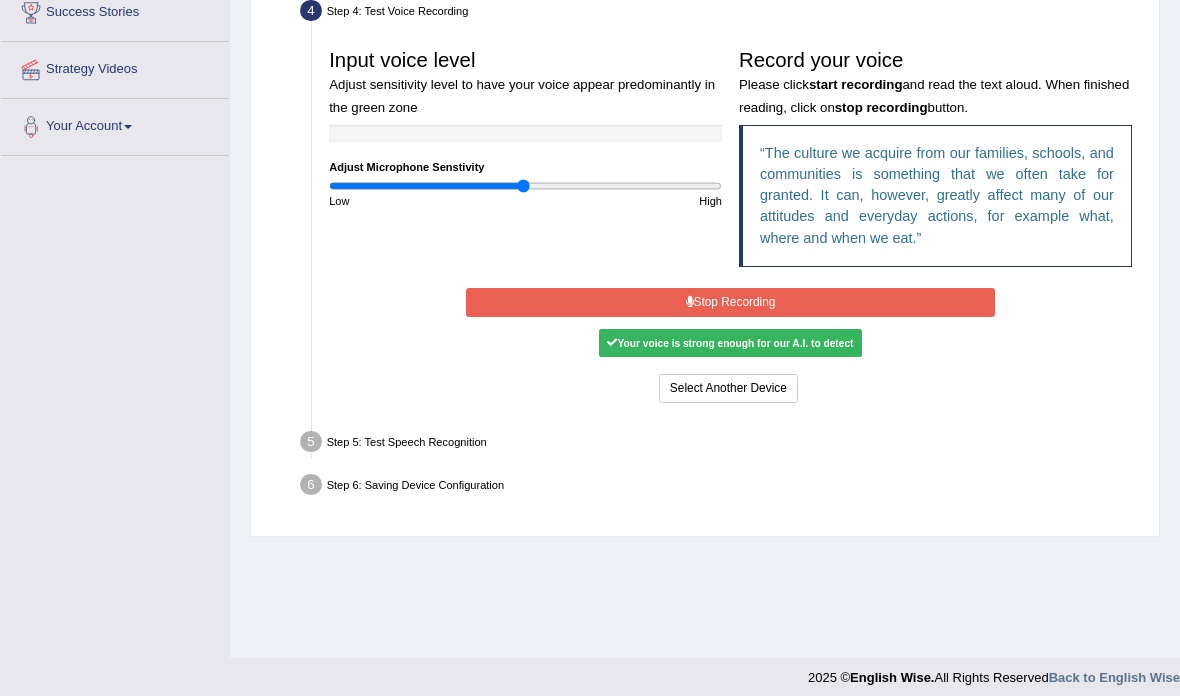 click on "Stop Recording" at bounding box center (730, 302) 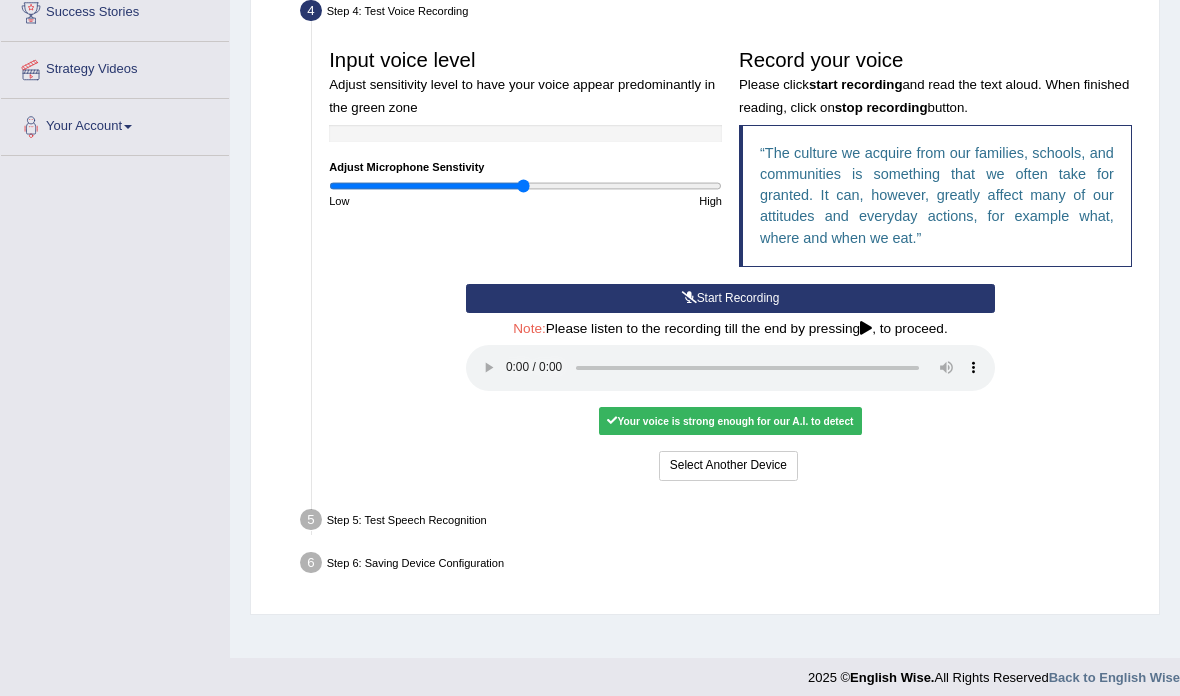 click on "Your voice is strong enough for our A.I. to detect" at bounding box center (730, 421) 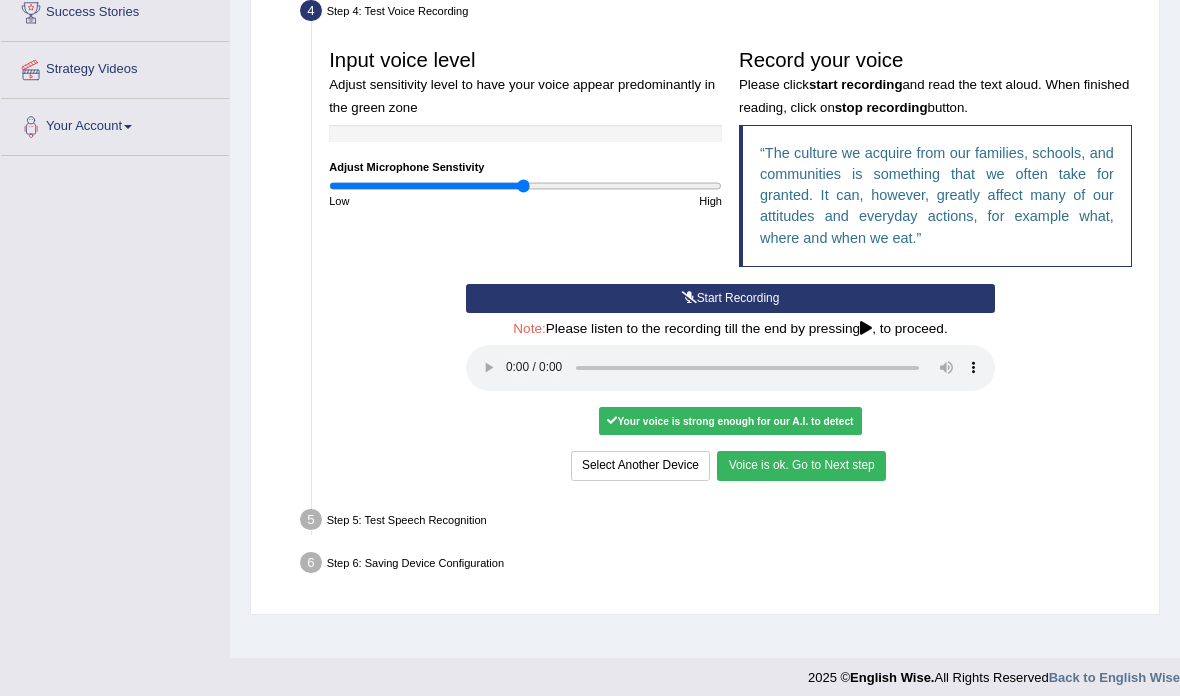 click on "Voice is ok. Go to Next step" at bounding box center (801, 465) 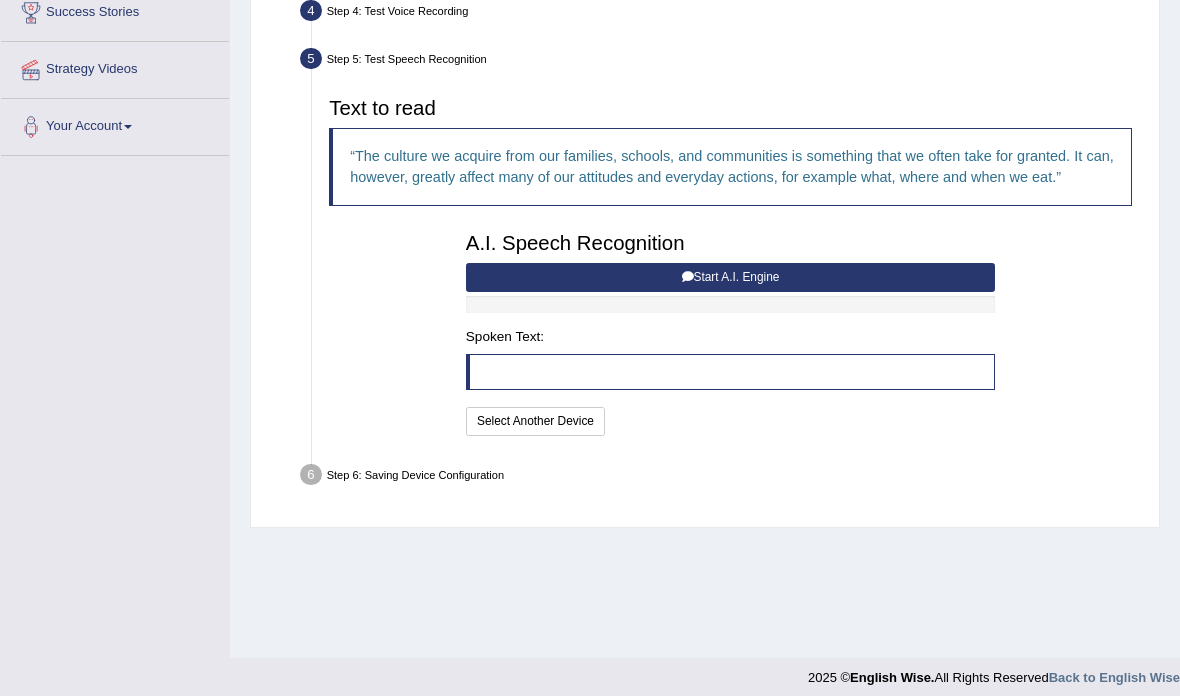 click on "Start A.I. Engine" at bounding box center (730, 277) 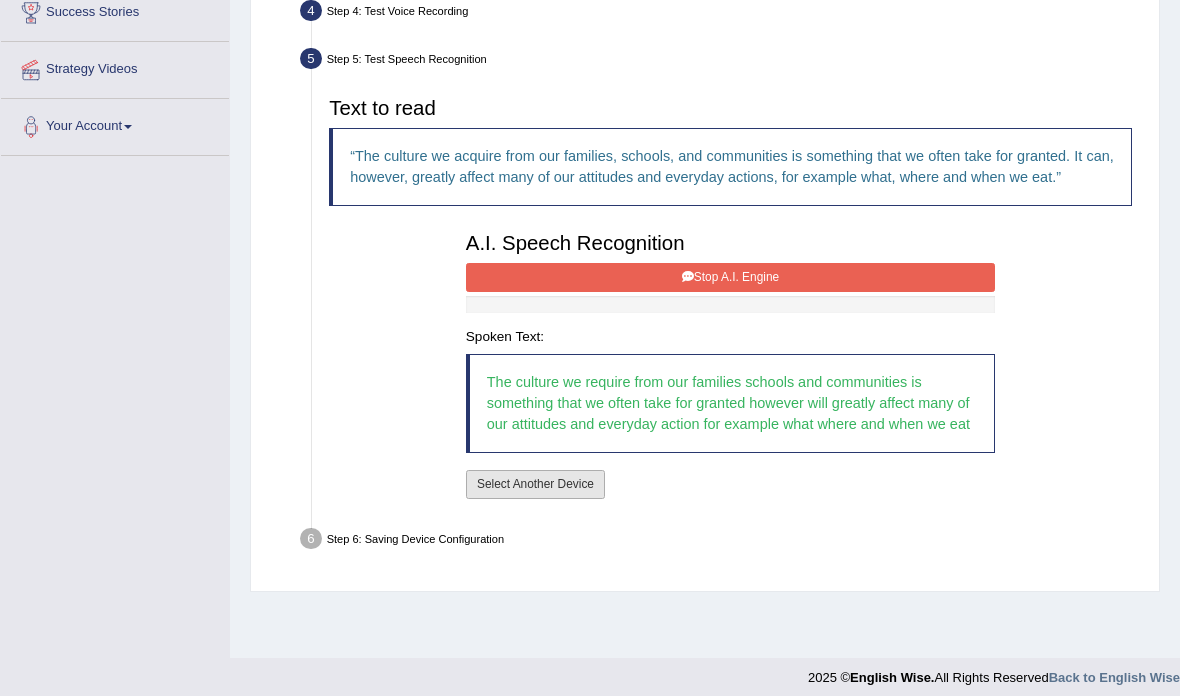 click on "Select Another Device" at bounding box center (535, 484) 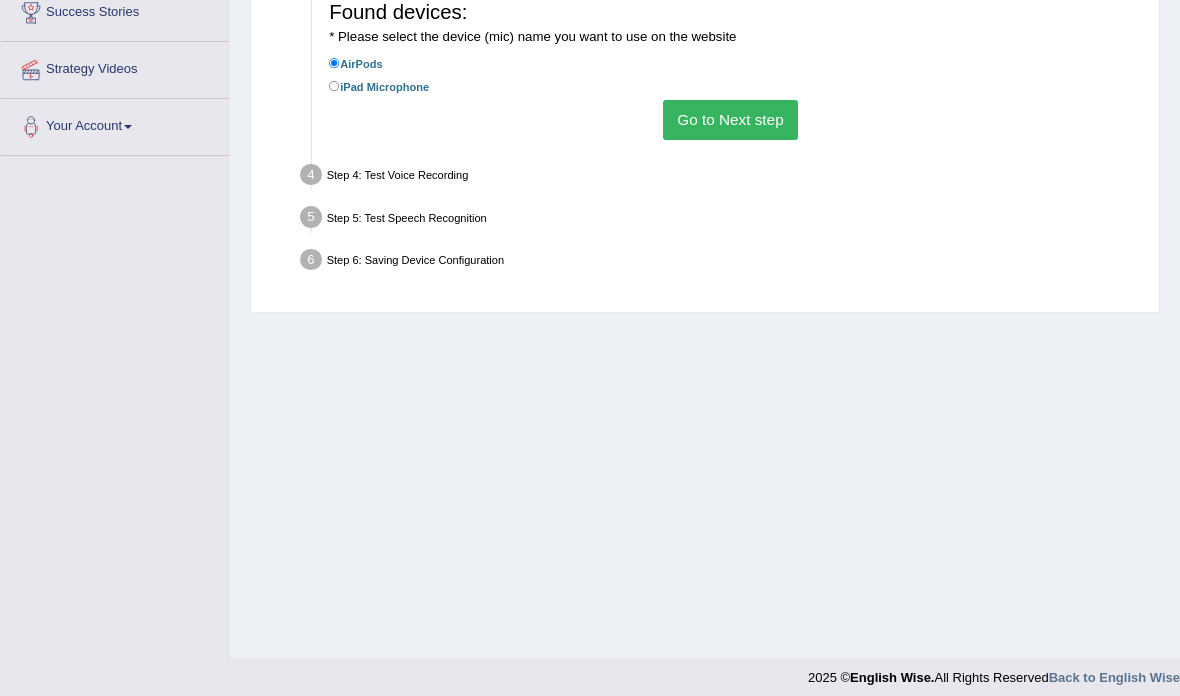 click on "Go to Next step" at bounding box center (730, 119) 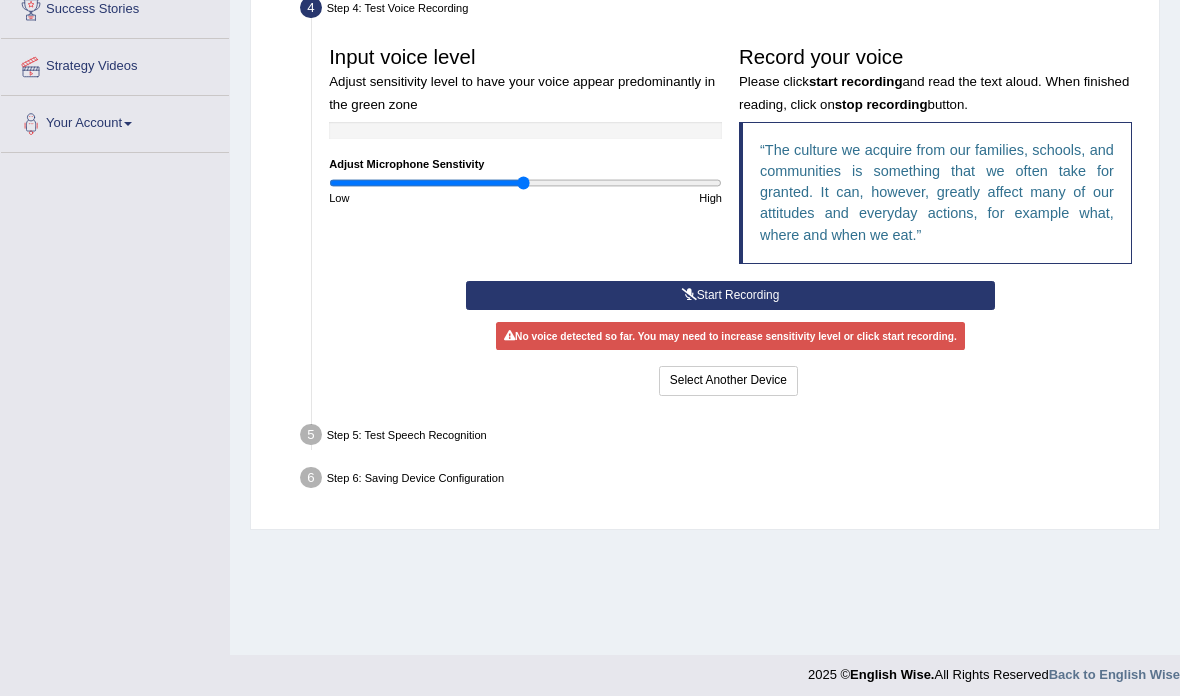 scroll, scrollTop: 354, scrollLeft: 0, axis: vertical 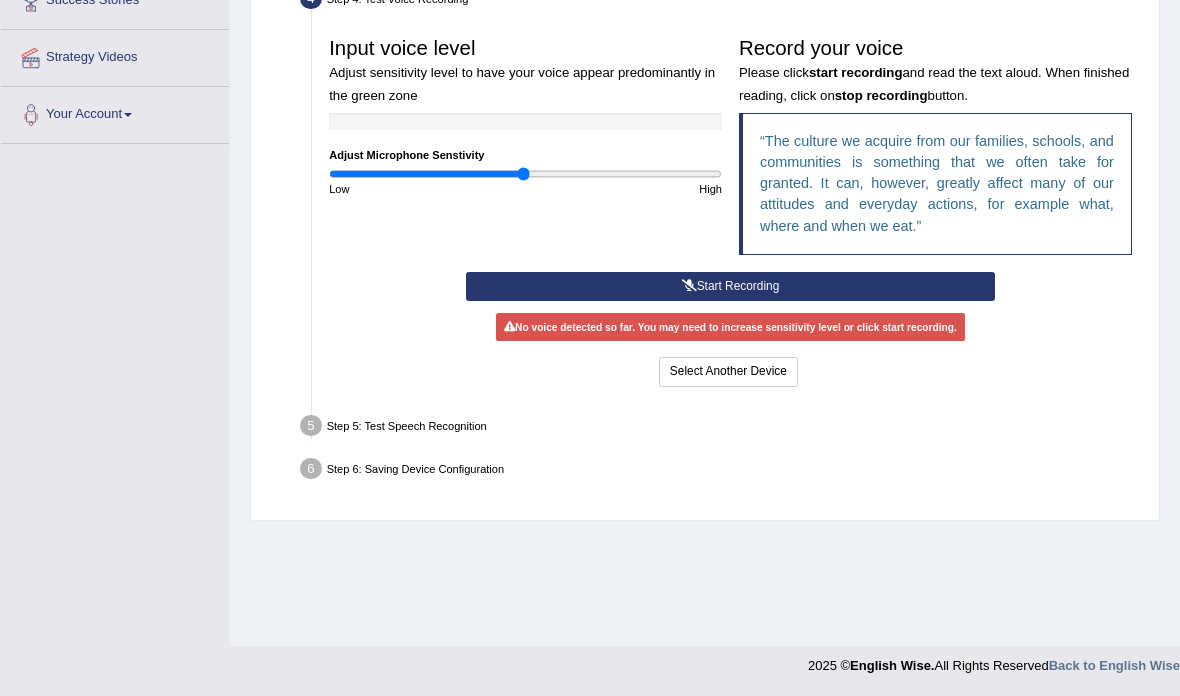 click at bounding box center [689, 286] 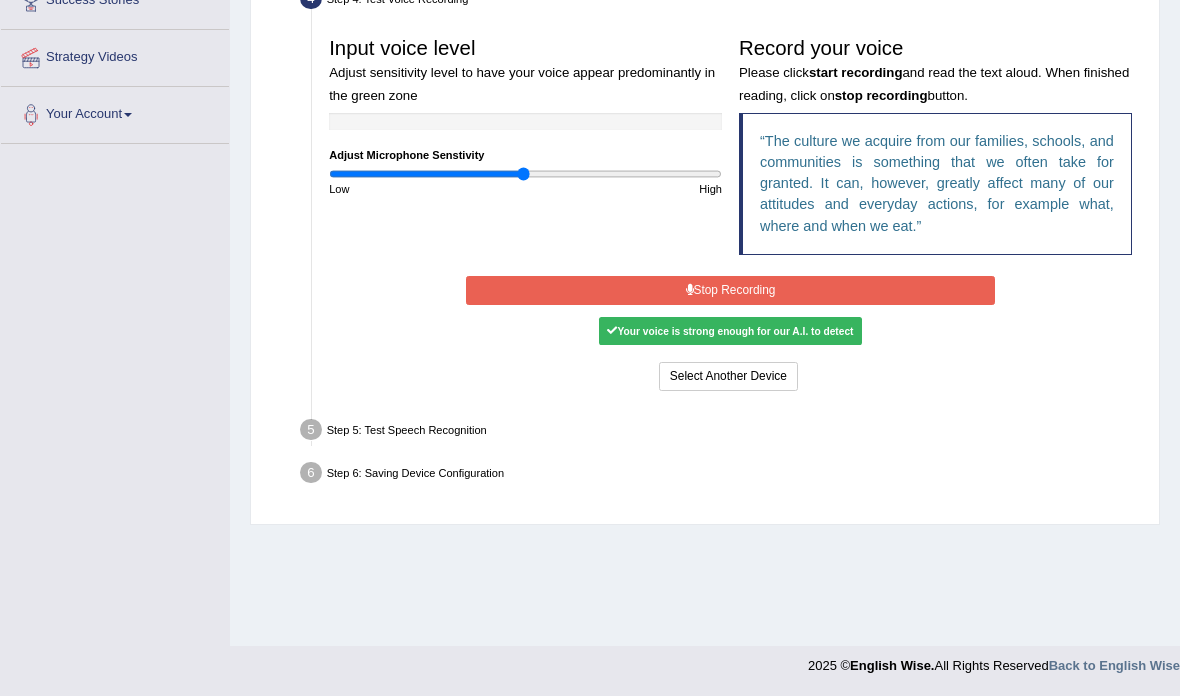 click on "Stop Recording" at bounding box center [730, 290] 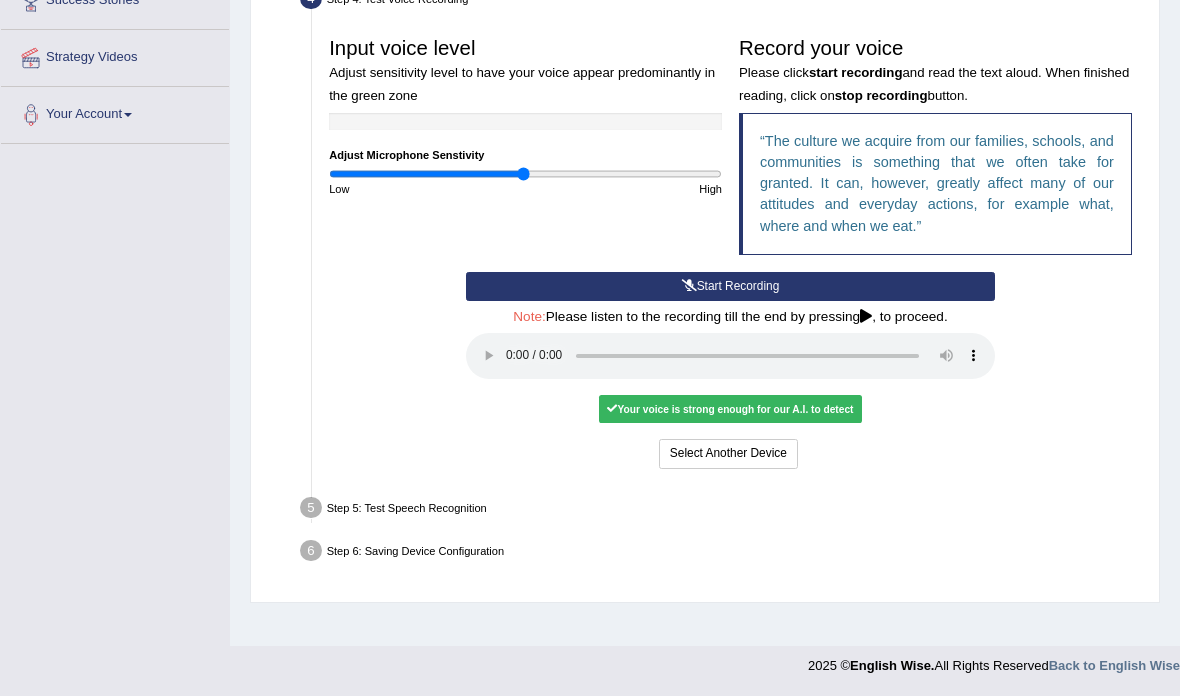click at bounding box center (730, 356) 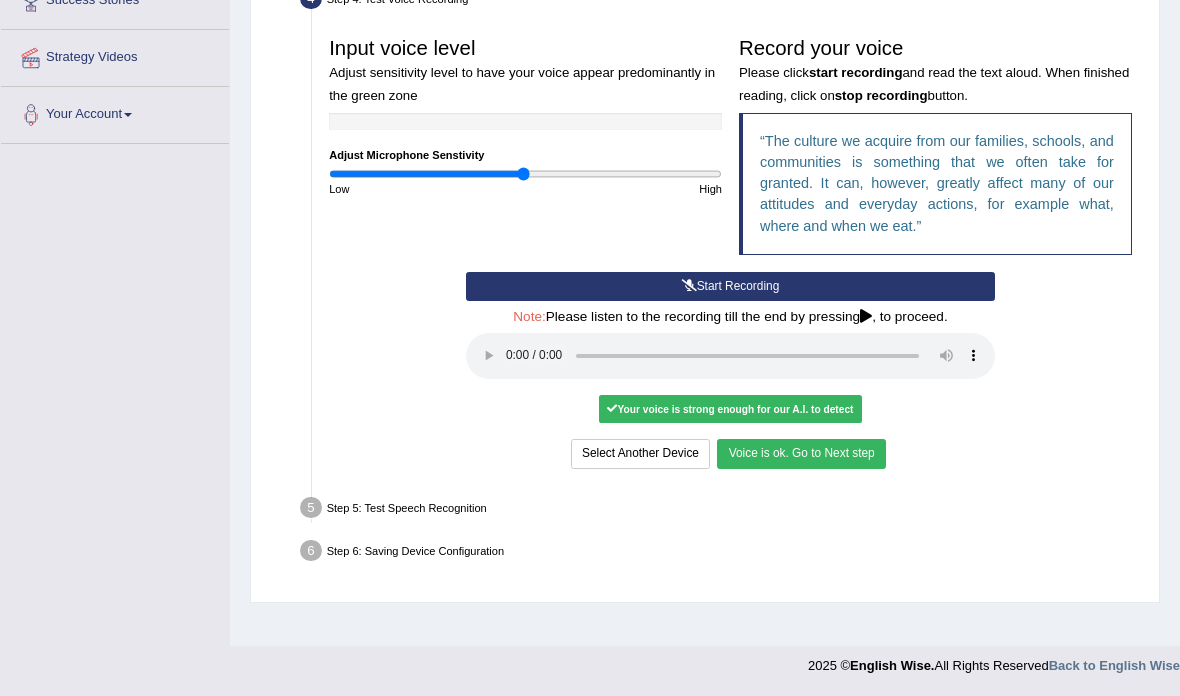 click on "Voice is ok. Go to Next step" at bounding box center [801, 453] 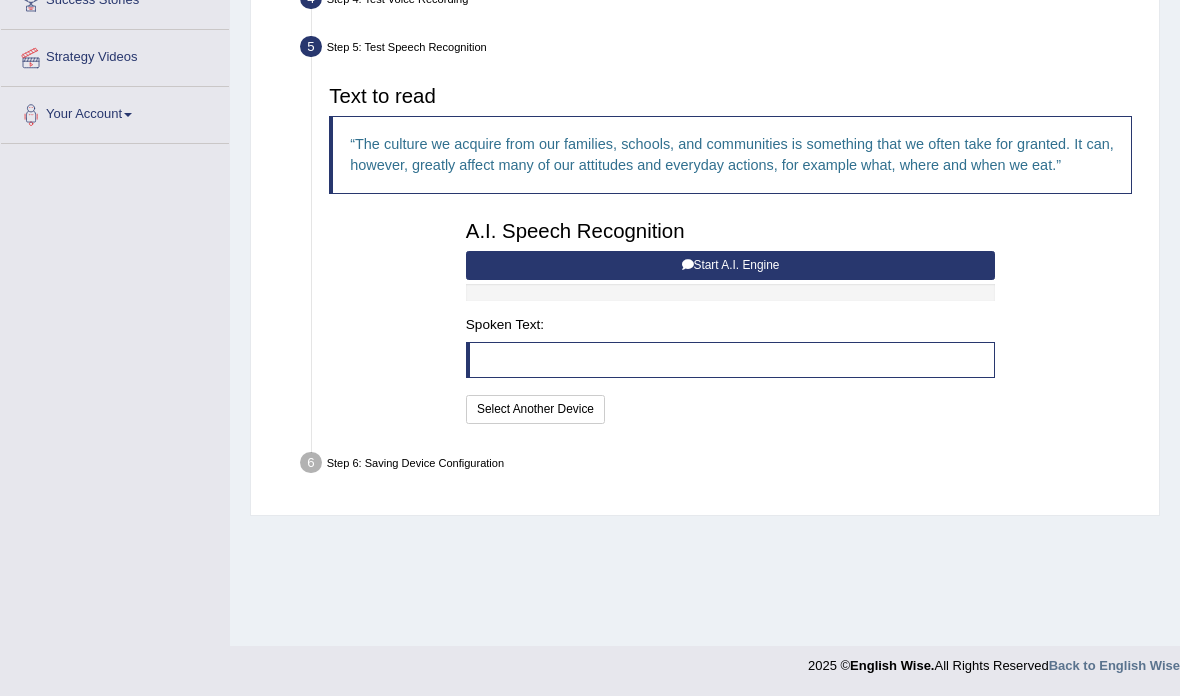 click on "Start A.I. Engine" at bounding box center [730, 265] 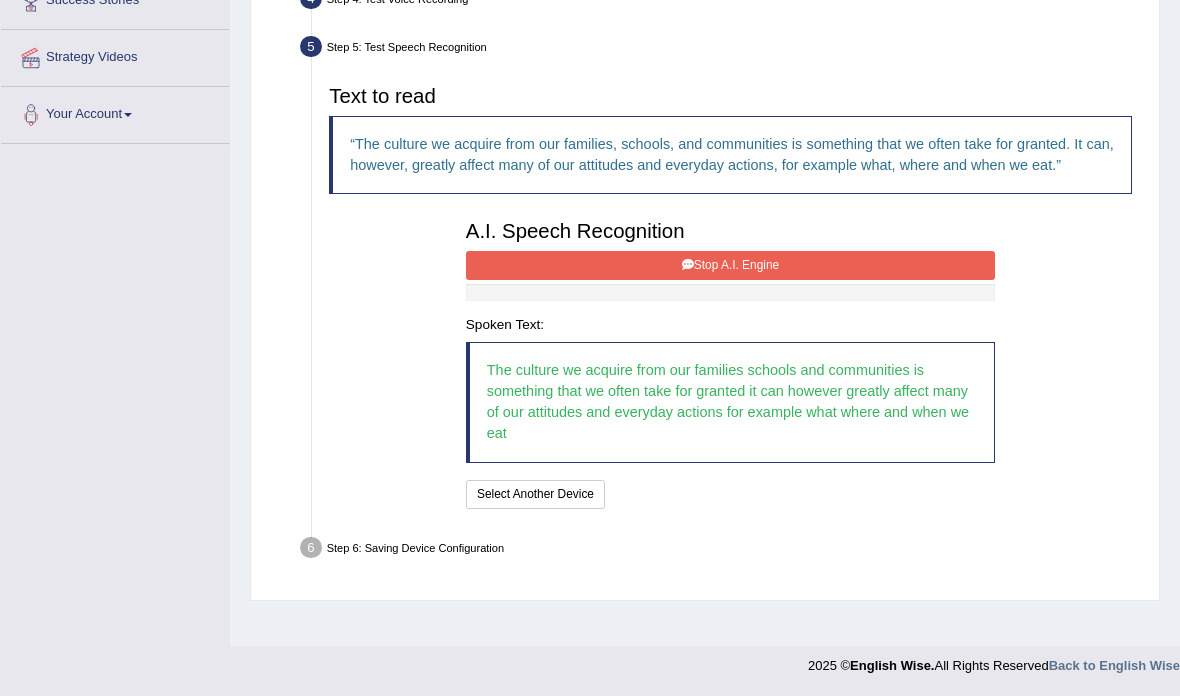 click on "Stop A.I. Engine" at bounding box center (730, 265) 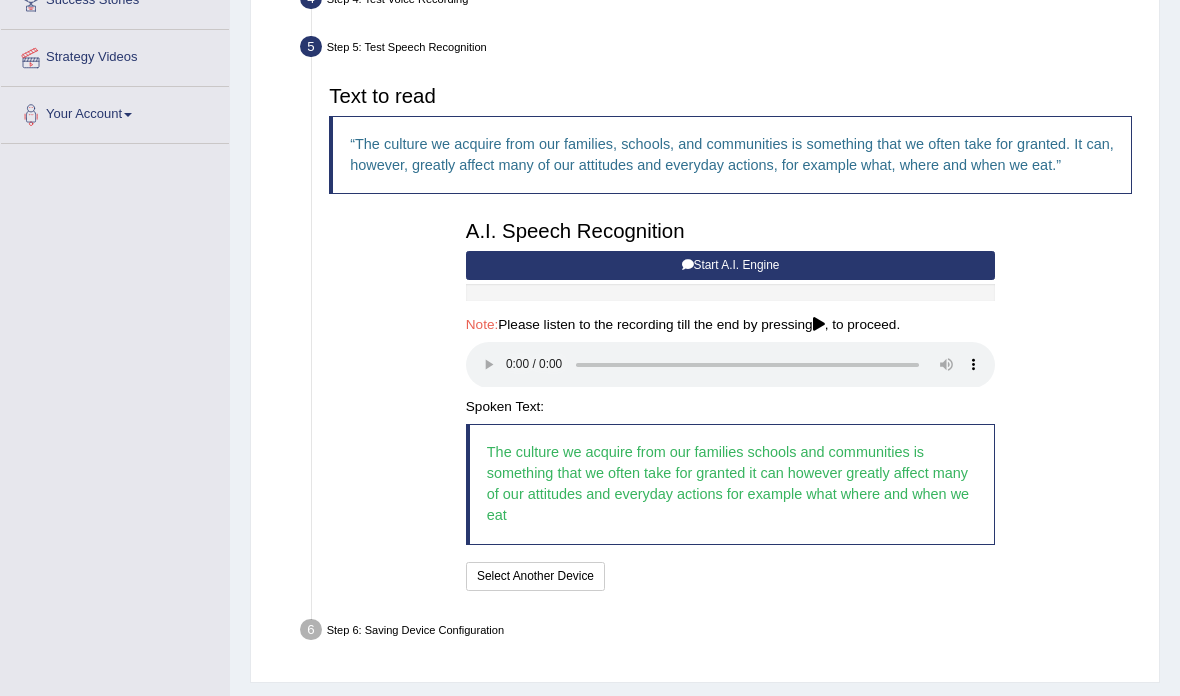 click at bounding box center (730, 365) 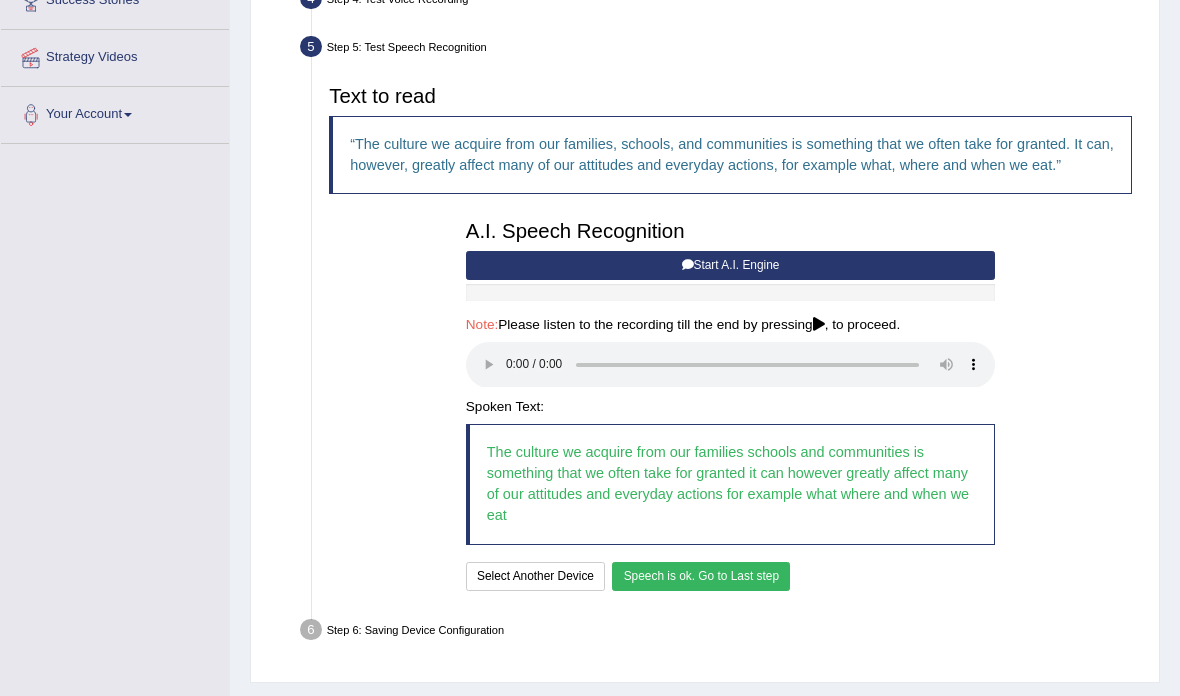 click on "Speech is ok. Go to Last step" at bounding box center [701, 576] 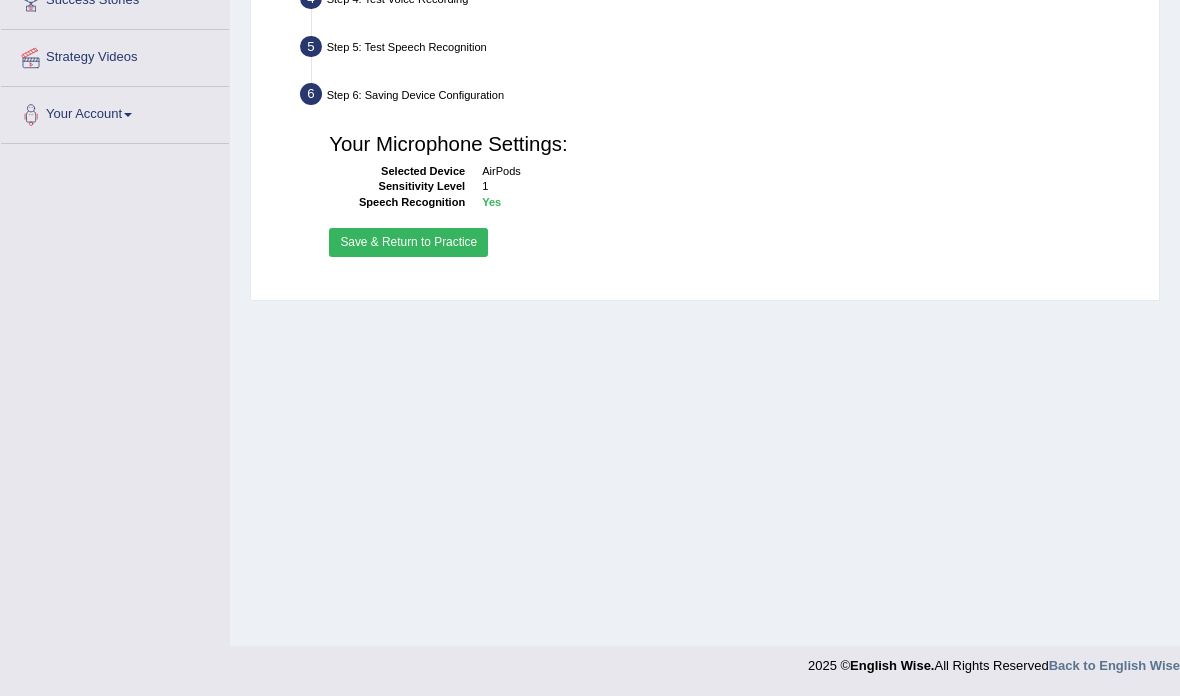 click on "Save & Return to Practice" at bounding box center (408, 242) 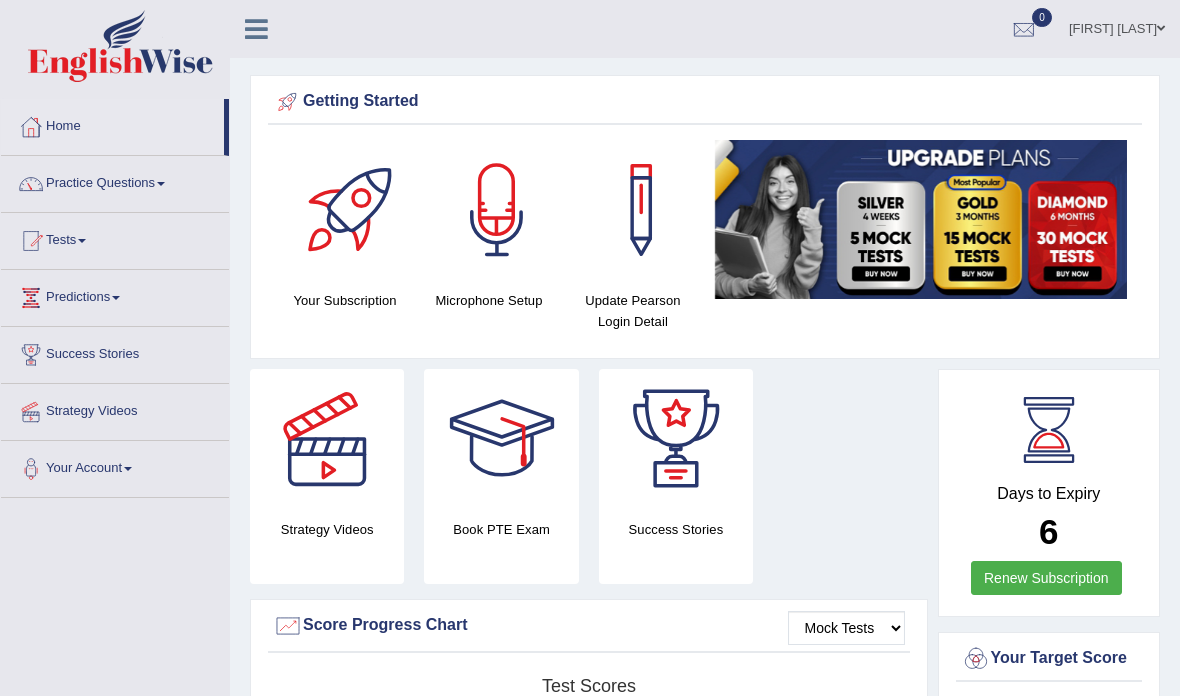 scroll, scrollTop: 0, scrollLeft: 0, axis: both 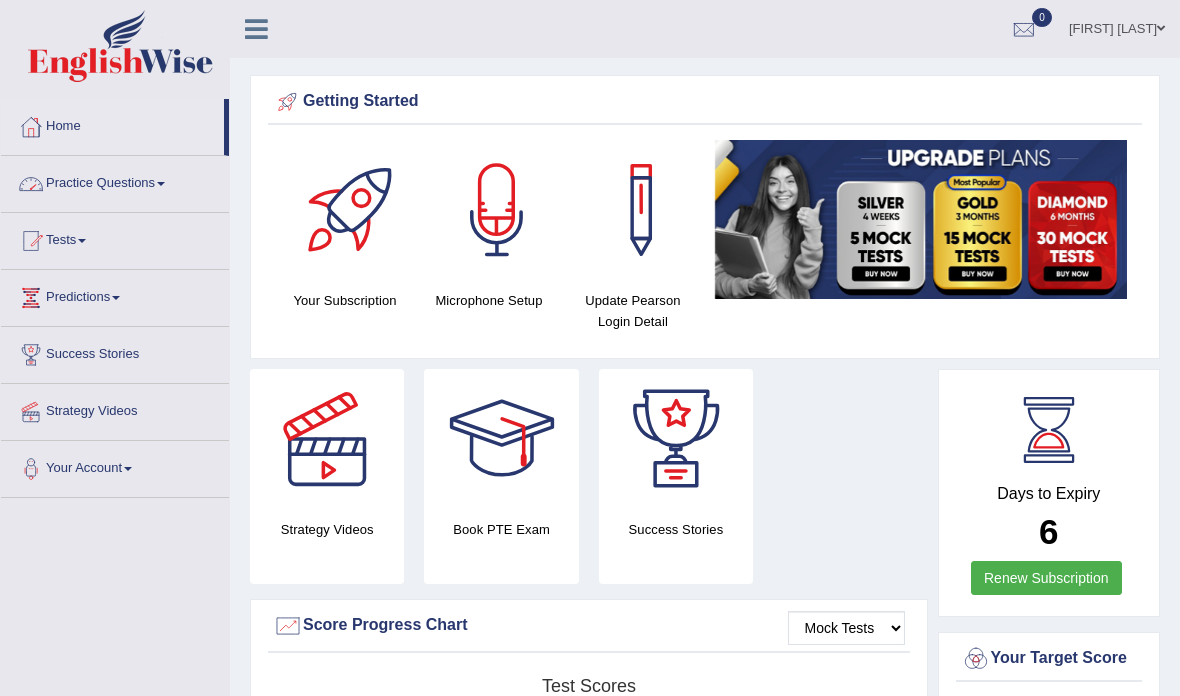 click on "Practice Questions" at bounding box center [115, 181] 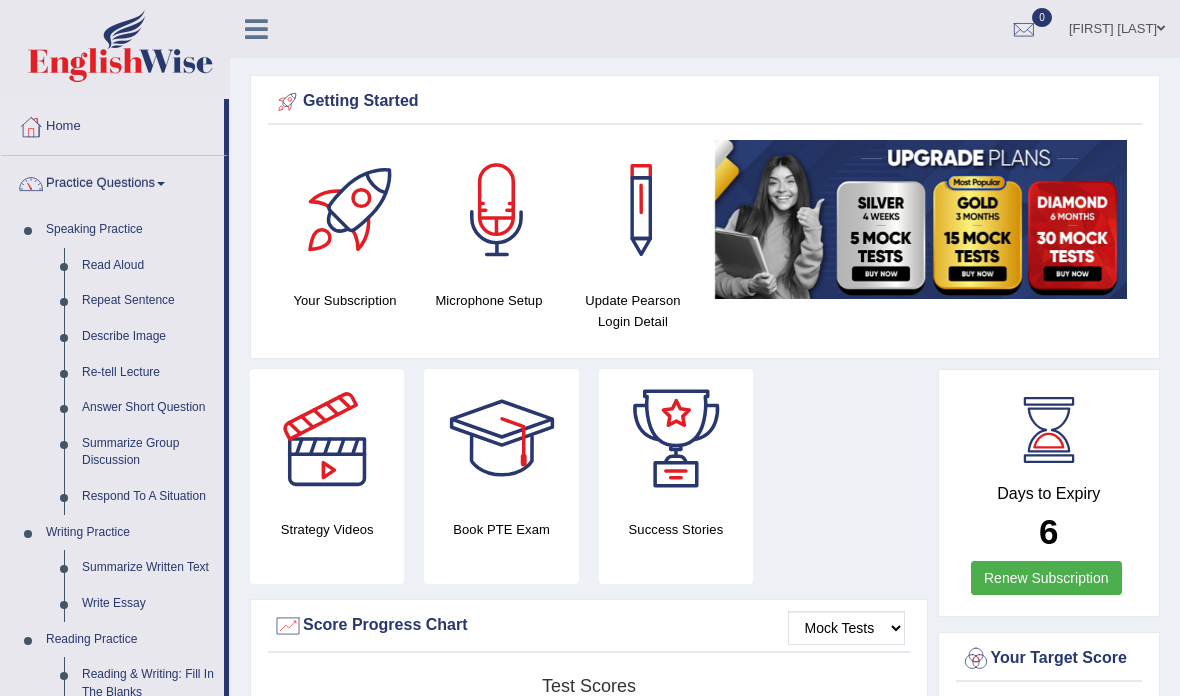 click at bounding box center [590, 348] 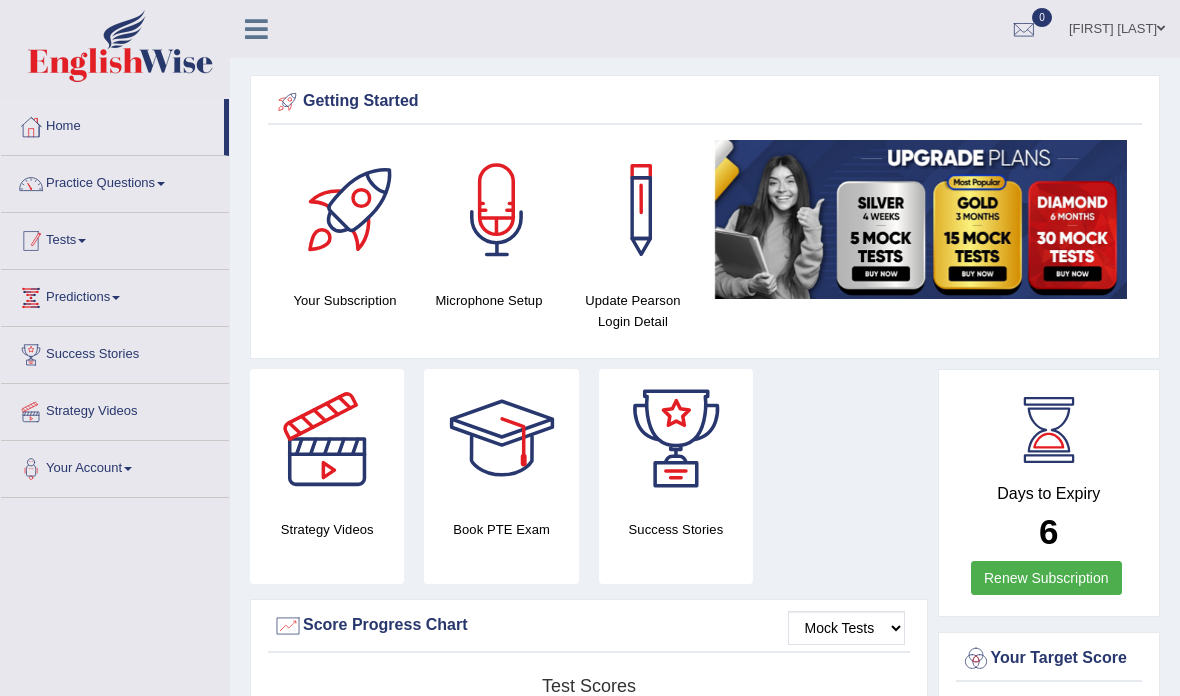 click on "Tests" at bounding box center (115, 238) 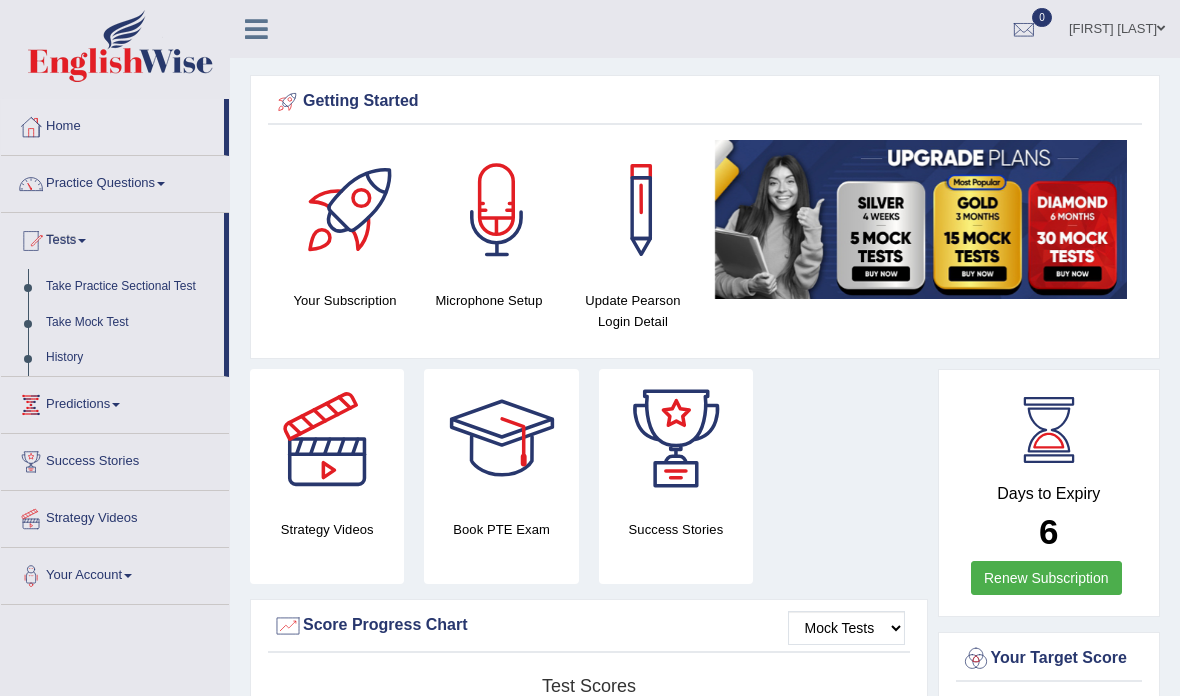 click at bounding box center [590, 348] 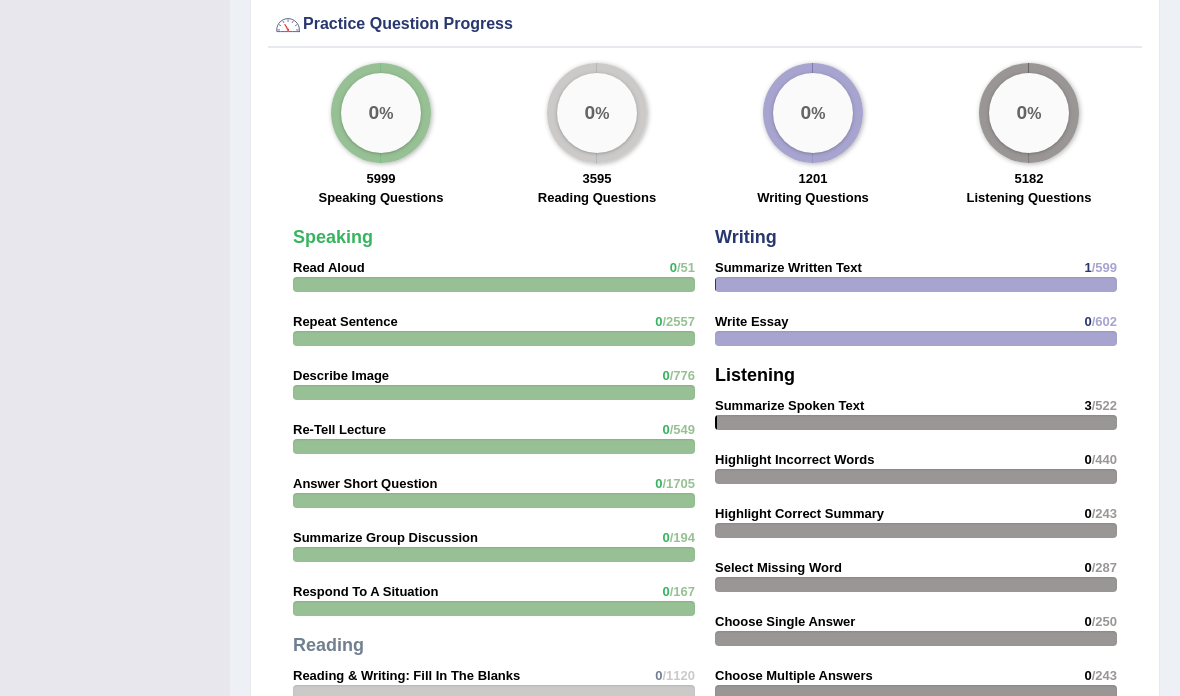 scroll, scrollTop: 1463, scrollLeft: 0, axis: vertical 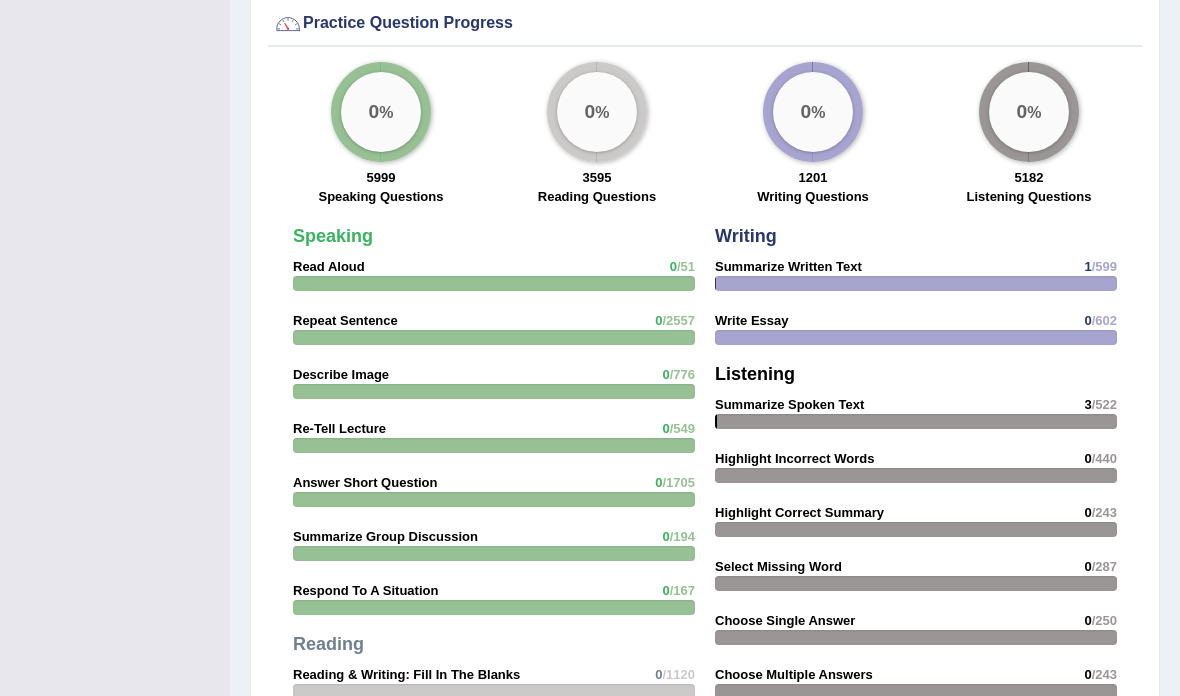 click on "Speaking
Read Aloud
0 /51
Repeat Sentence
0 /2557
Describe Image
0 /776
Re-Tell Lecture
0 /549
Answer Short Question
0 /1705
Summarize Group Discussion
0 /194
Respond To A Situation
0 /167
Reading
Reading & Writing: Fill In The Blanks
0 /1120" at bounding box center (494, 577) 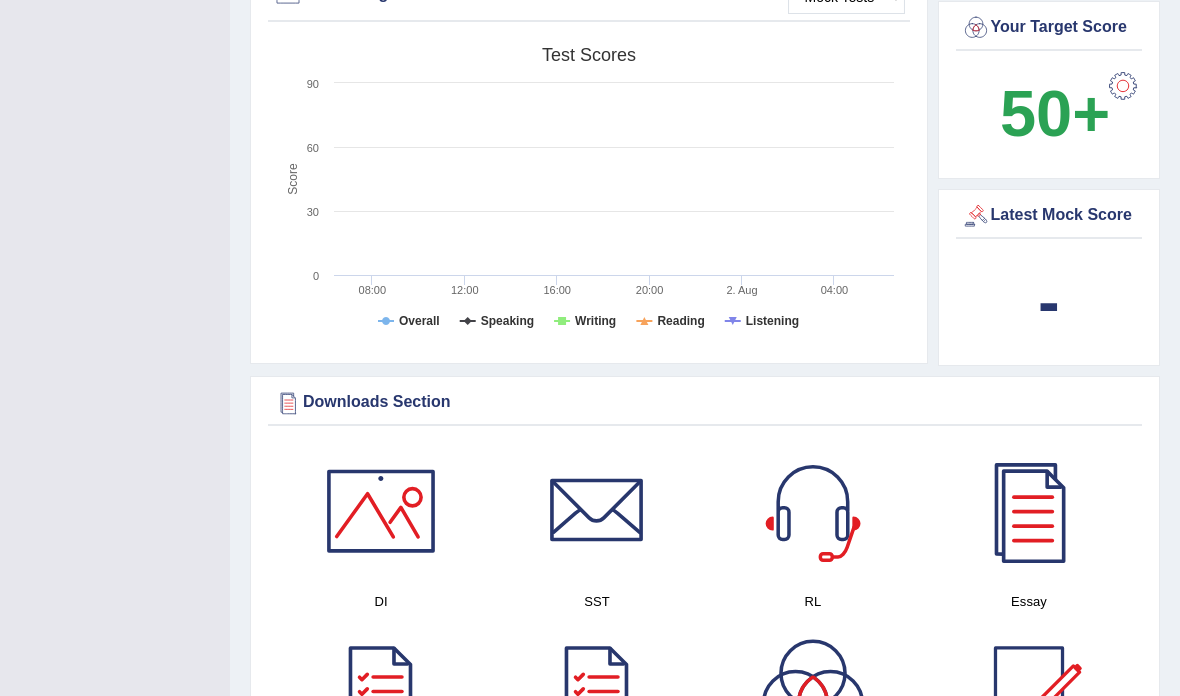 scroll, scrollTop: 631, scrollLeft: 0, axis: vertical 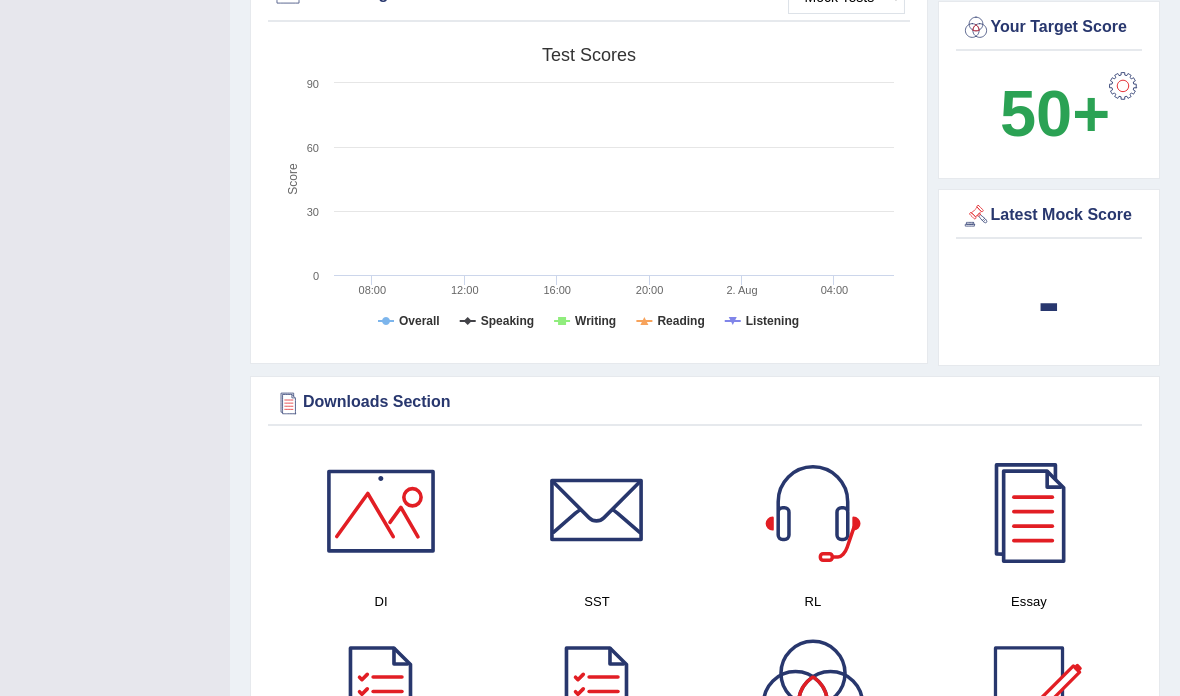 click at bounding box center (381, 511) 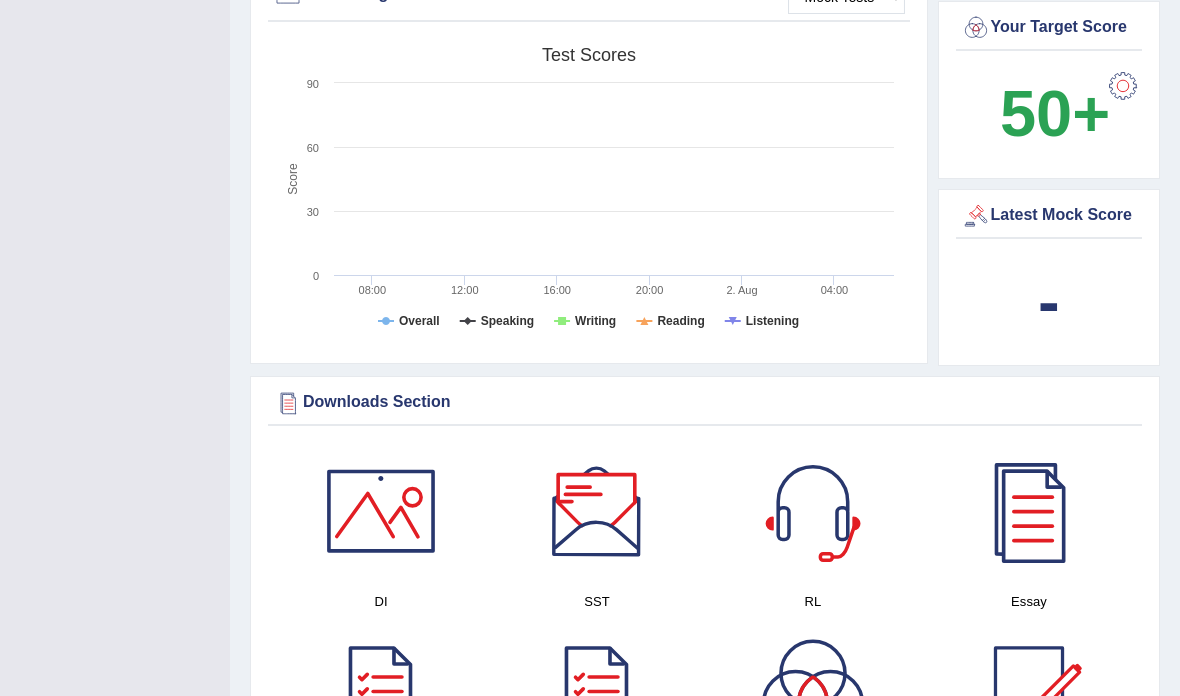 click at bounding box center (597, 511) 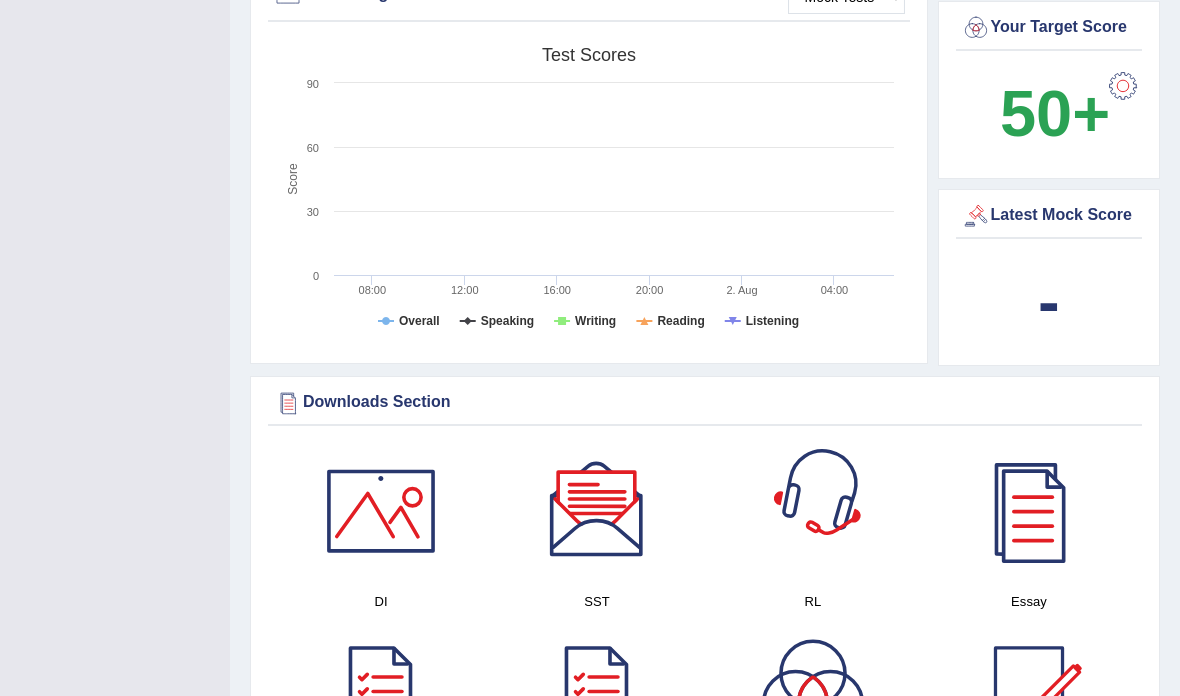 click at bounding box center (813, 511) 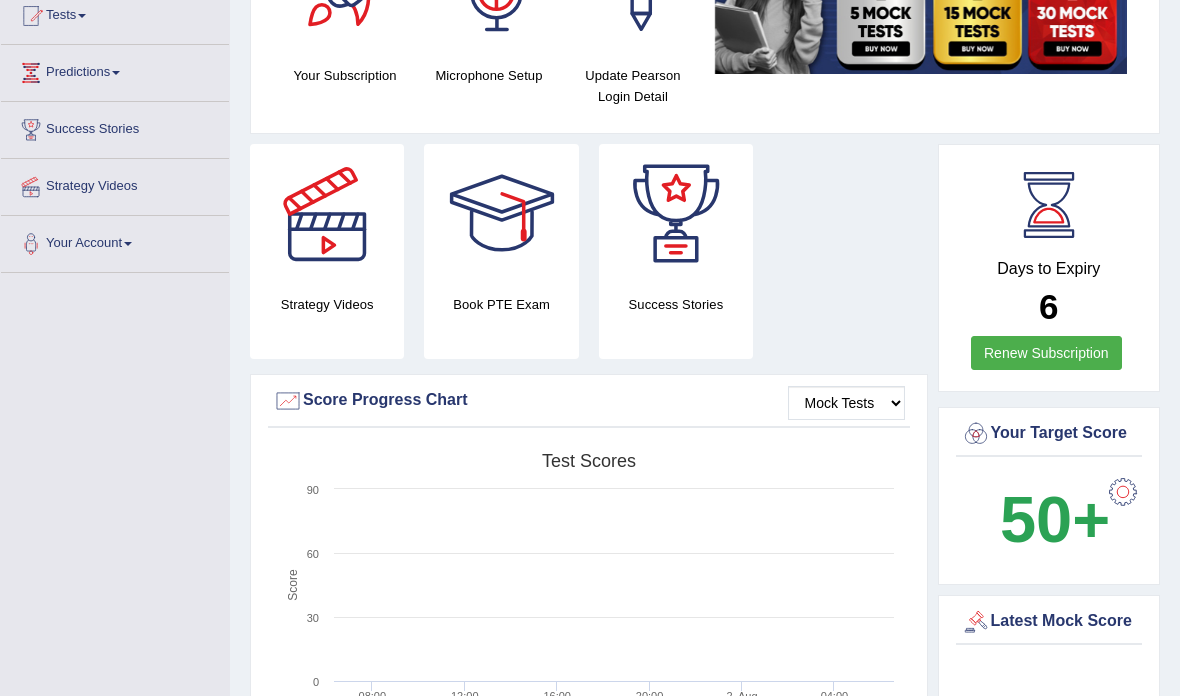 scroll, scrollTop: 0, scrollLeft: 0, axis: both 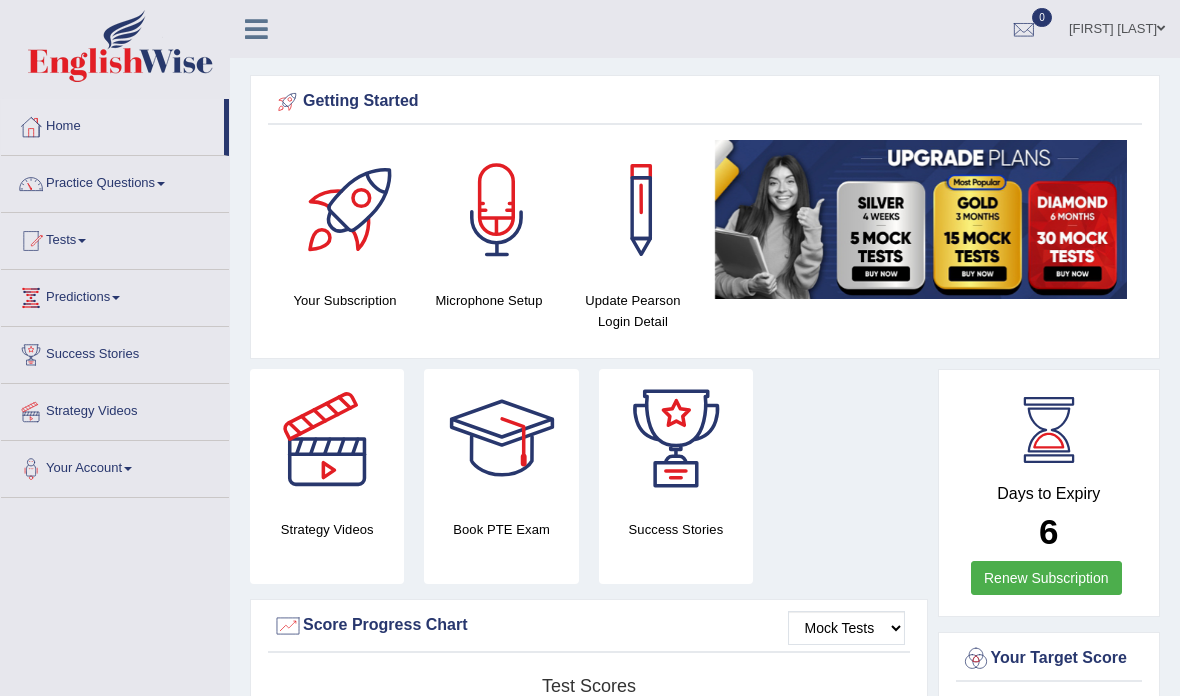 click at bounding box center (256, 29) 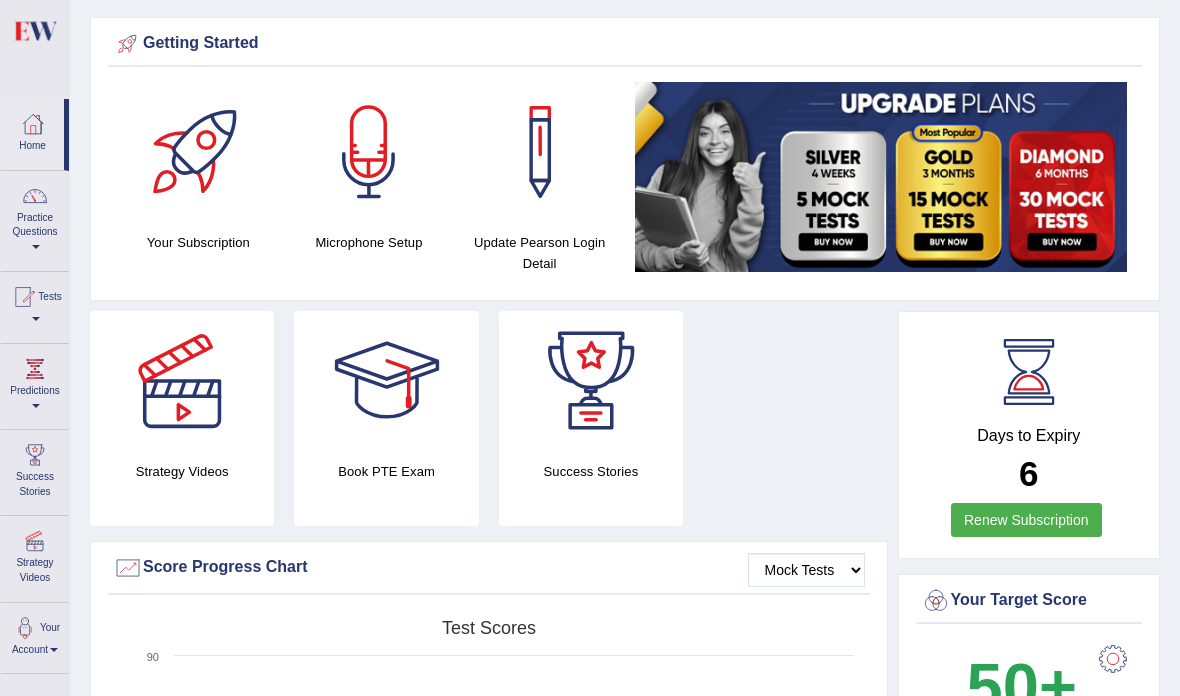 scroll, scrollTop: 0, scrollLeft: 0, axis: both 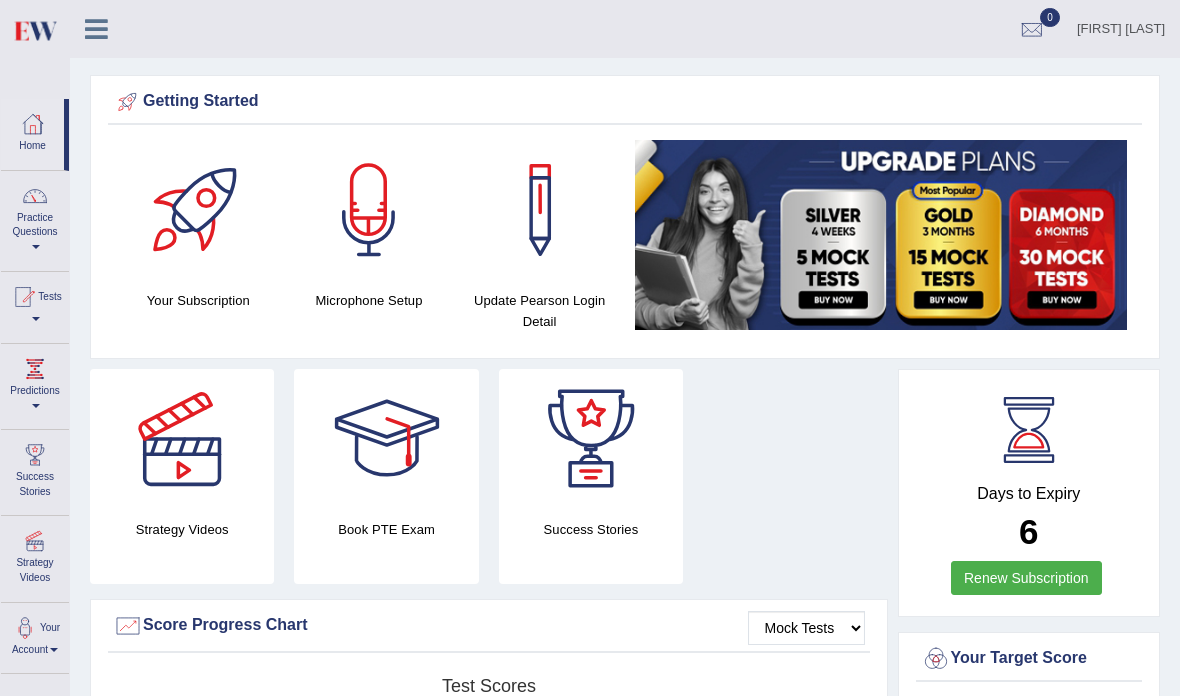 click on "Home" at bounding box center [32, 131] 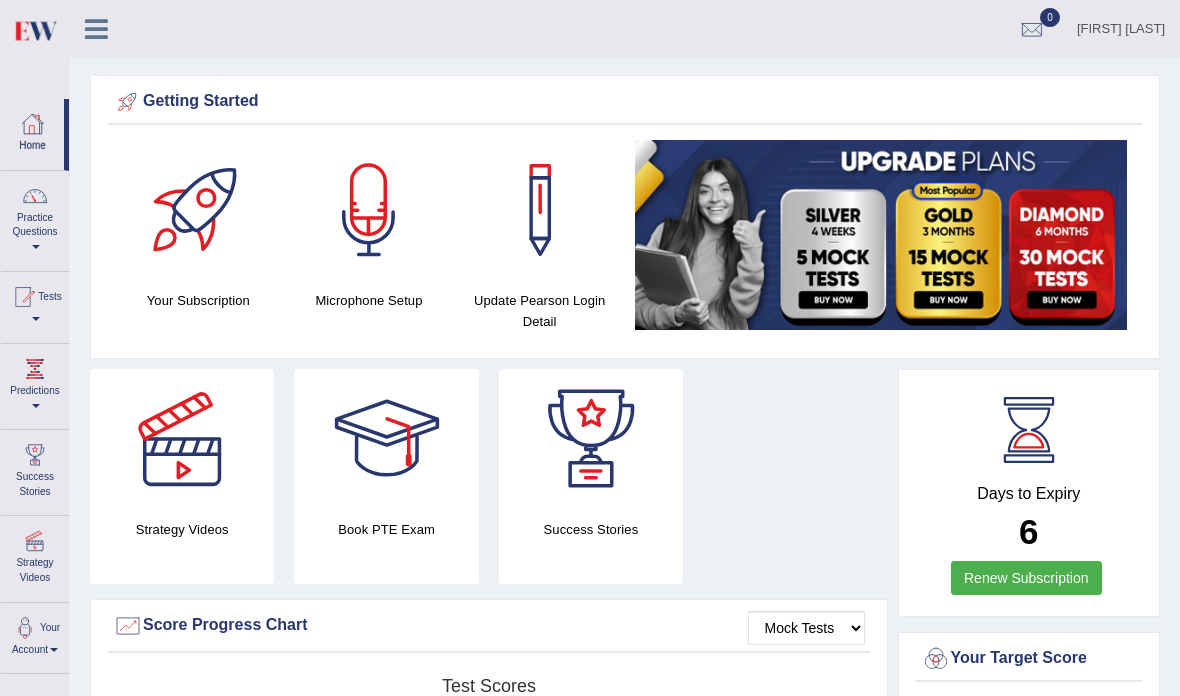 click at bounding box center (35, 196) 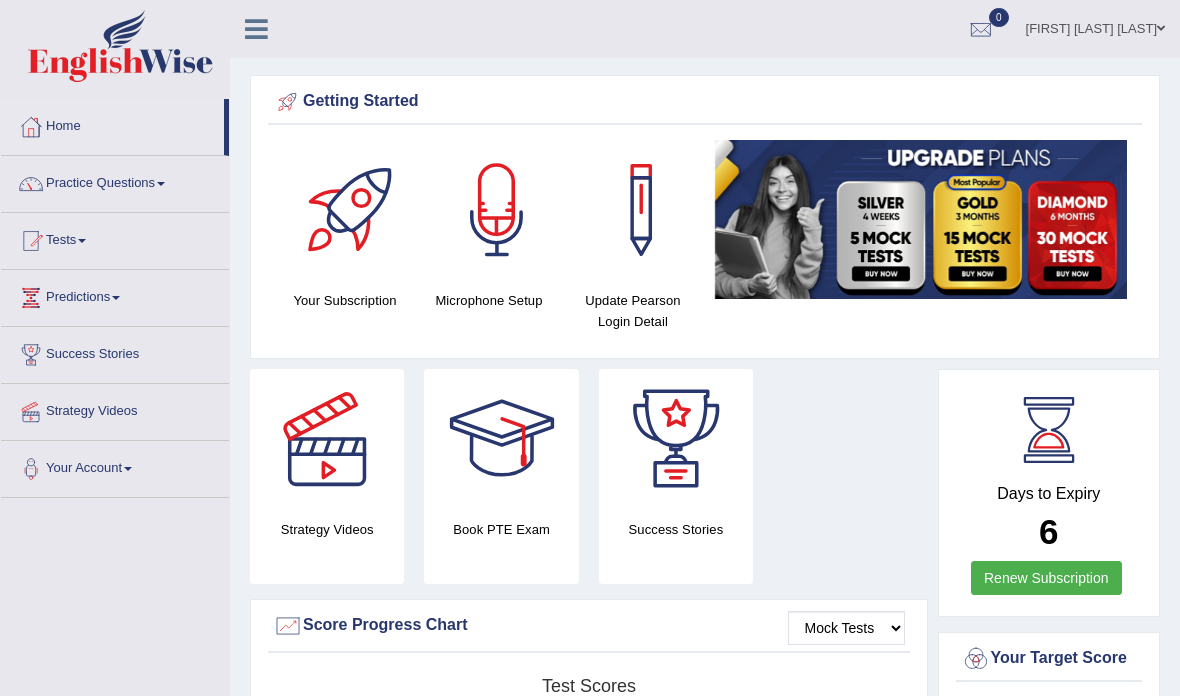 scroll, scrollTop: -6, scrollLeft: 0, axis: vertical 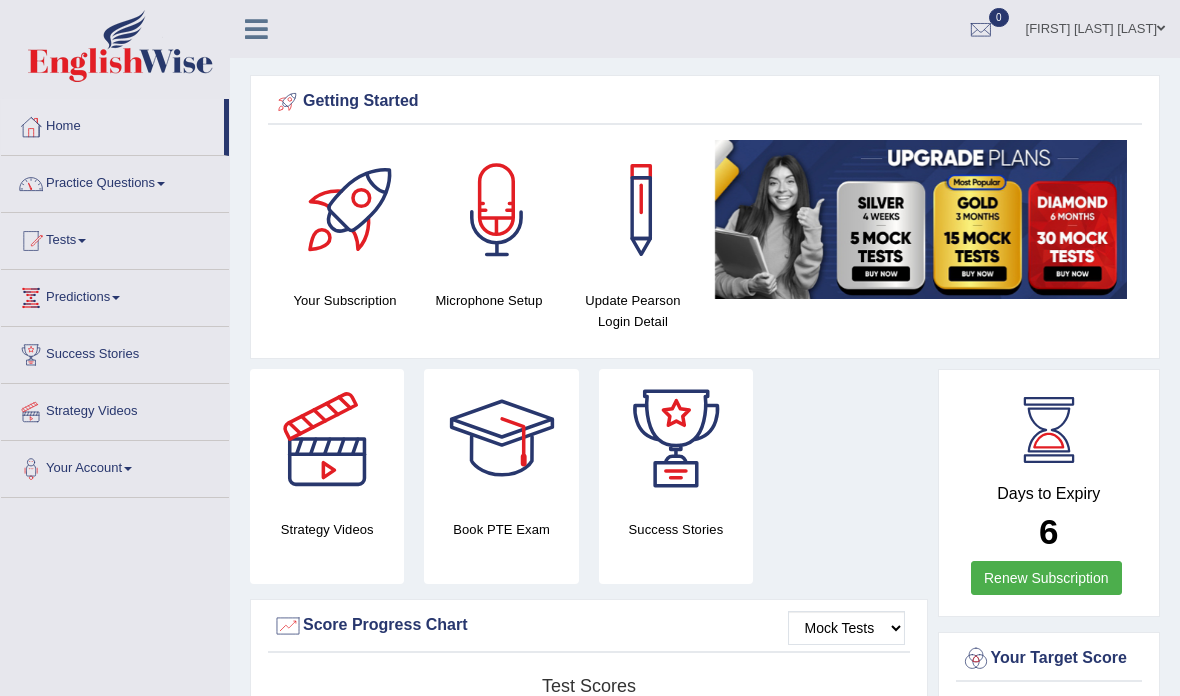 click on "Practice Questions" at bounding box center [115, 181] 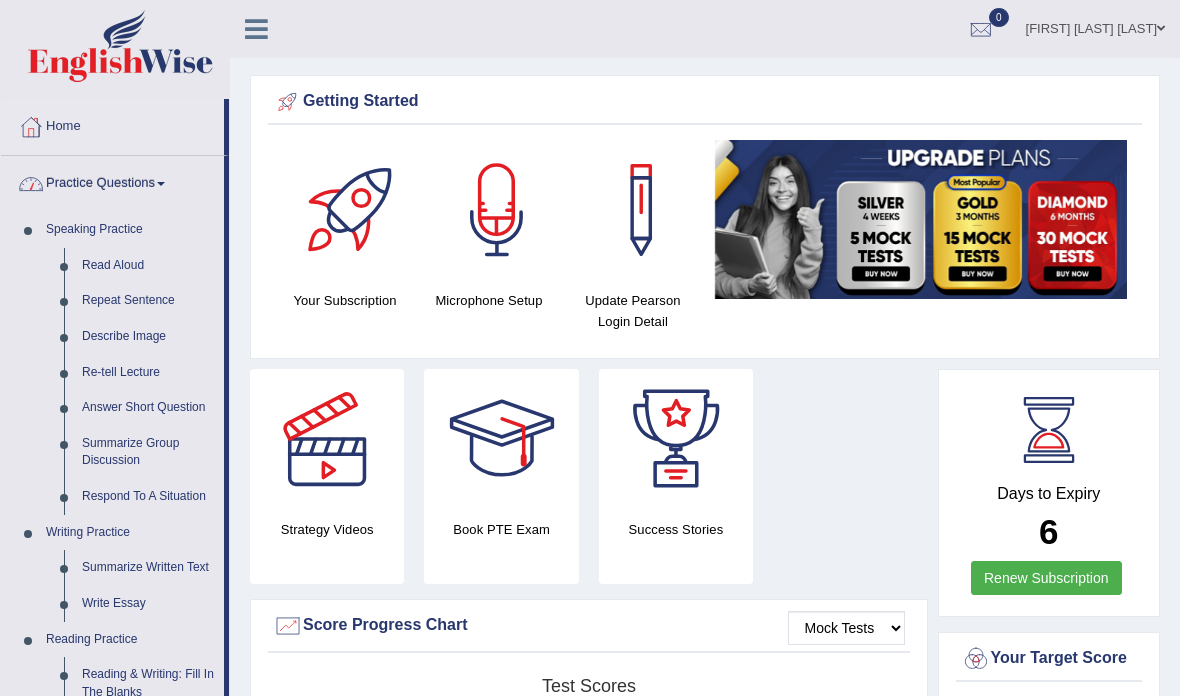 click at bounding box center [590, 348] 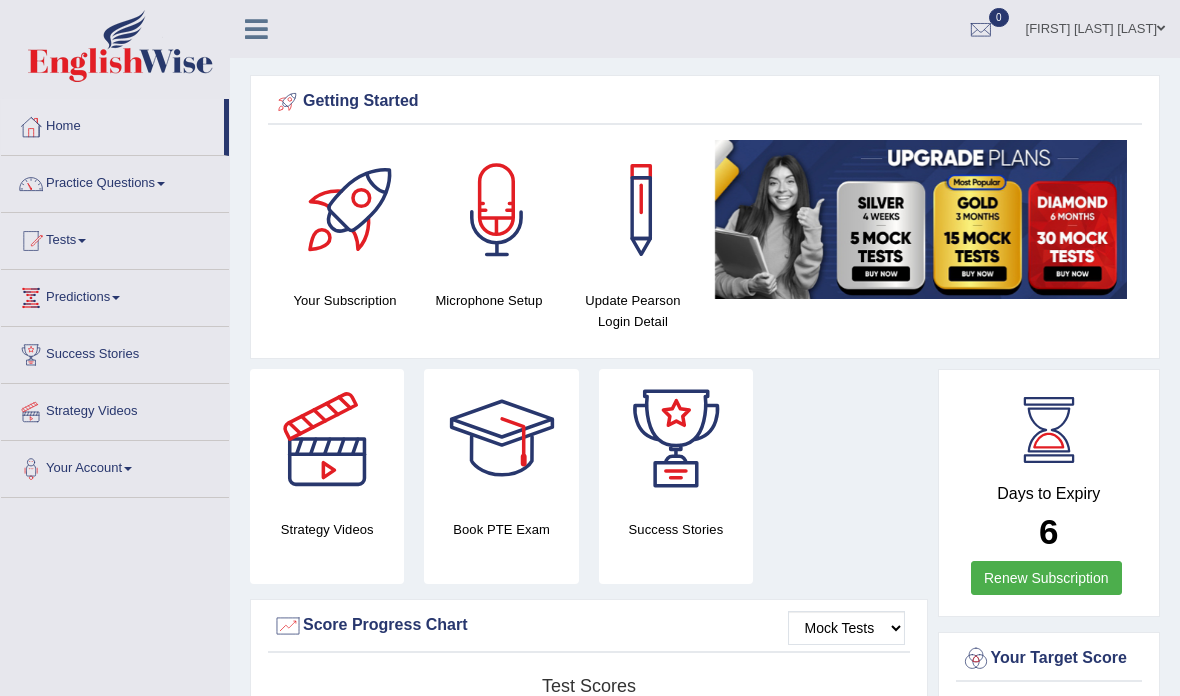 click on "Tests" at bounding box center [115, 238] 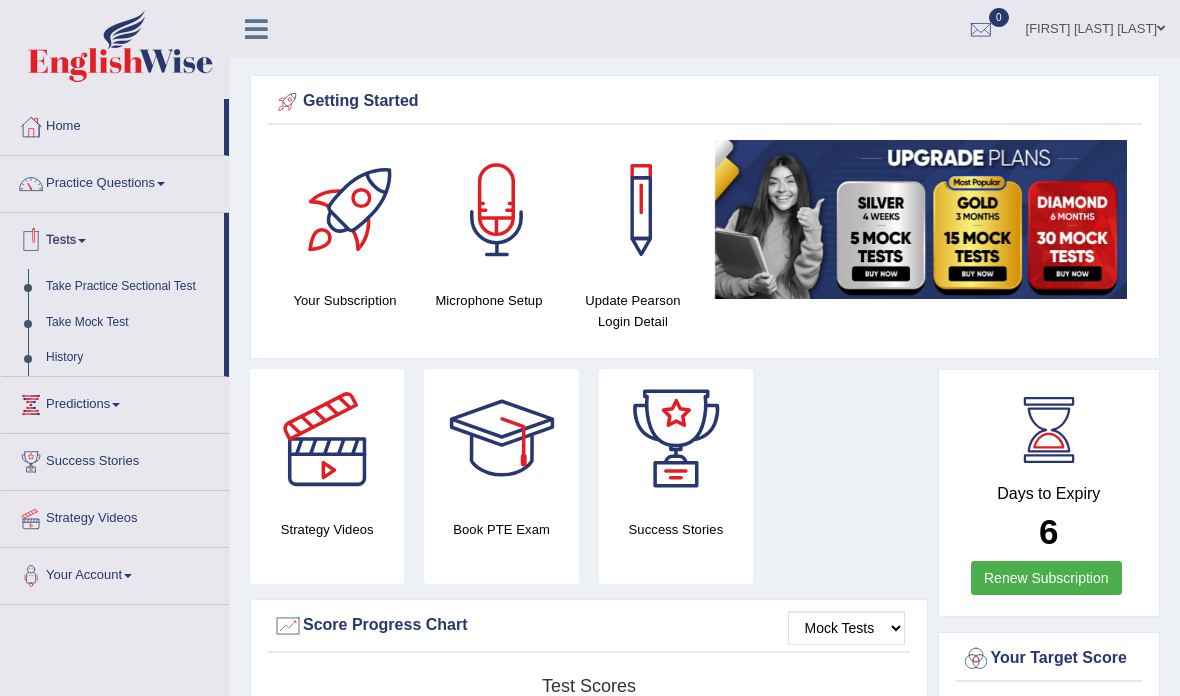 click at bounding box center [590, 348] 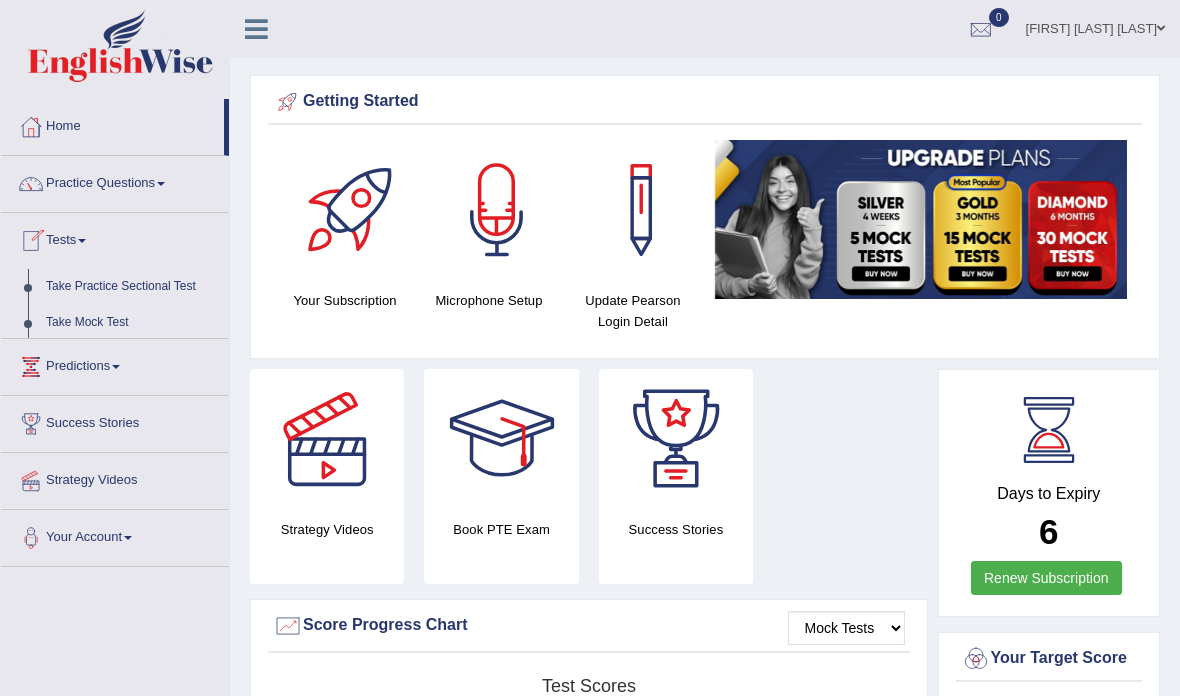 click on "Predictions" at bounding box center (115, 364) 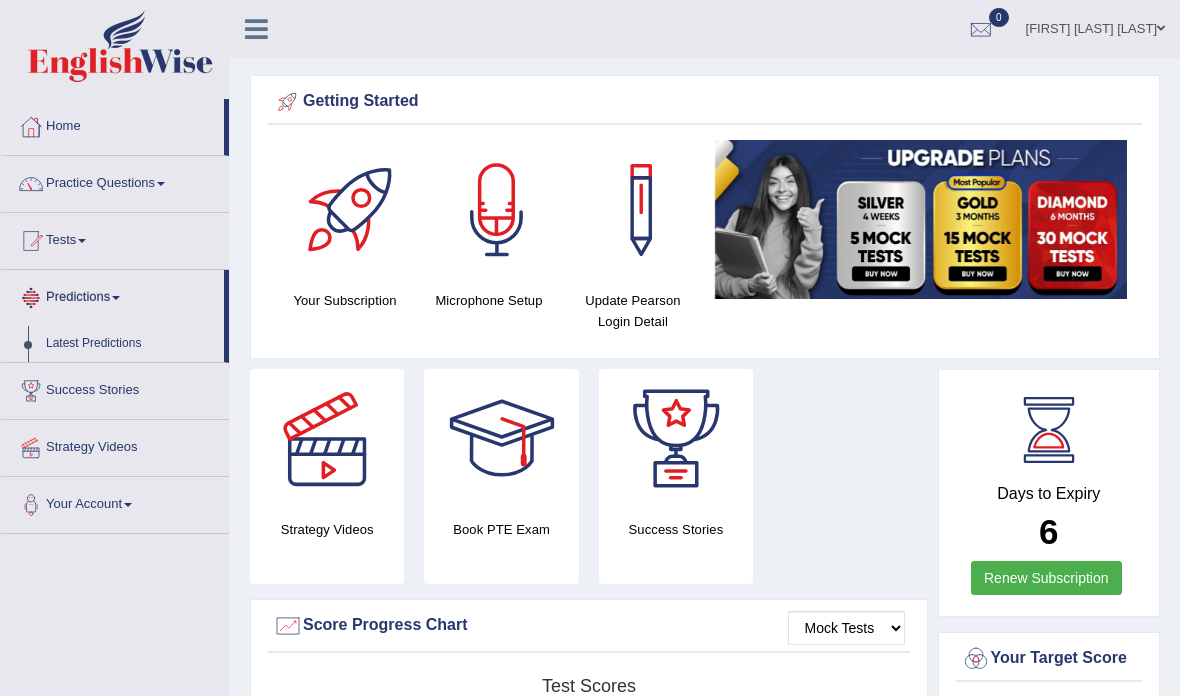 click at bounding box center (590, 348) 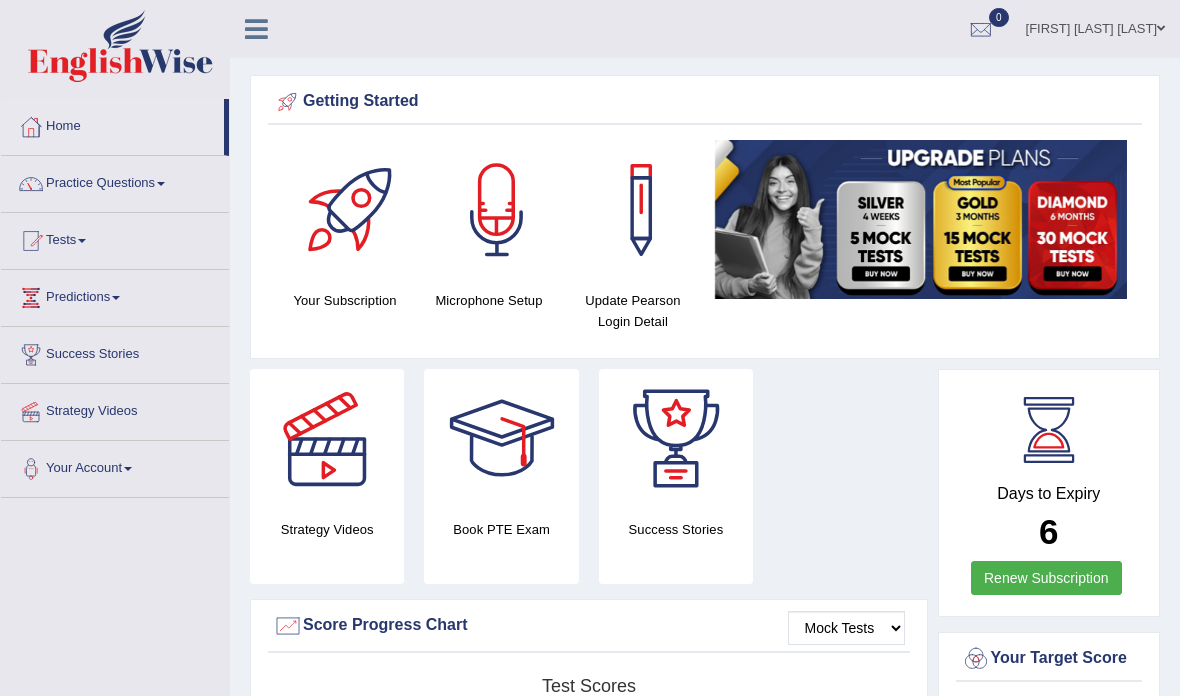 click on "Success Stories" at bounding box center [115, 352] 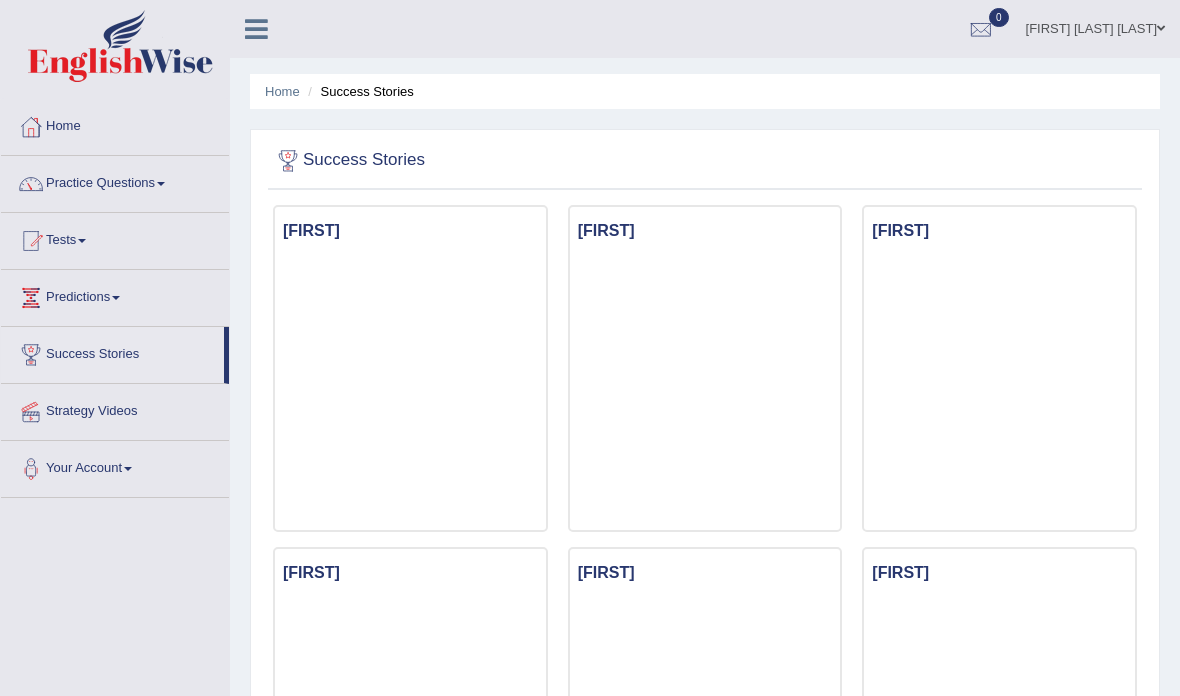 scroll, scrollTop: 0, scrollLeft: 0, axis: both 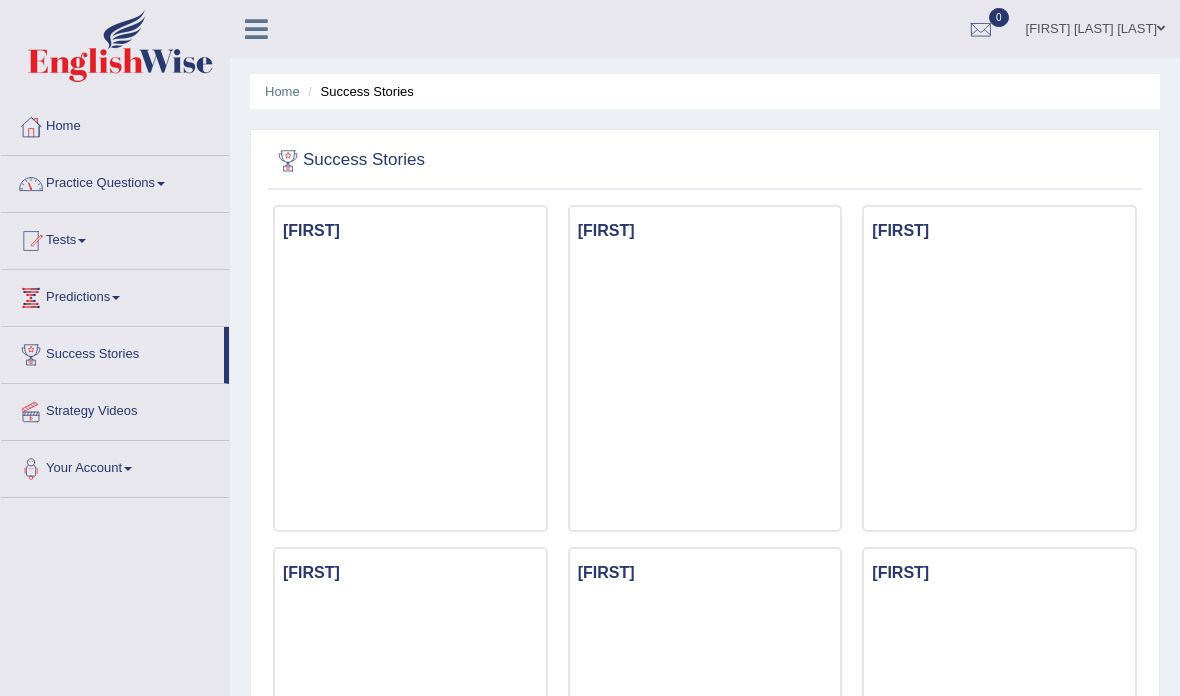 click on "Practice Questions" at bounding box center [115, 181] 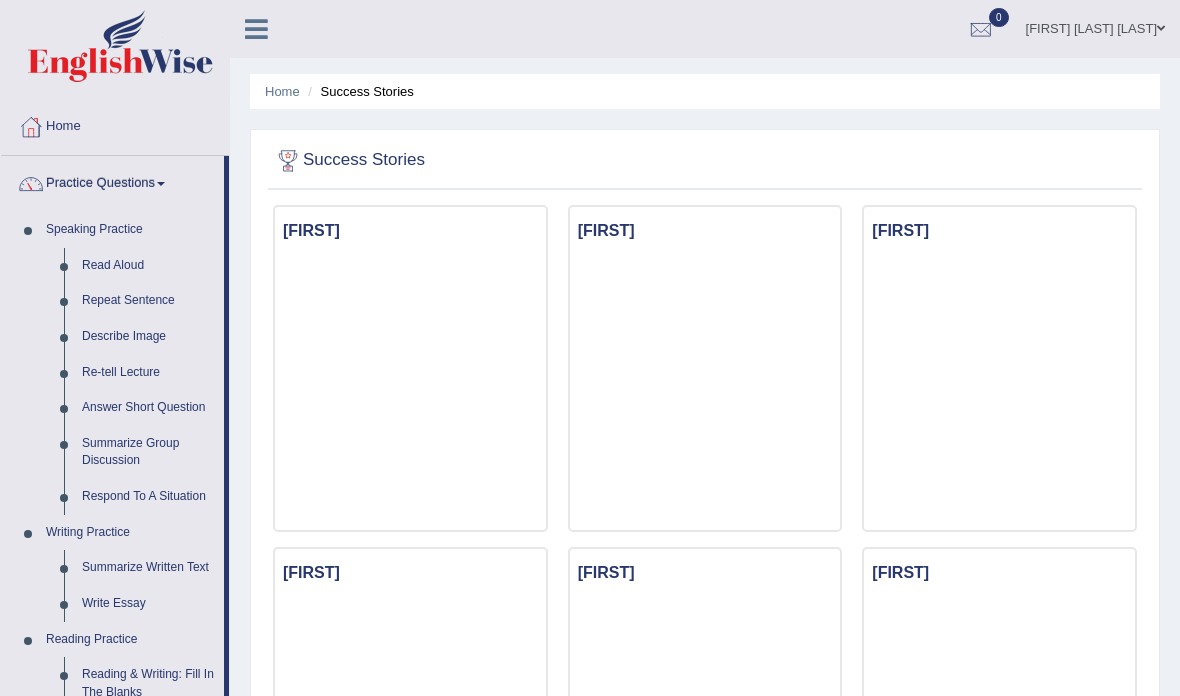 click at bounding box center (590, 348) 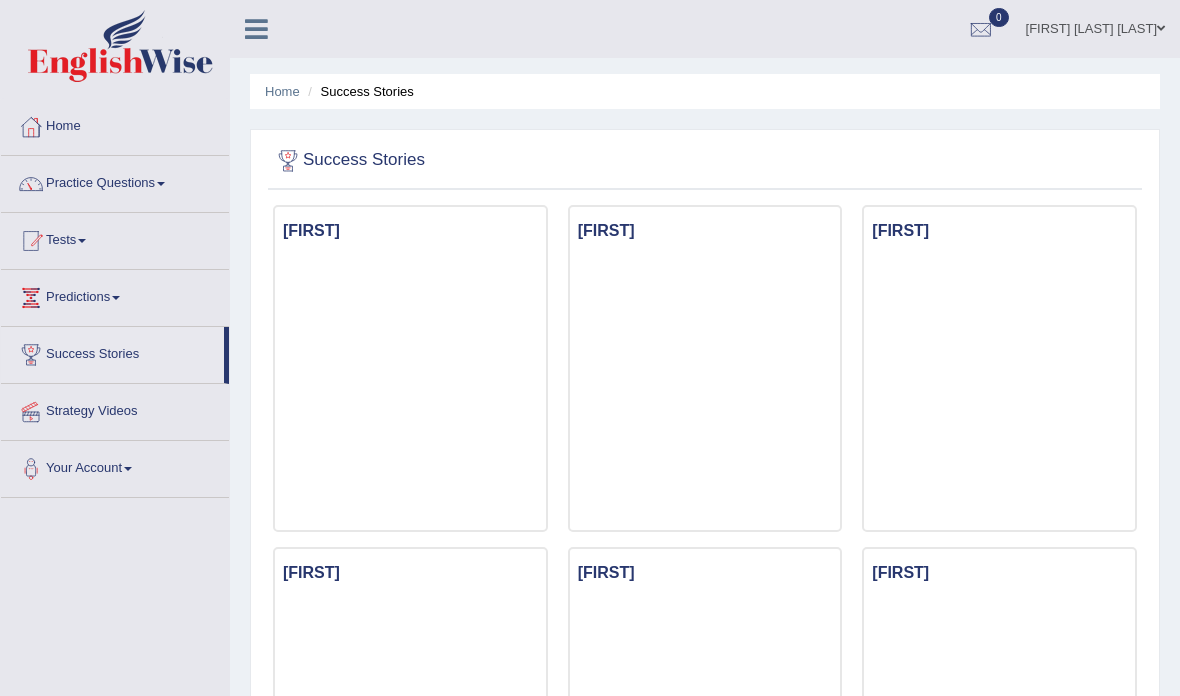 click on "Tests" at bounding box center [115, 238] 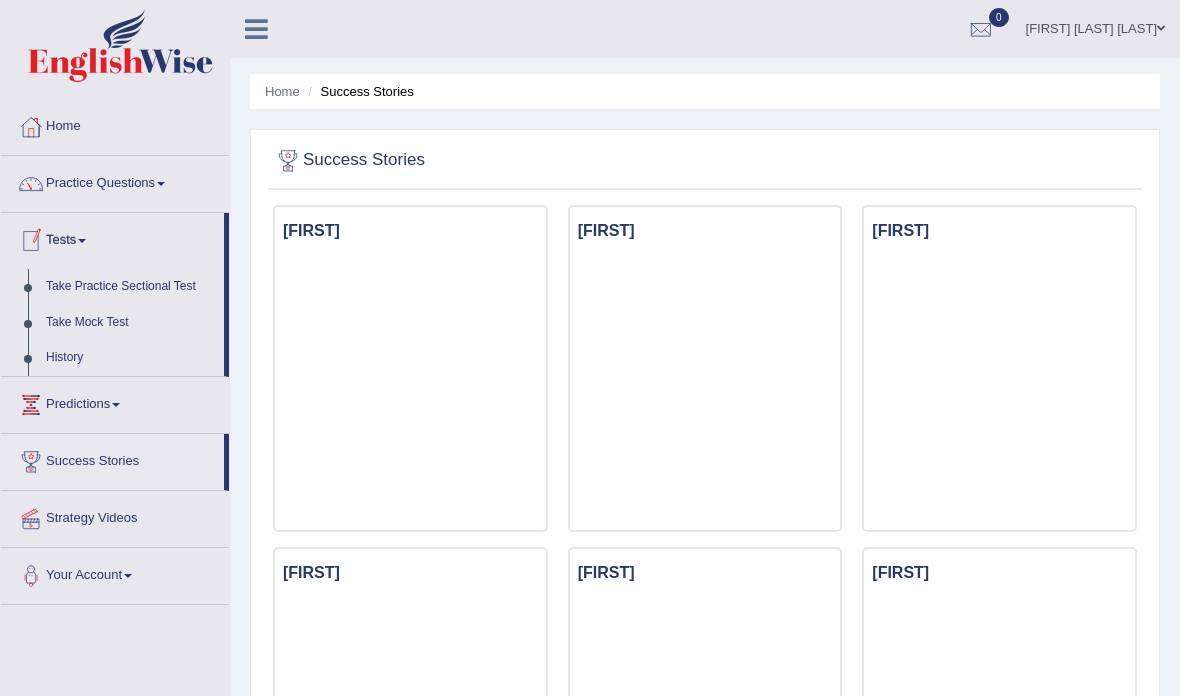 click at bounding box center [590, 348] 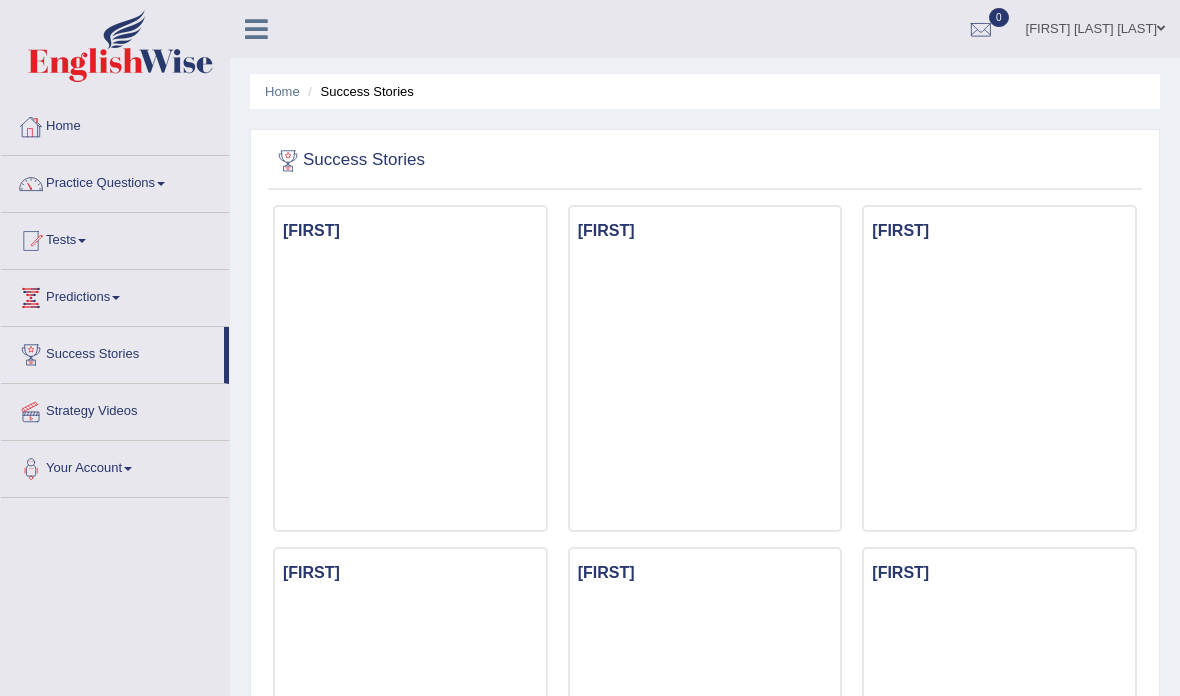 click on "Home" at bounding box center [115, 124] 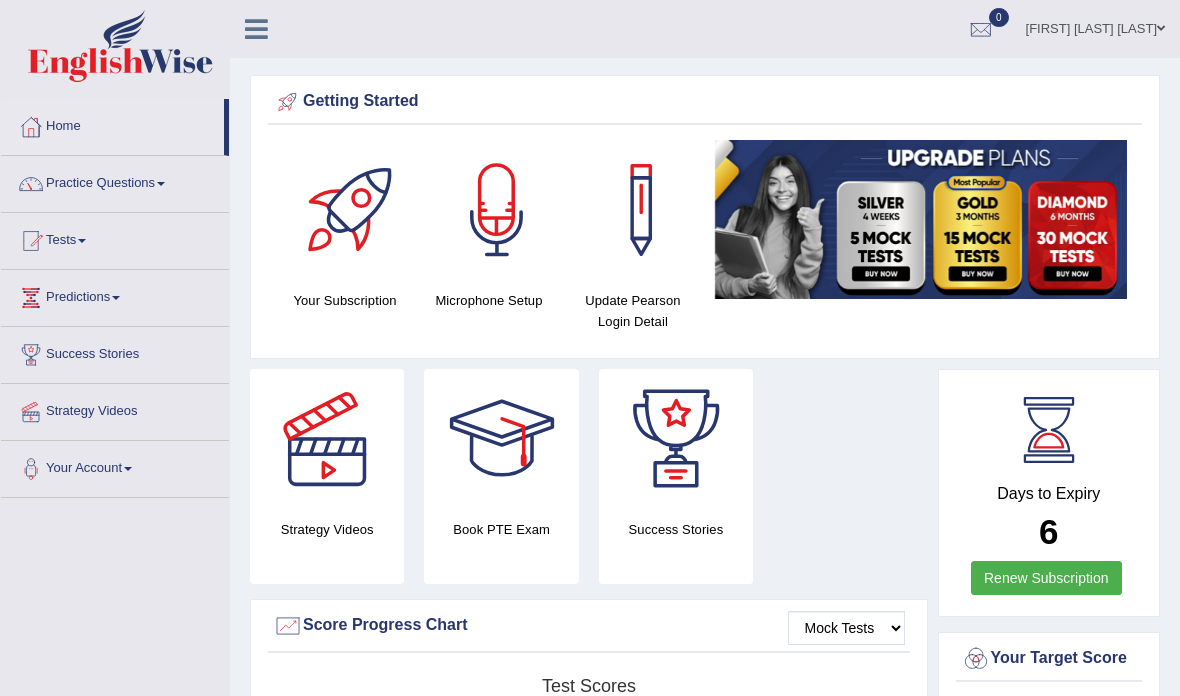 scroll, scrollTop: 0, scrollLeft: 0, axis: both 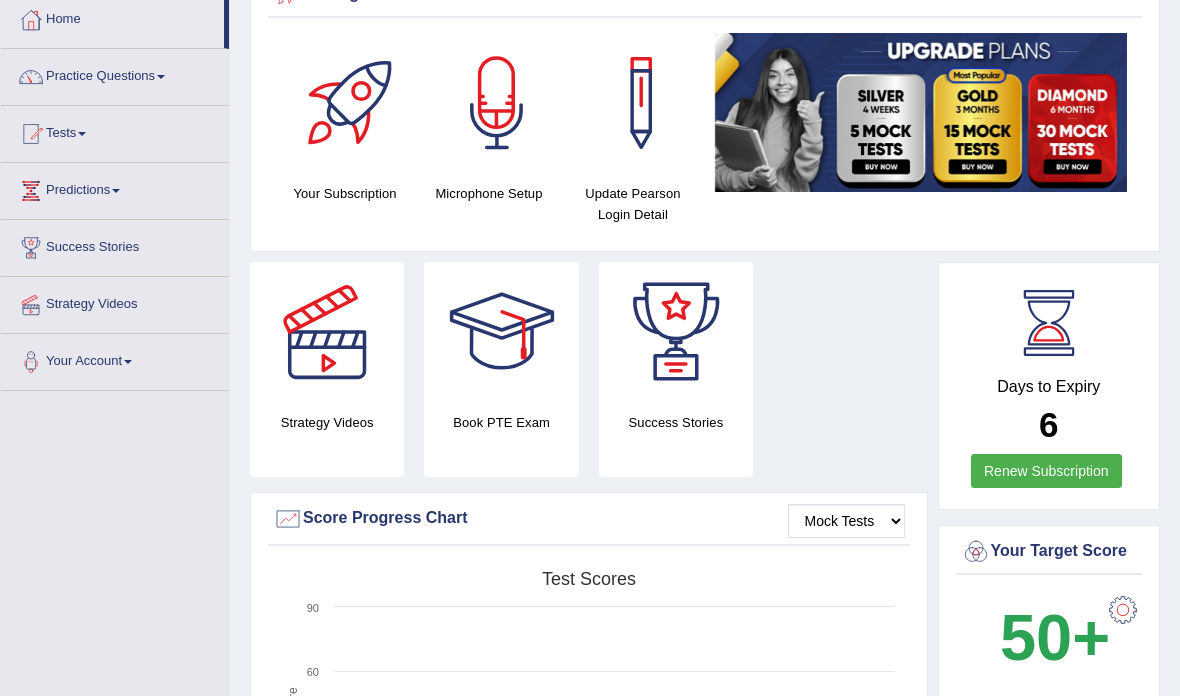 click on "Your Account" at bounding box center [115, 359] 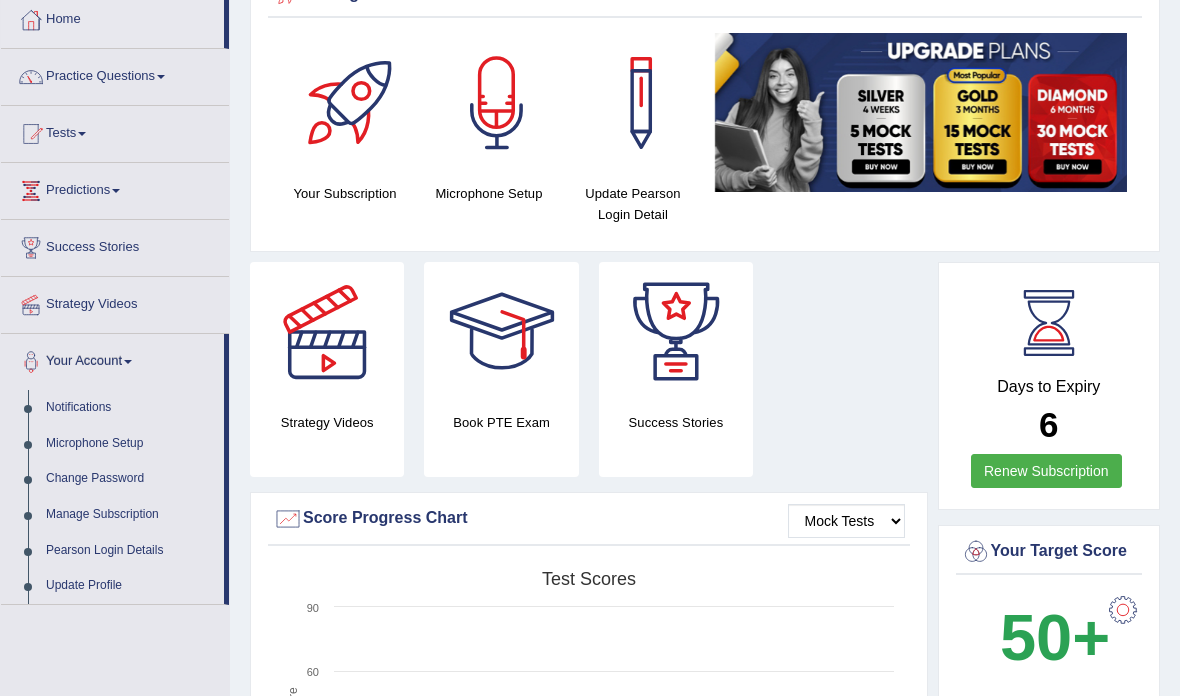 click at bounding box center [590, 348] 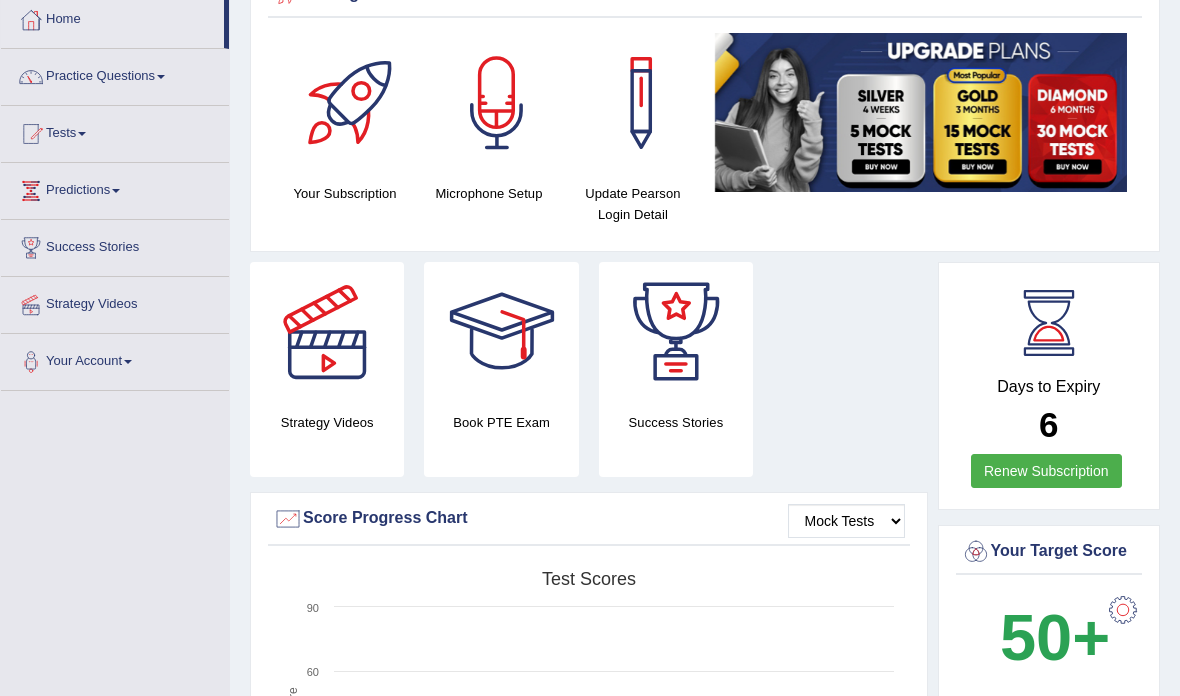 click on "Strategy Videos" at bounding box center [115, 302] 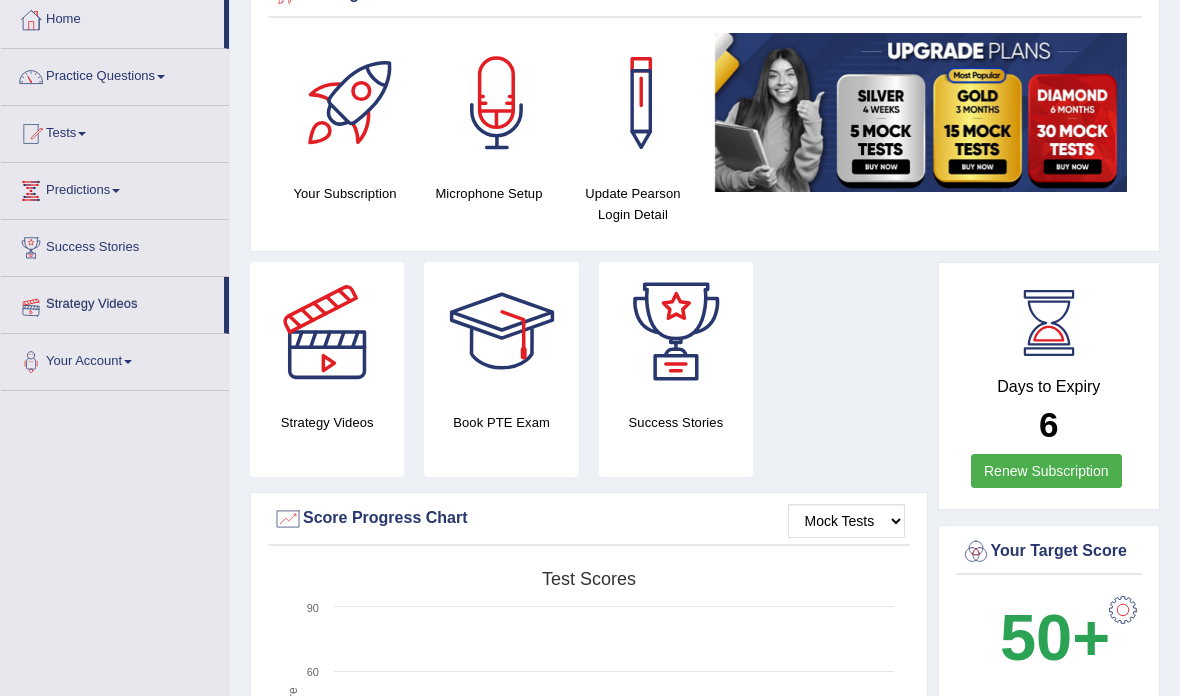 click on "Success Stories" at bounding box center [115, 245] 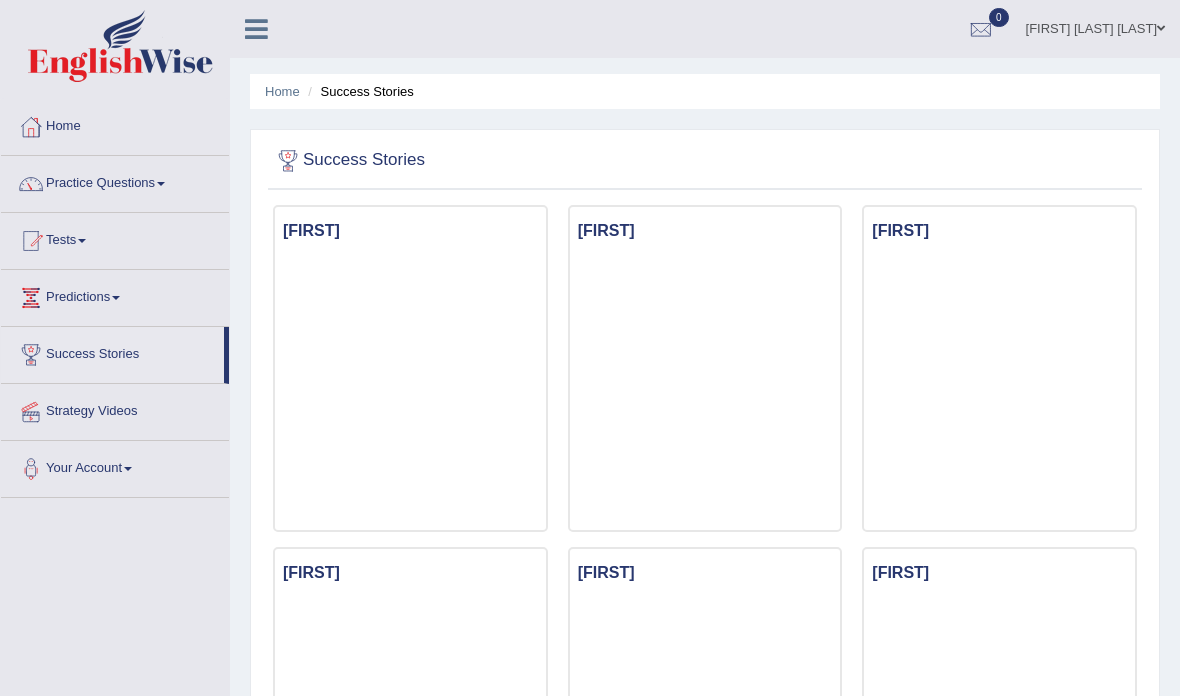 click on "Predictions" at bounding box center [115, 295] 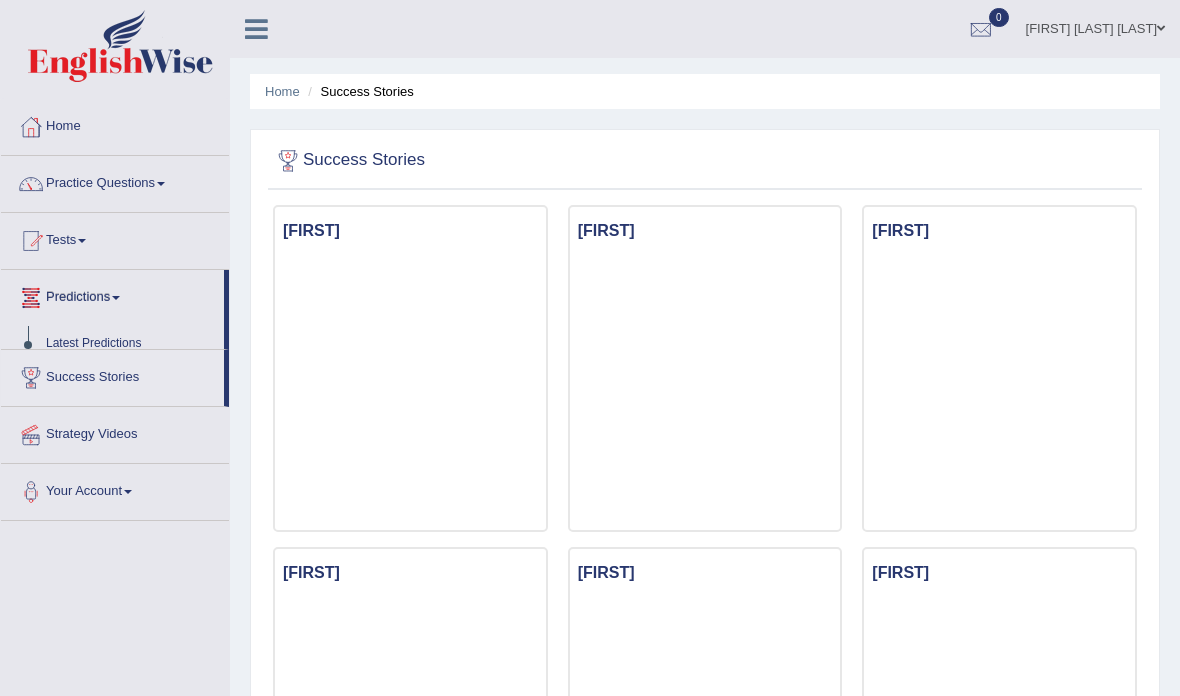 scroll, scrollTop: 0, scrollLeft: 0, axis: both 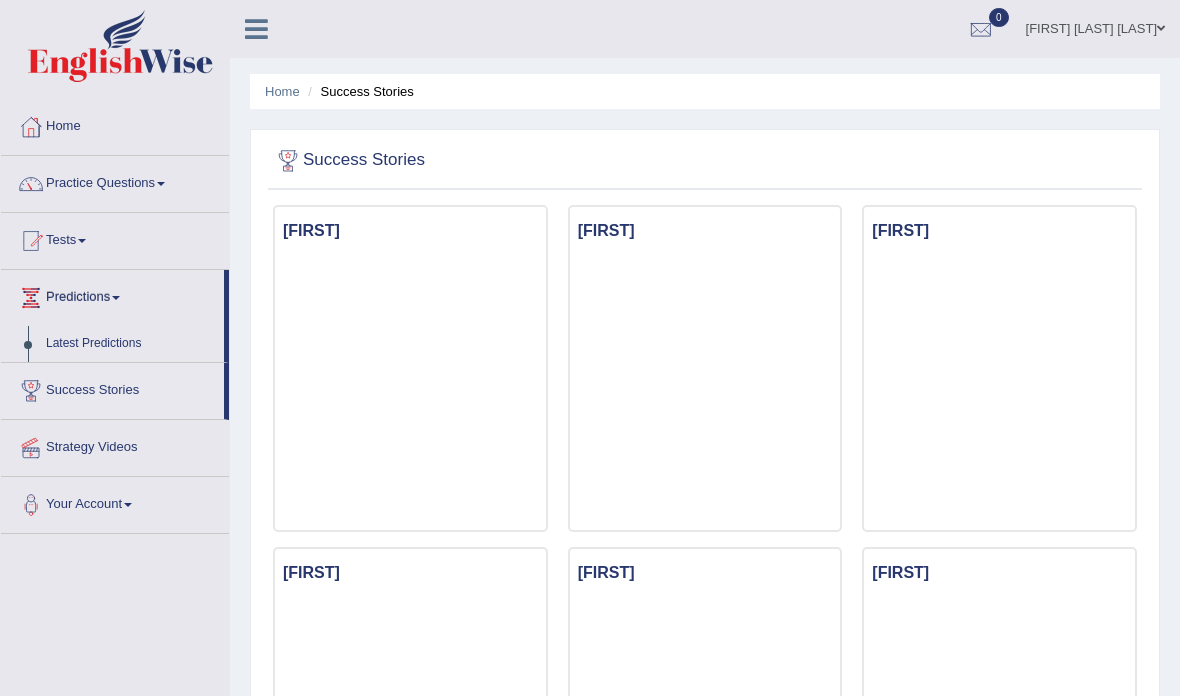 click at bounding box center (590, 348) 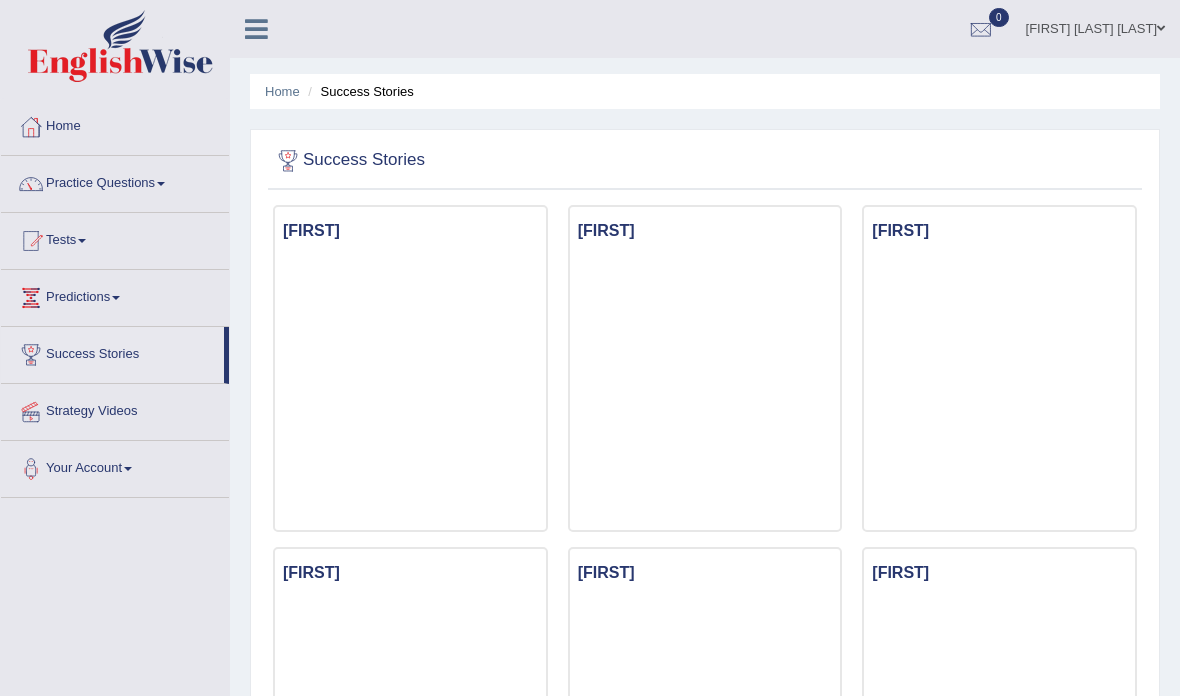 click on "Tests" at bounding box center [115, 238] 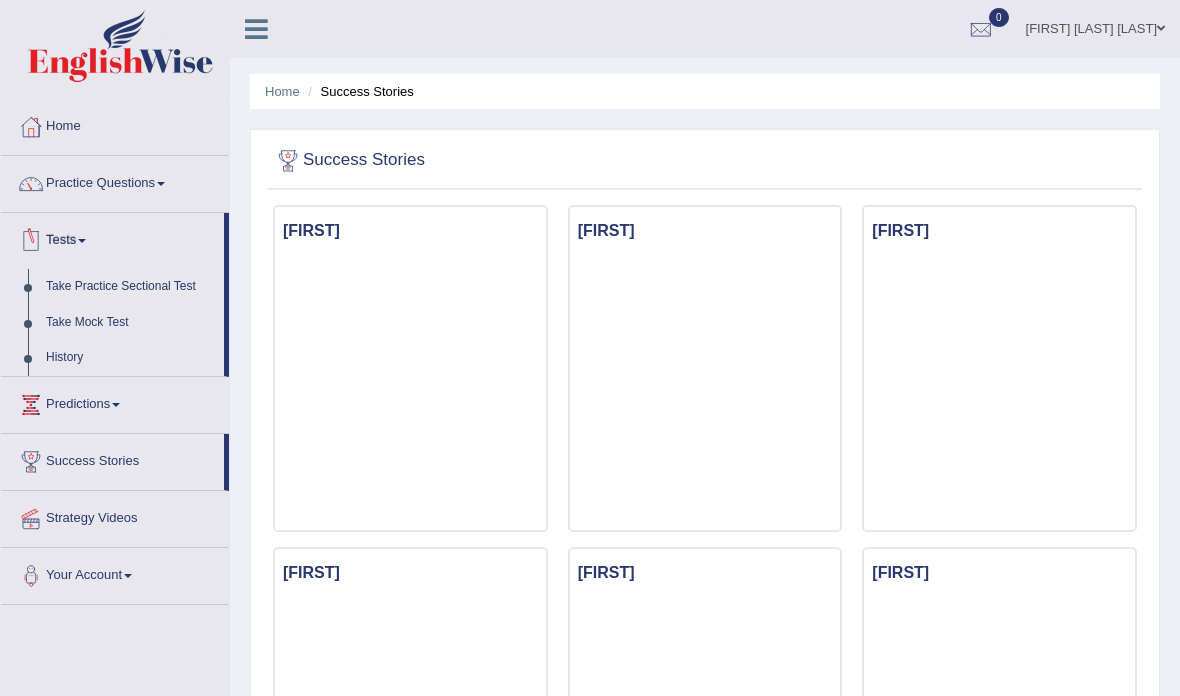click at bounding box center [590, 348] 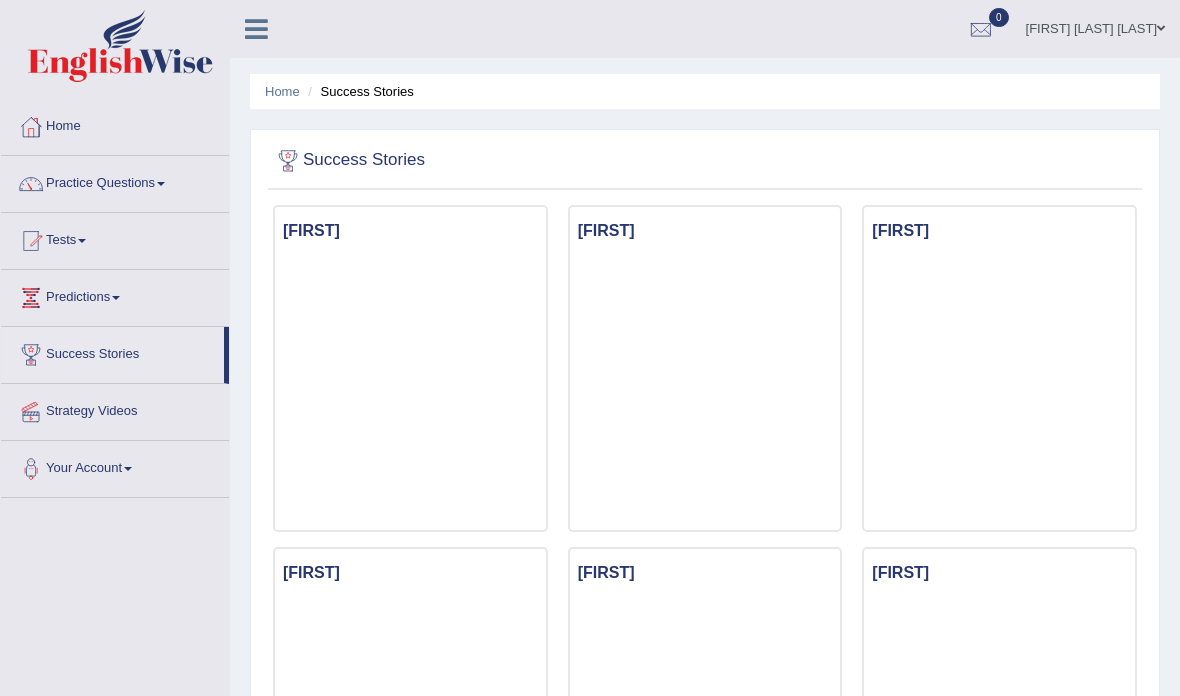 click at bounding box center [31, 241] 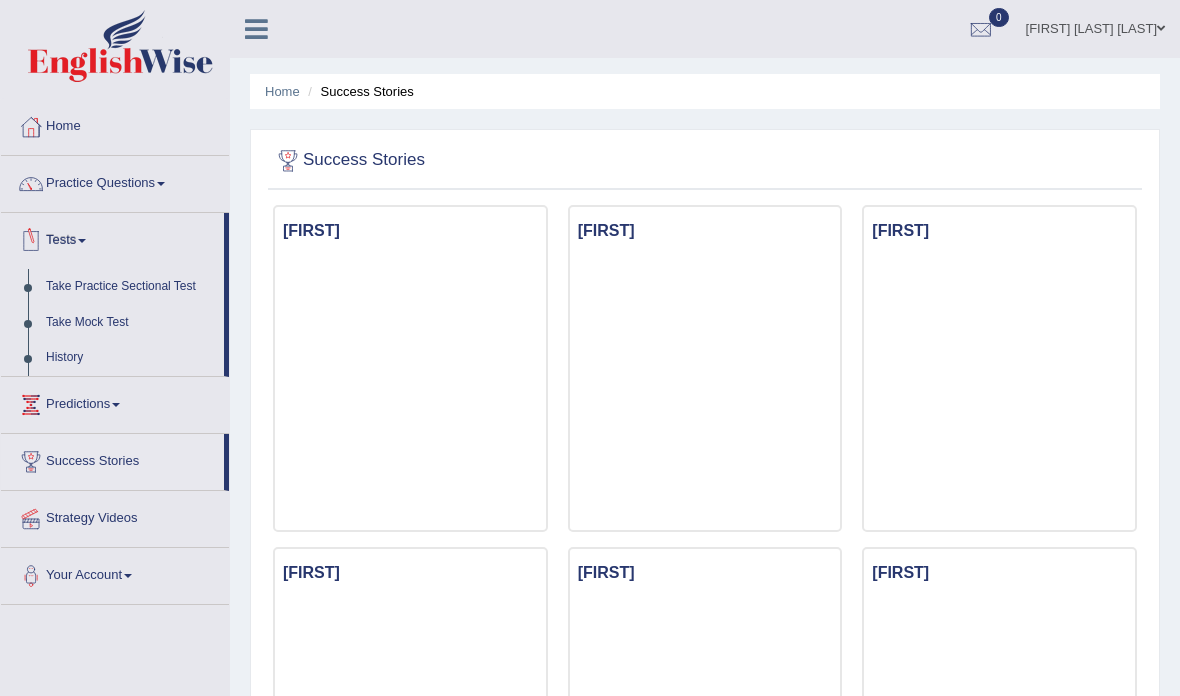 click at bounding box center [590, 348] 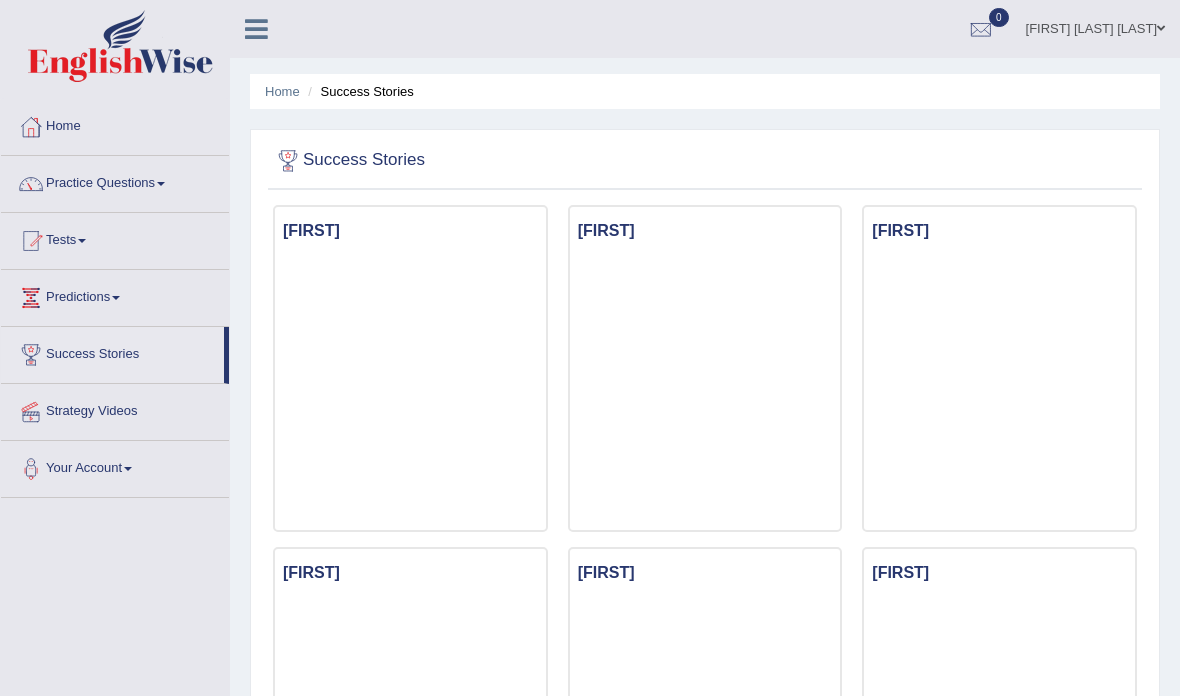 click at bounding box center [31, 241] 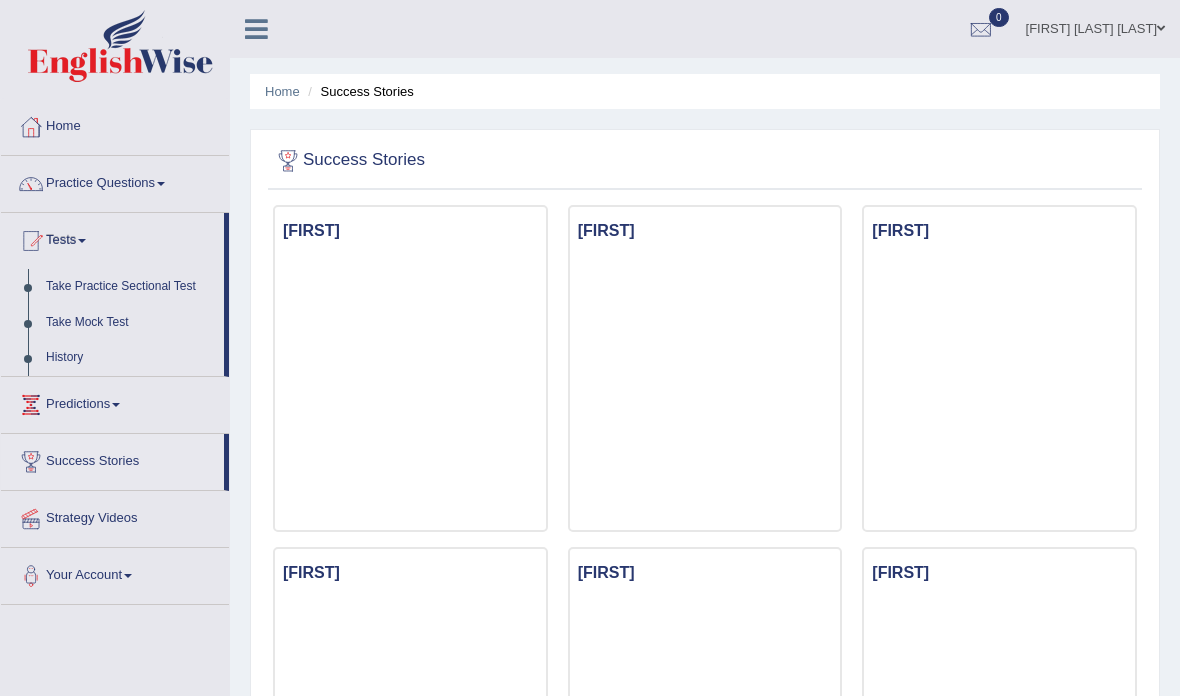 click at bounding box center [590, 348] 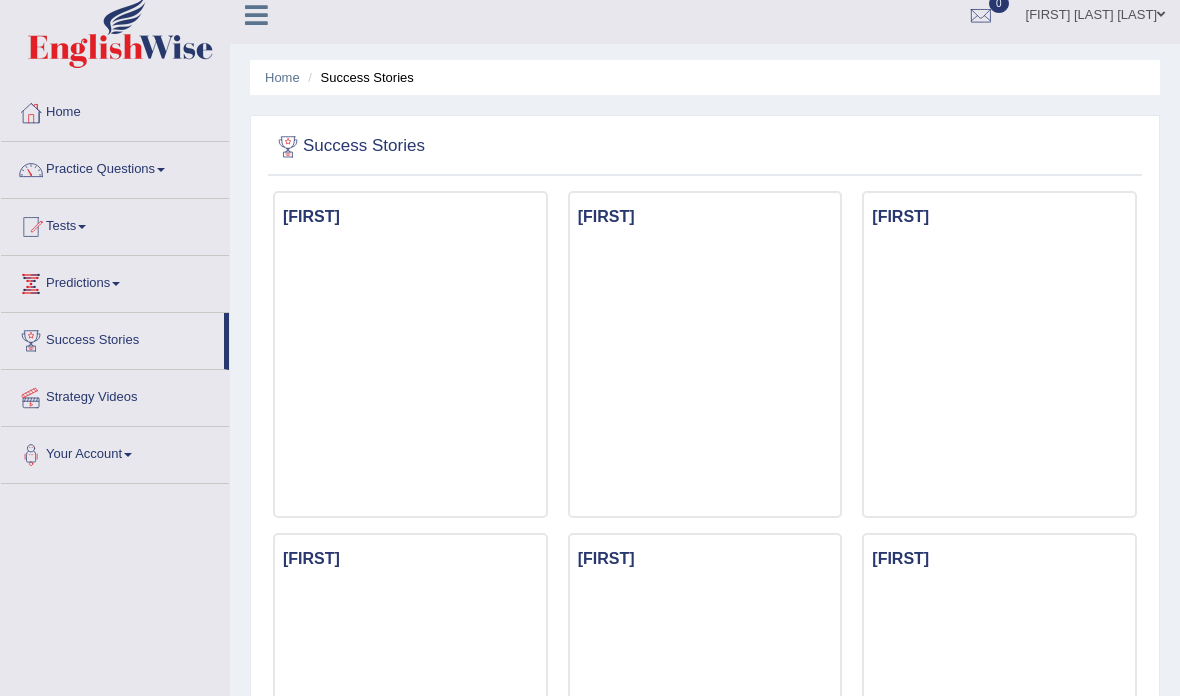 scroll, scrollTop: 14, scrollLeft: 0, axis: vertical 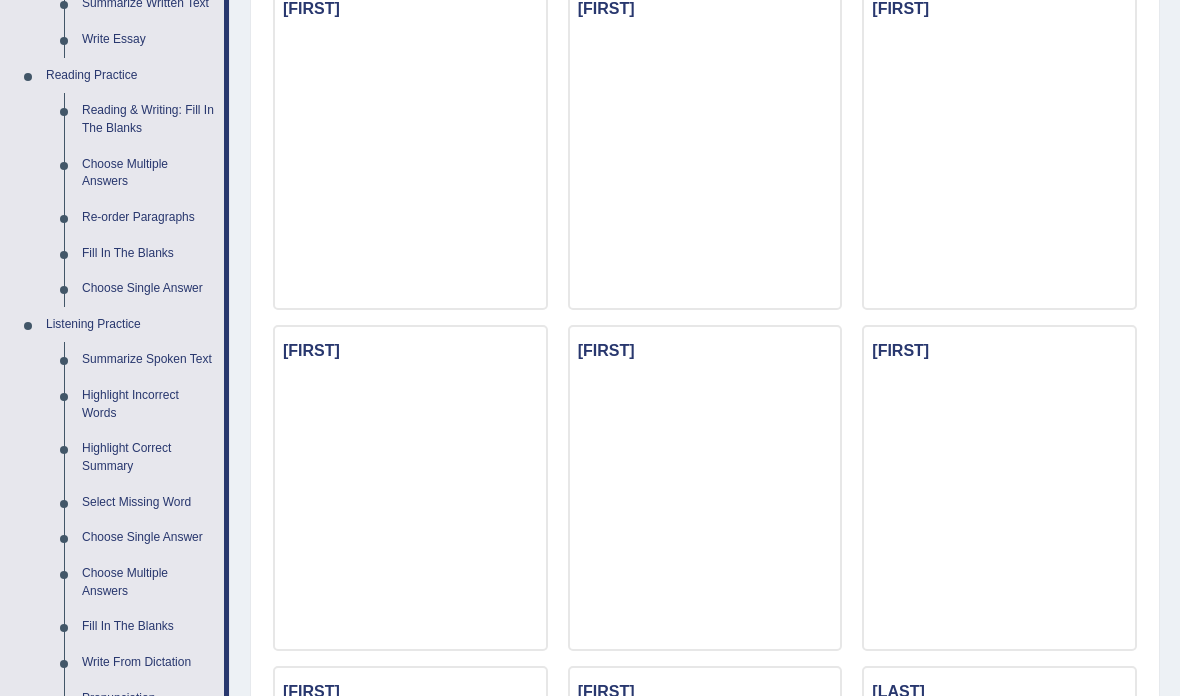 click at bounding box center [590, 348] 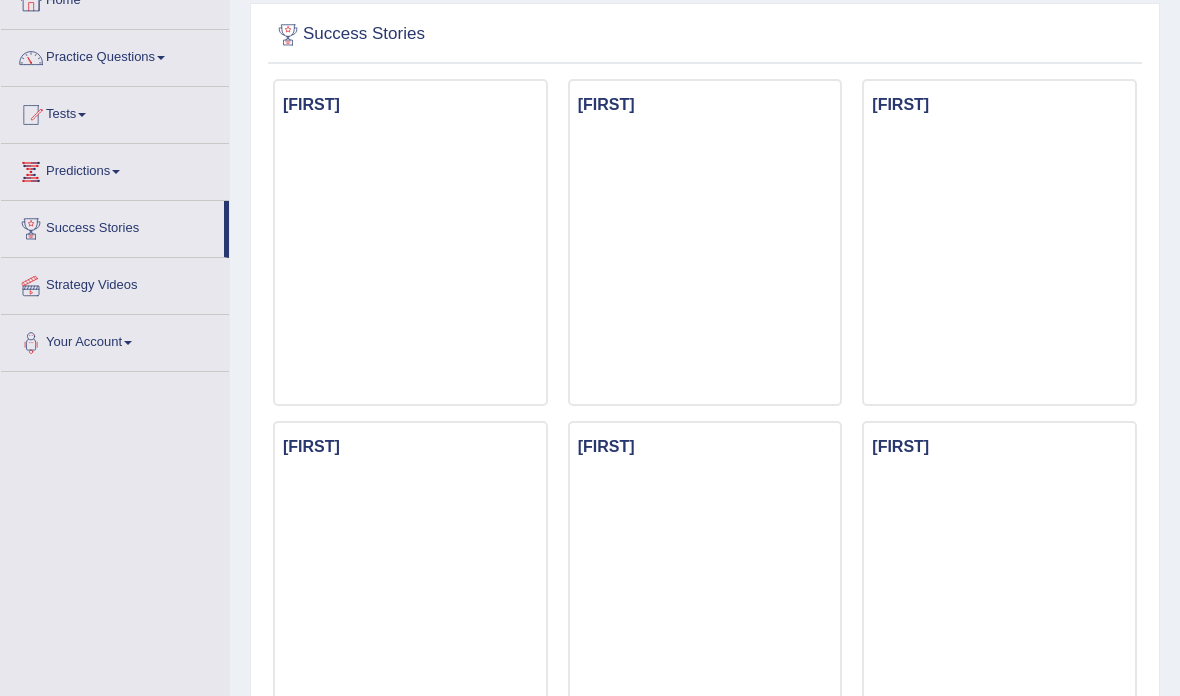 scroll, scrollTop: 0, scrollLeft: 0, axis: both 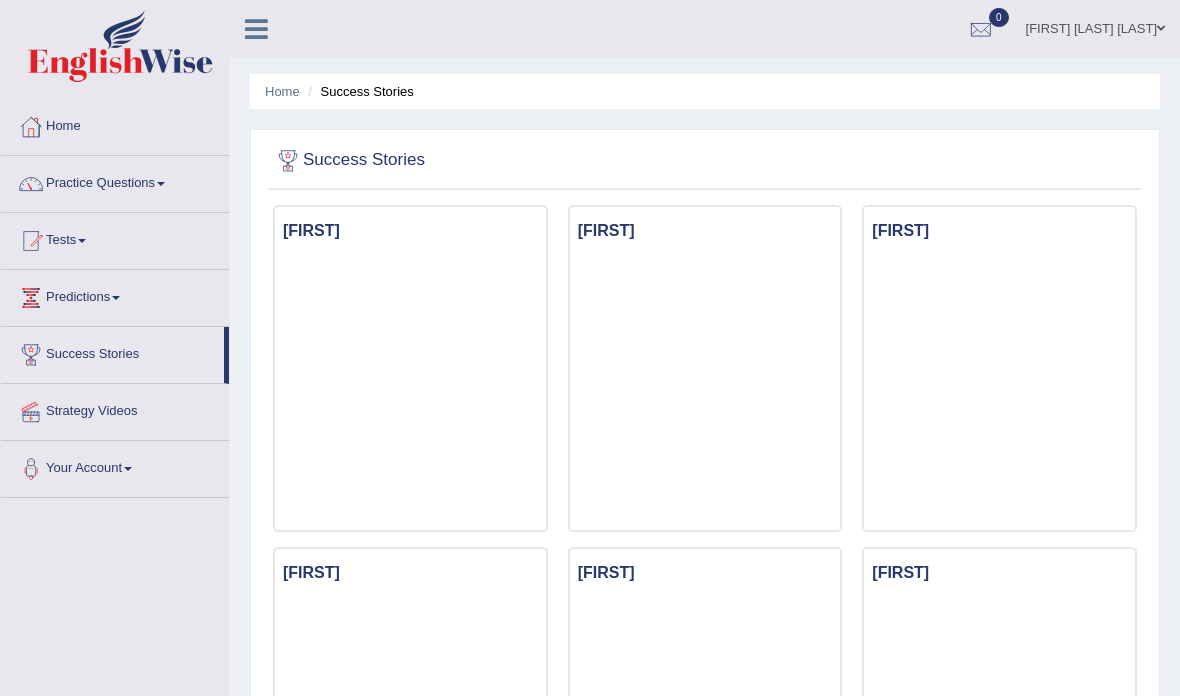 click on "Practice Questions" at bounding box center (115, 181) 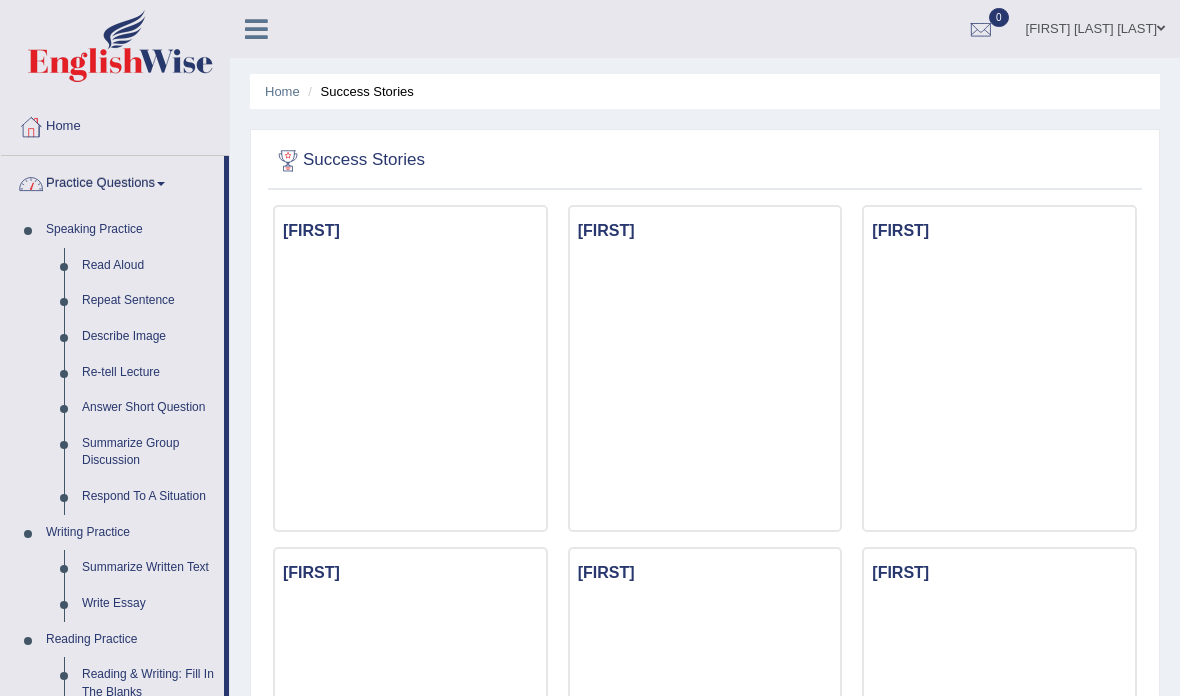 click at bounding box center [590, 348] 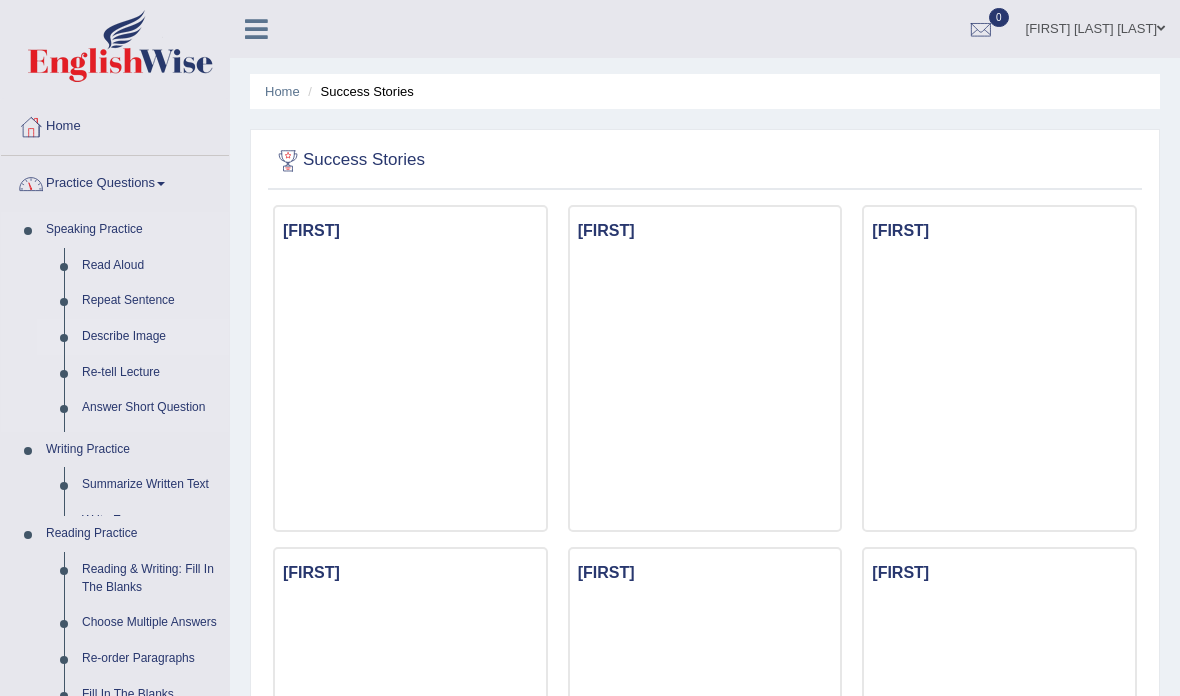 click on "Writing Practice" at bounding box center (133, 450) 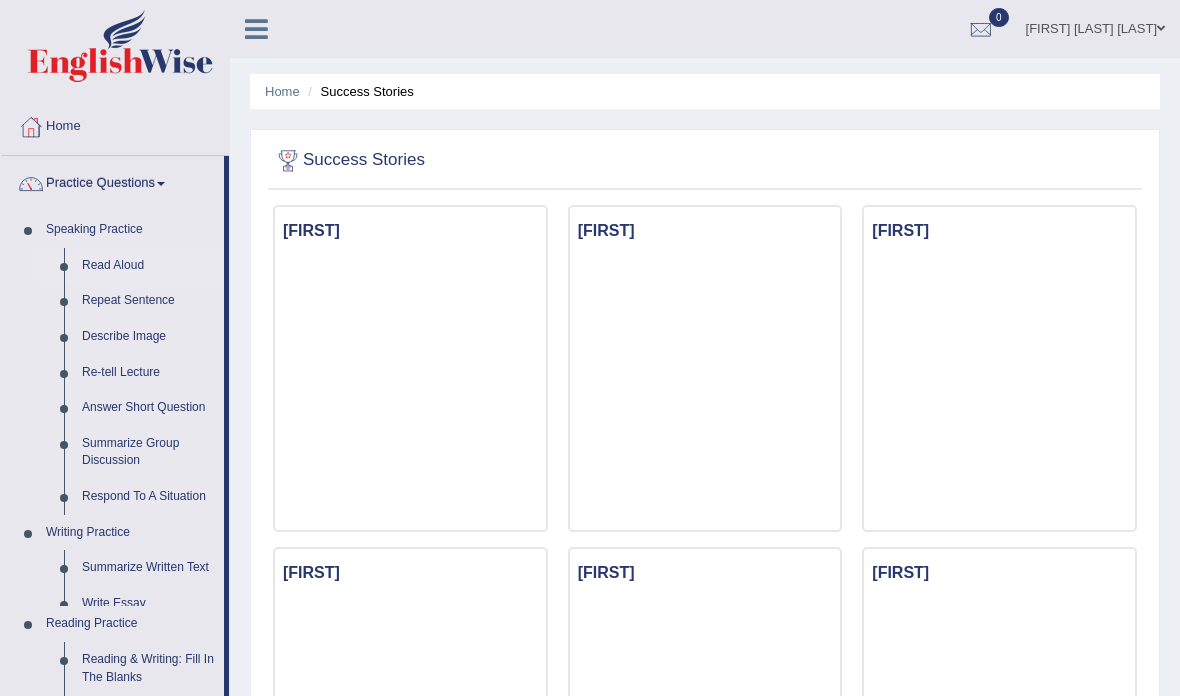 click on "Read Aloud" at bounding box center (148, 266) 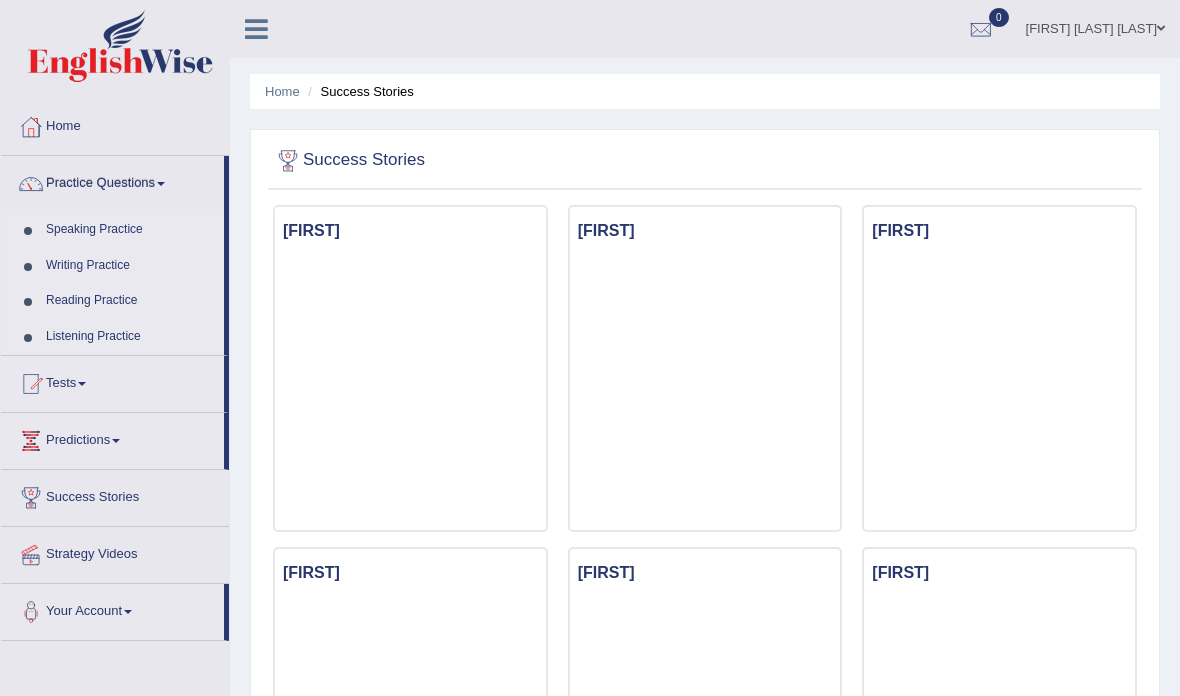 click on "Speaking Practice" at bounding box center [130, 230] 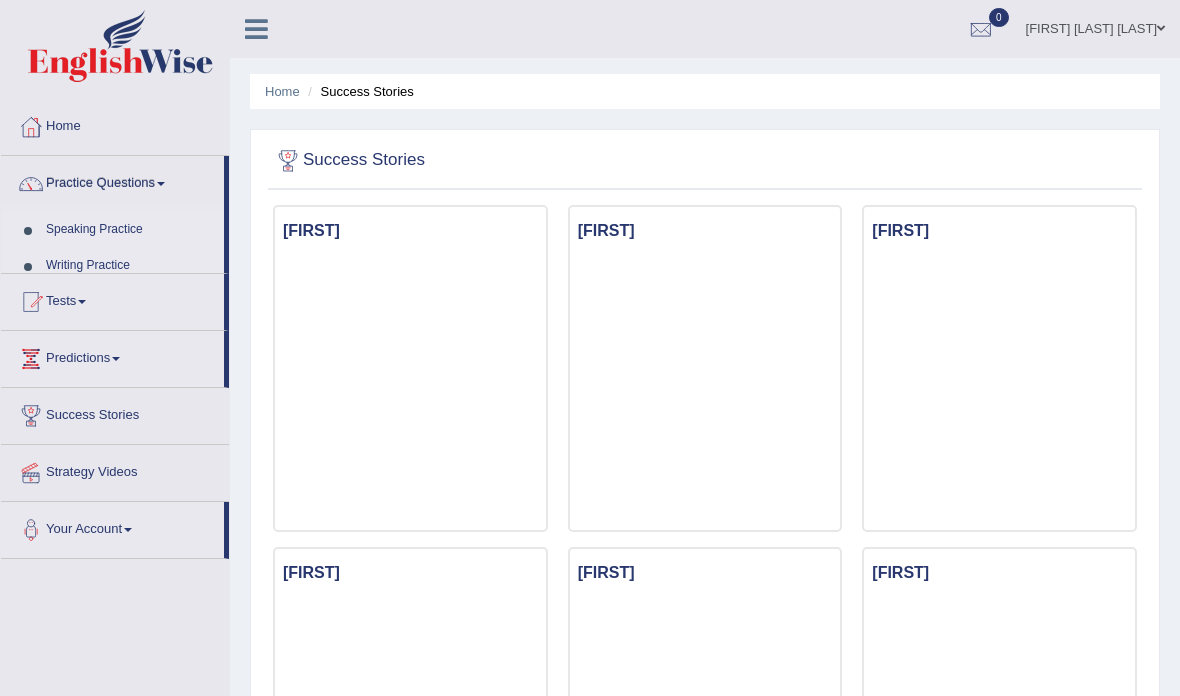 scroll, scrollTop: 0, scrollLeft: 0, axis: both 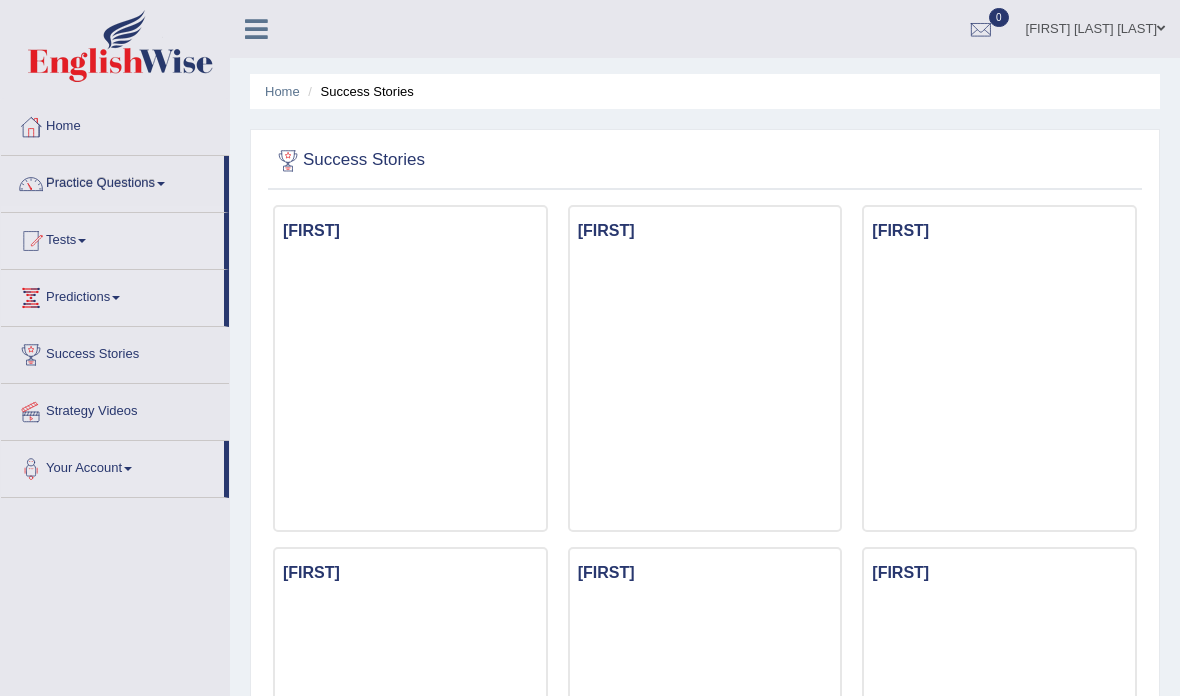 click on "Tests" at bounding box center (112, 238) 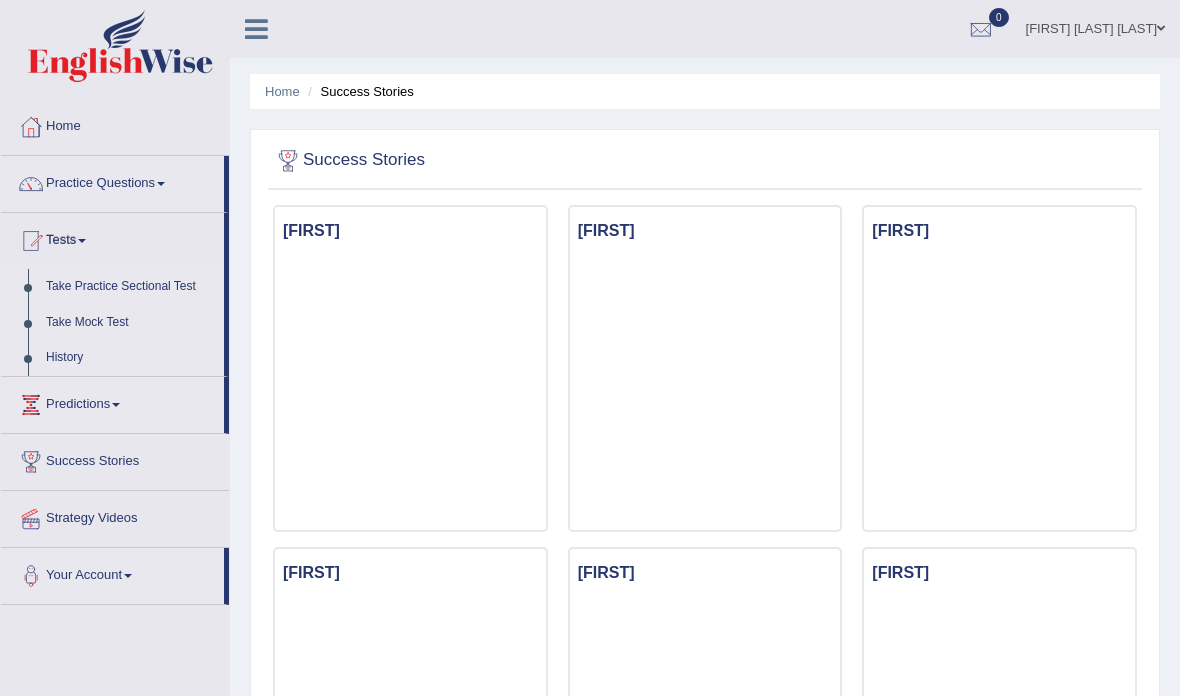 click at bounding box center [590, 348] 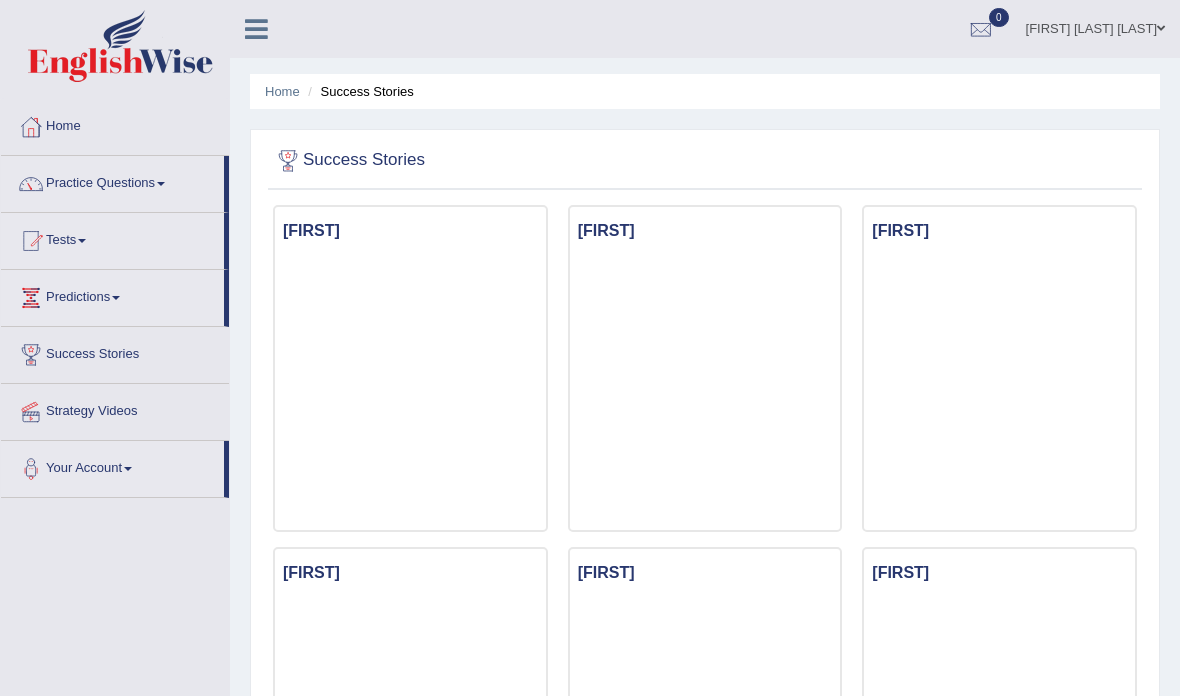 click on "Tests" at bounding box center [112, 238] 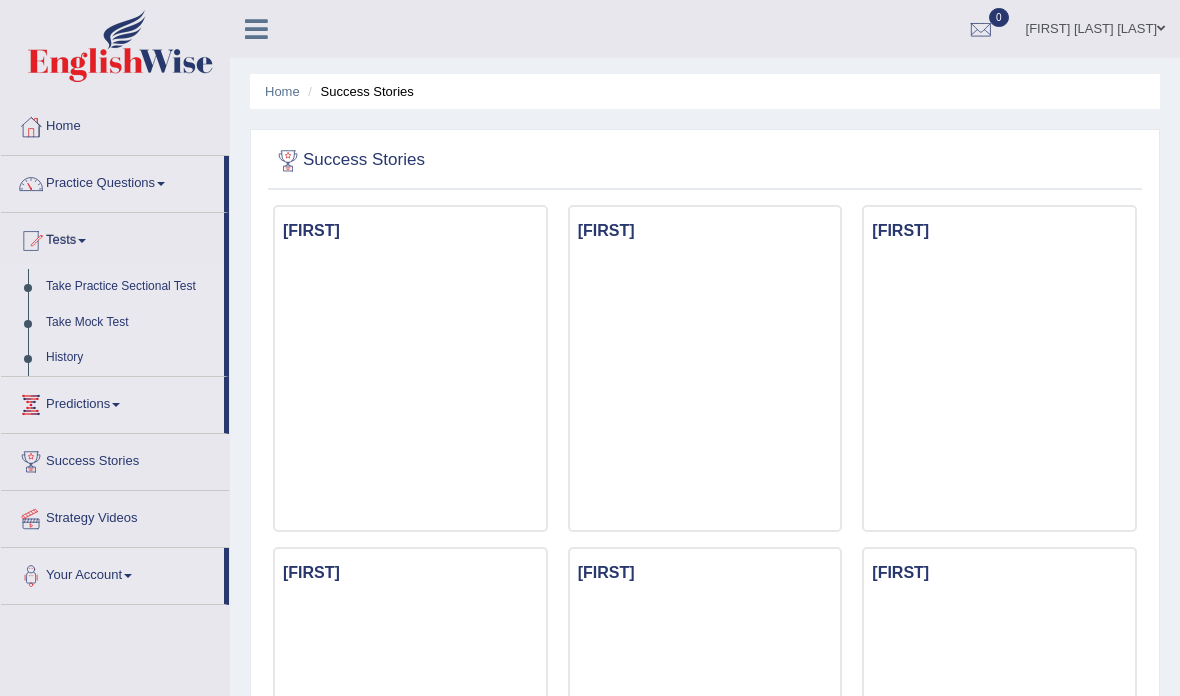 click at bounding box center [590, 348] 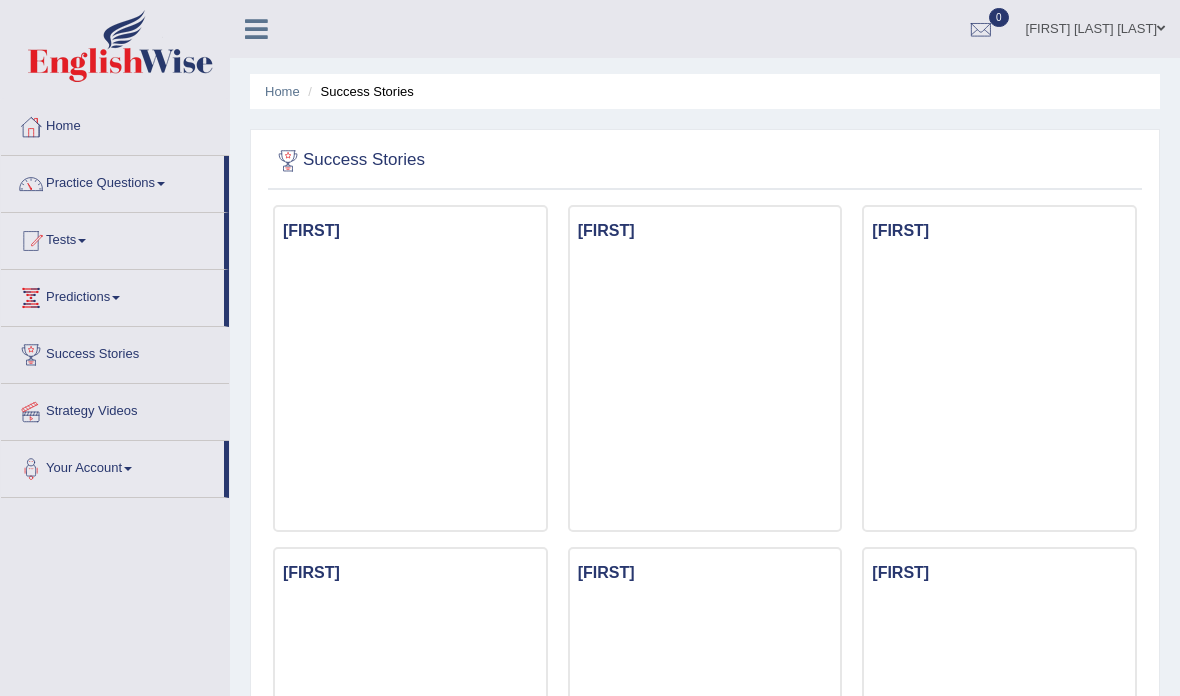 click on "Tests" at bounding box center [112, 238] 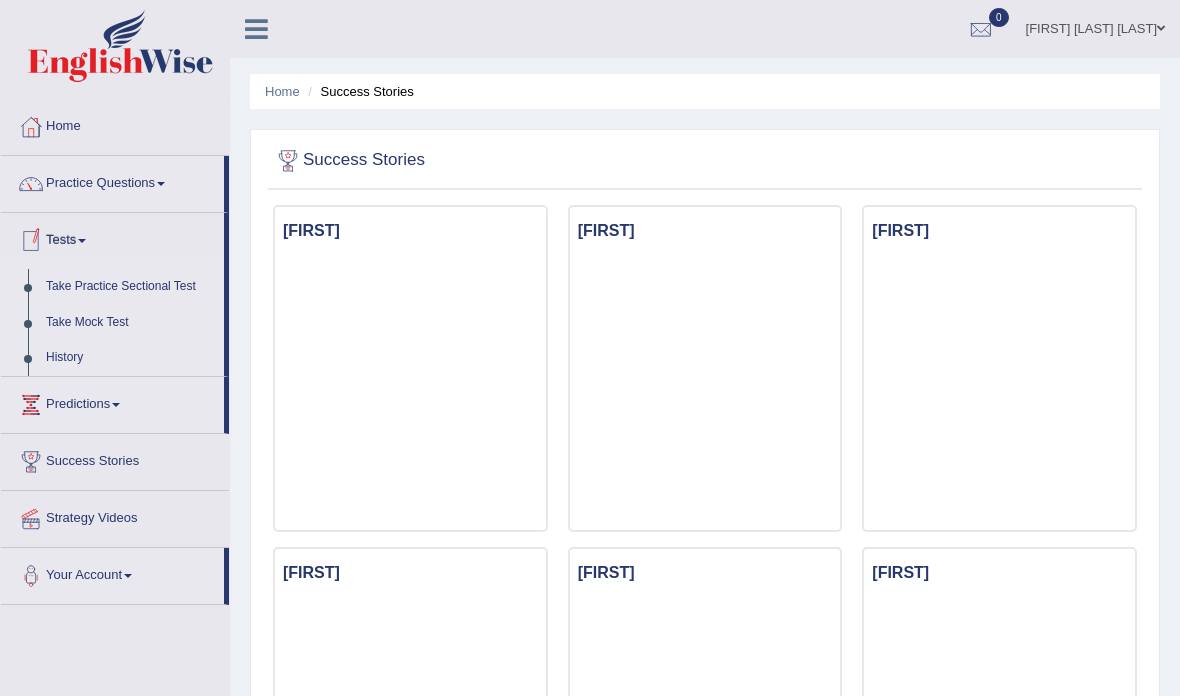 click at bounding box center [590, 348] 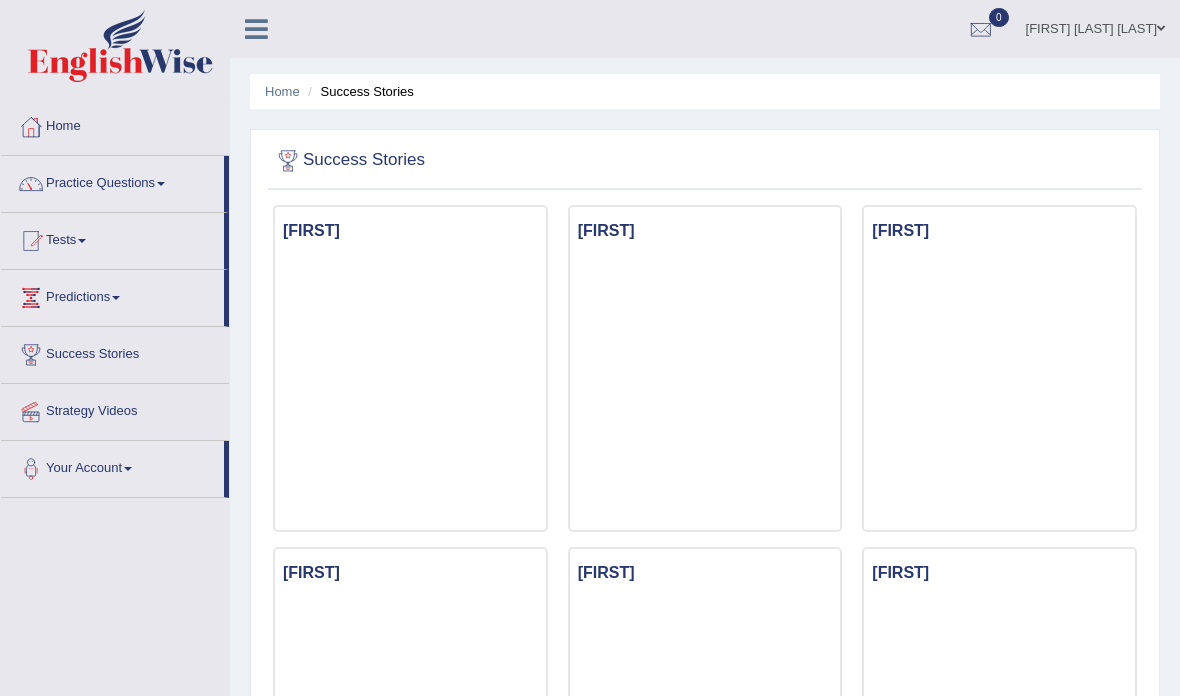 click on "Tests" at bounding box center [112, 238] 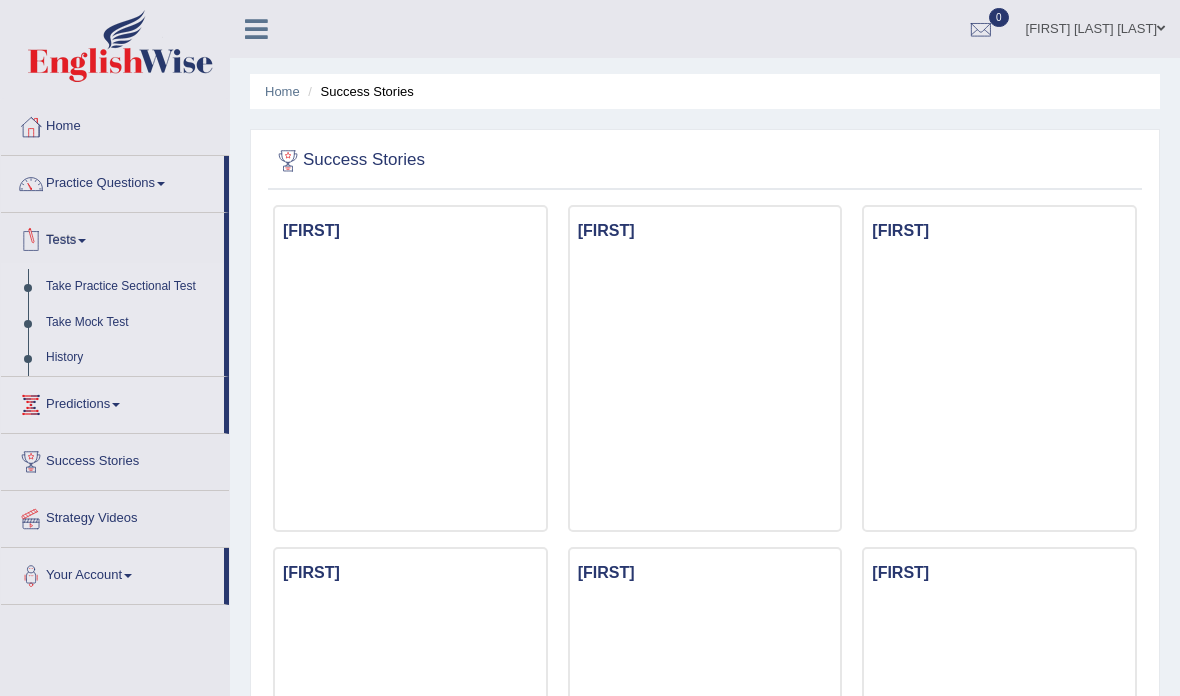 click at bounding box center [590, 348] 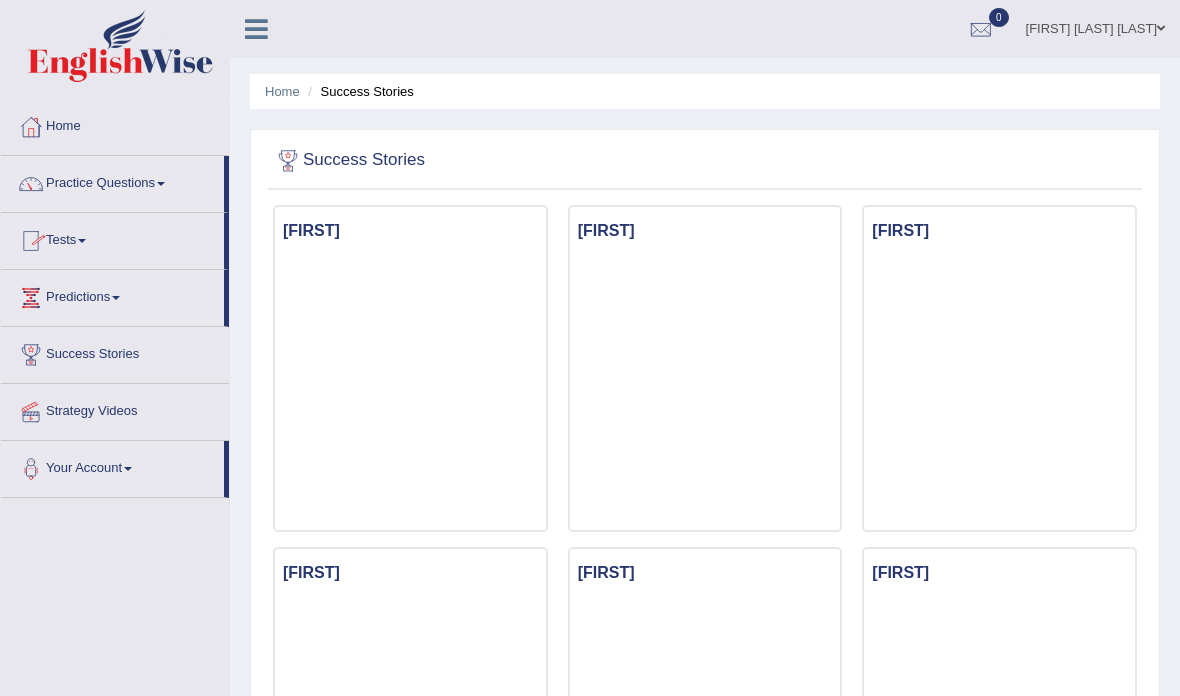 click on "Tests" at bounding box center [112, 238] 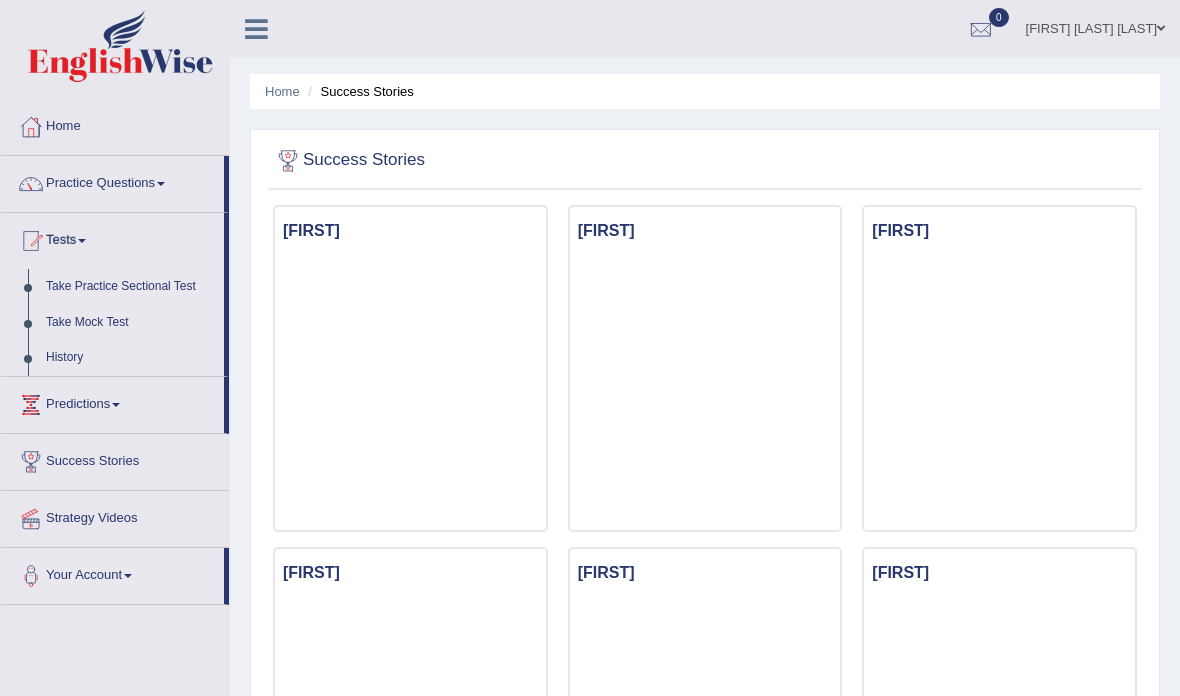 click at bounding box center (590, 348) 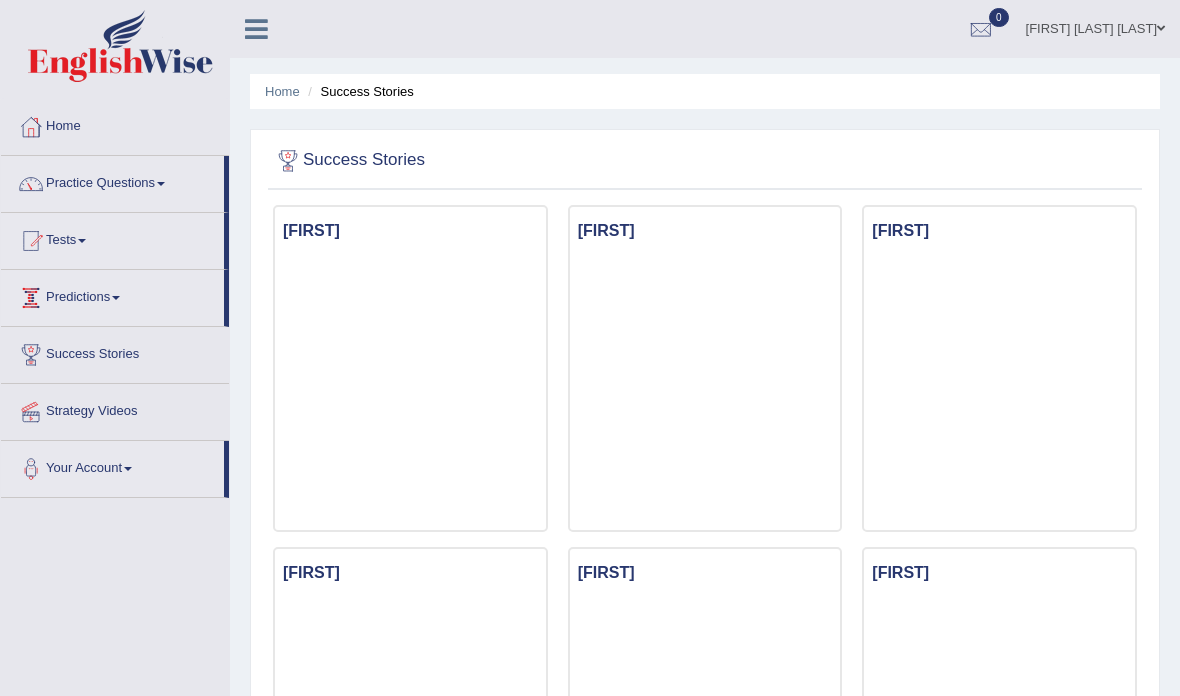 click on "Predictions" at bounding box center (112, 295) 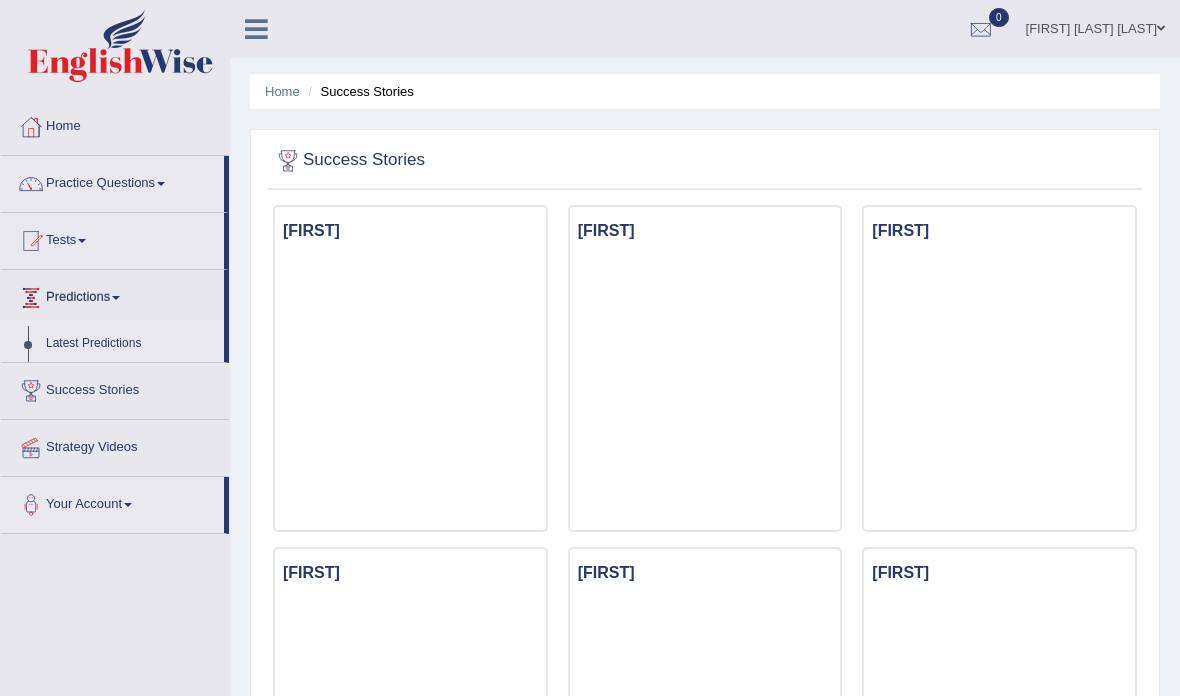 click at bounding box center (590, 348) 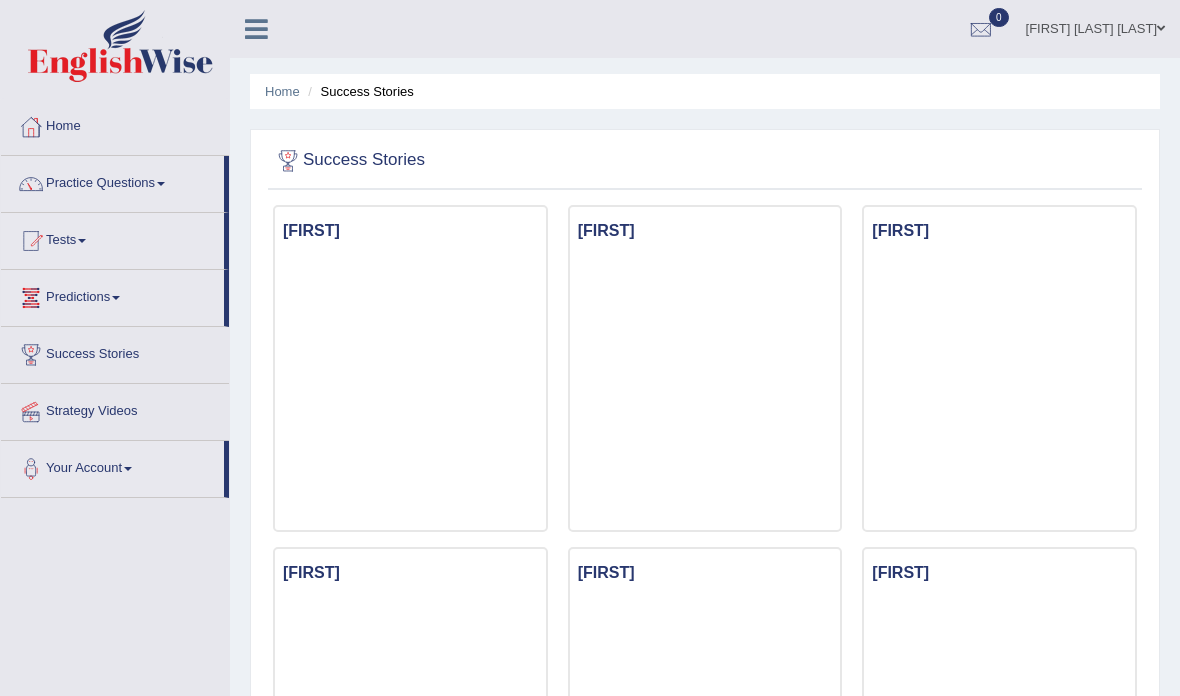 click on "Tests" at bounding box center [112, 238] 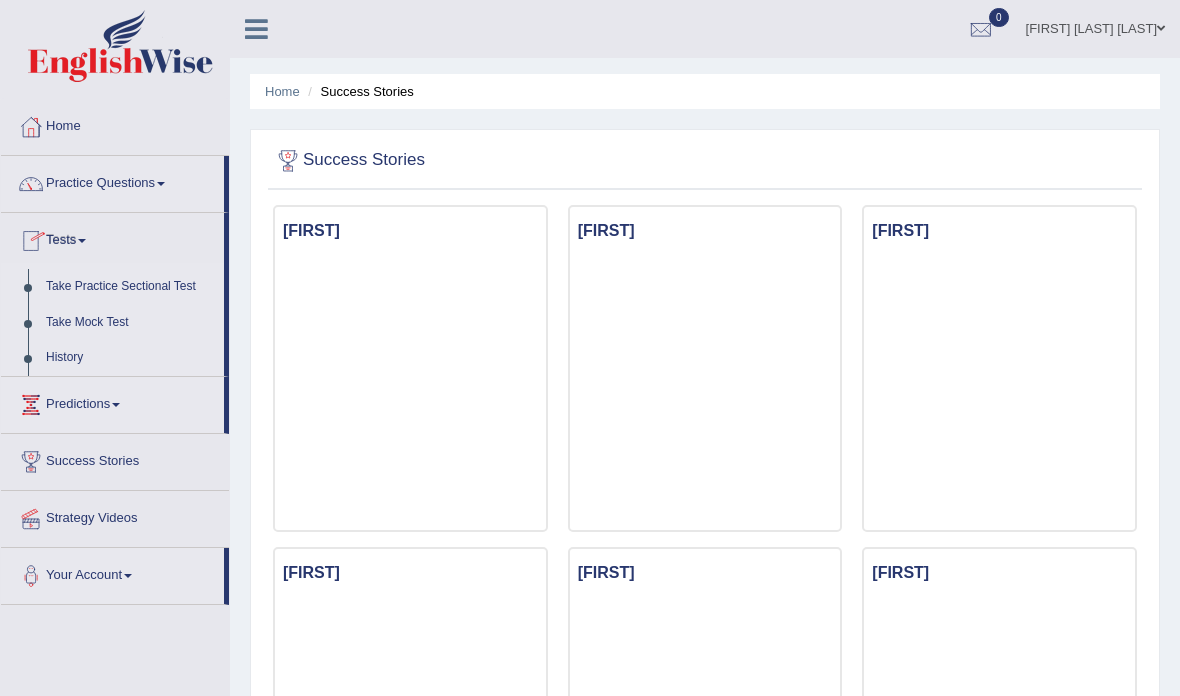 click at bounding box center (590, 348) 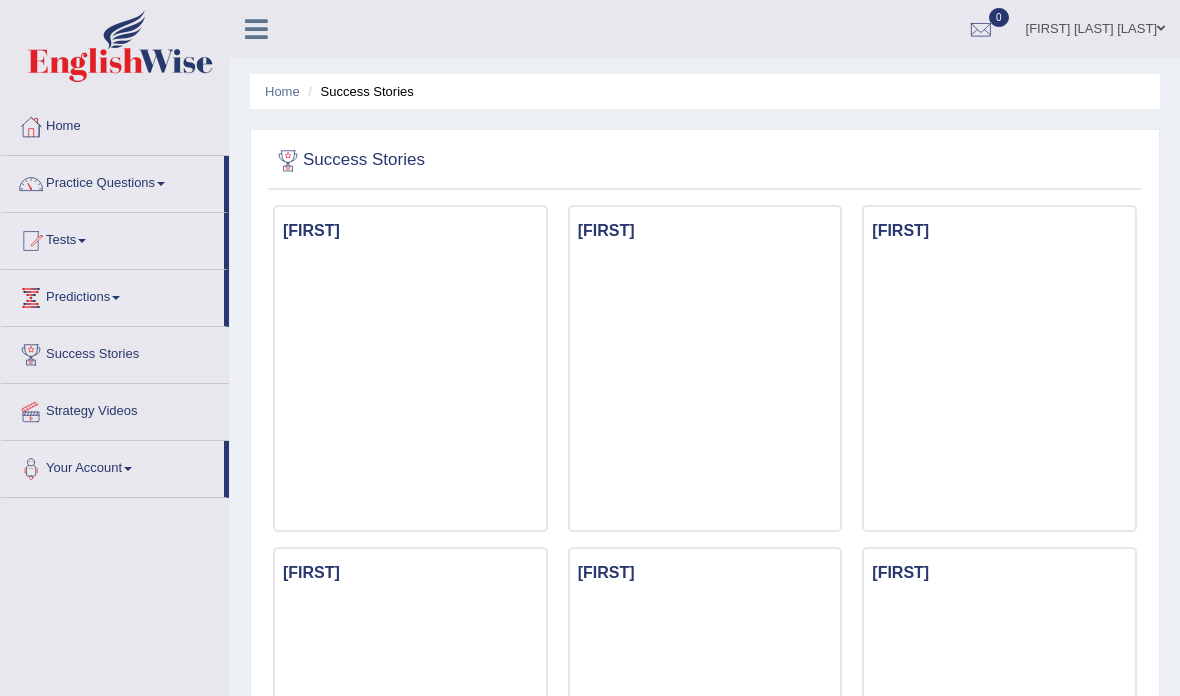 click on "Tests" at bounding box center [112, 238] 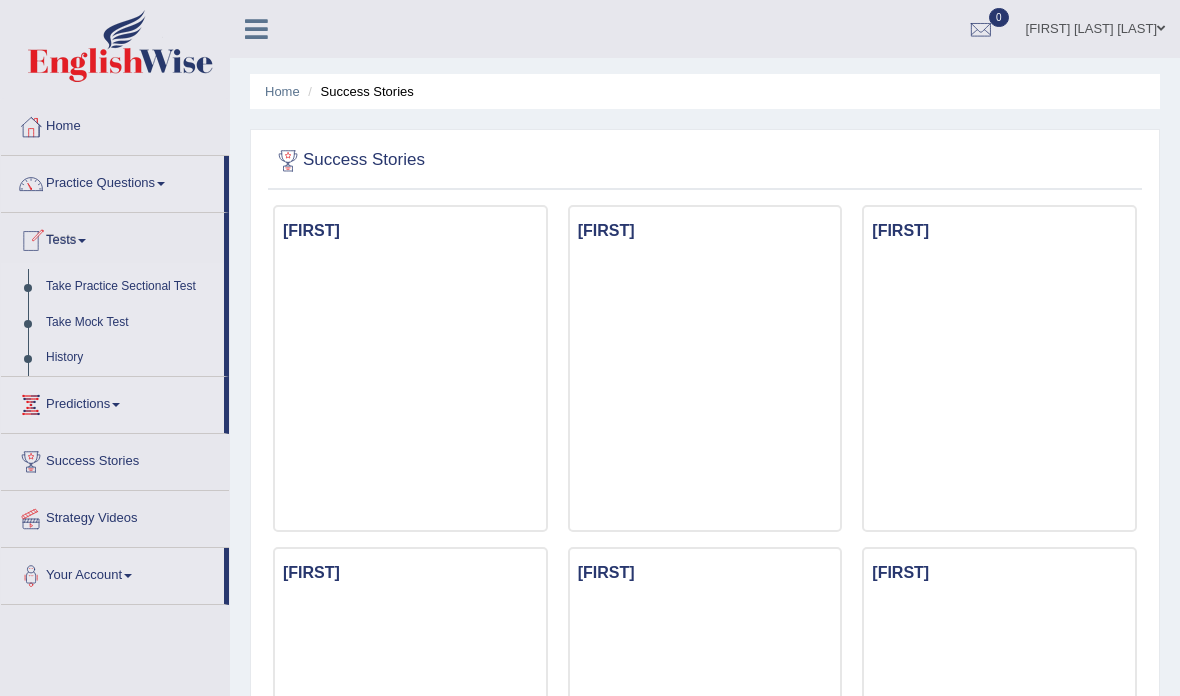 click at bounding box center (590, 348) 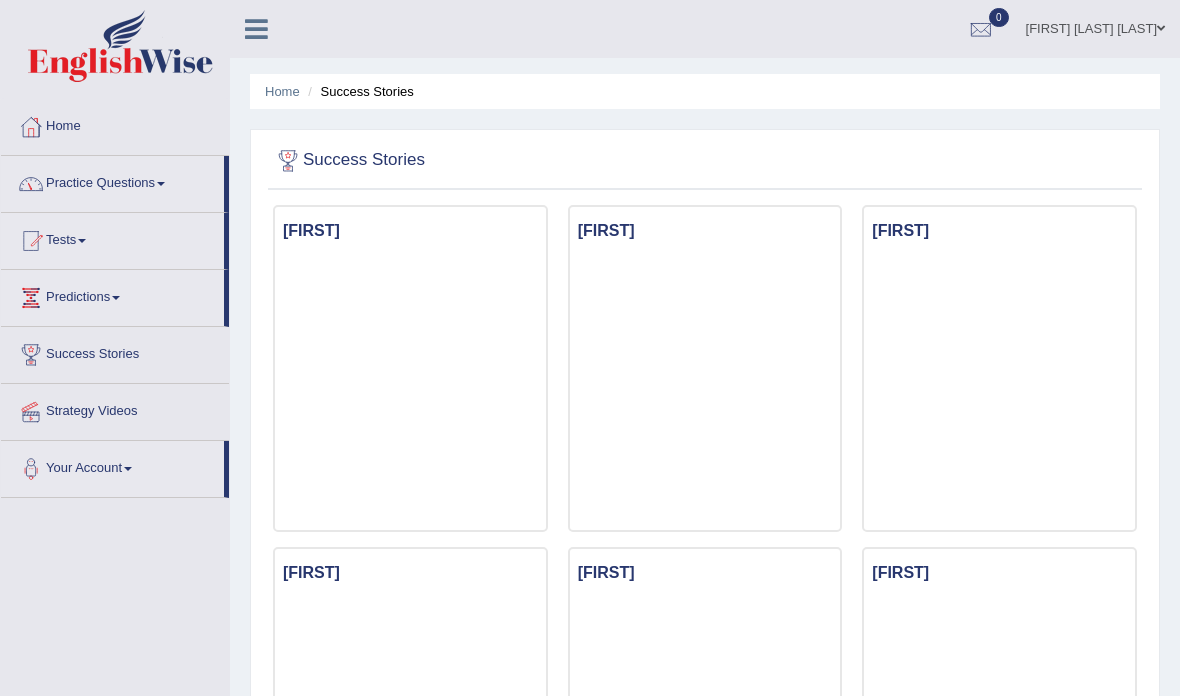 click on "Practice Questions" at bounding box center (112, 181) 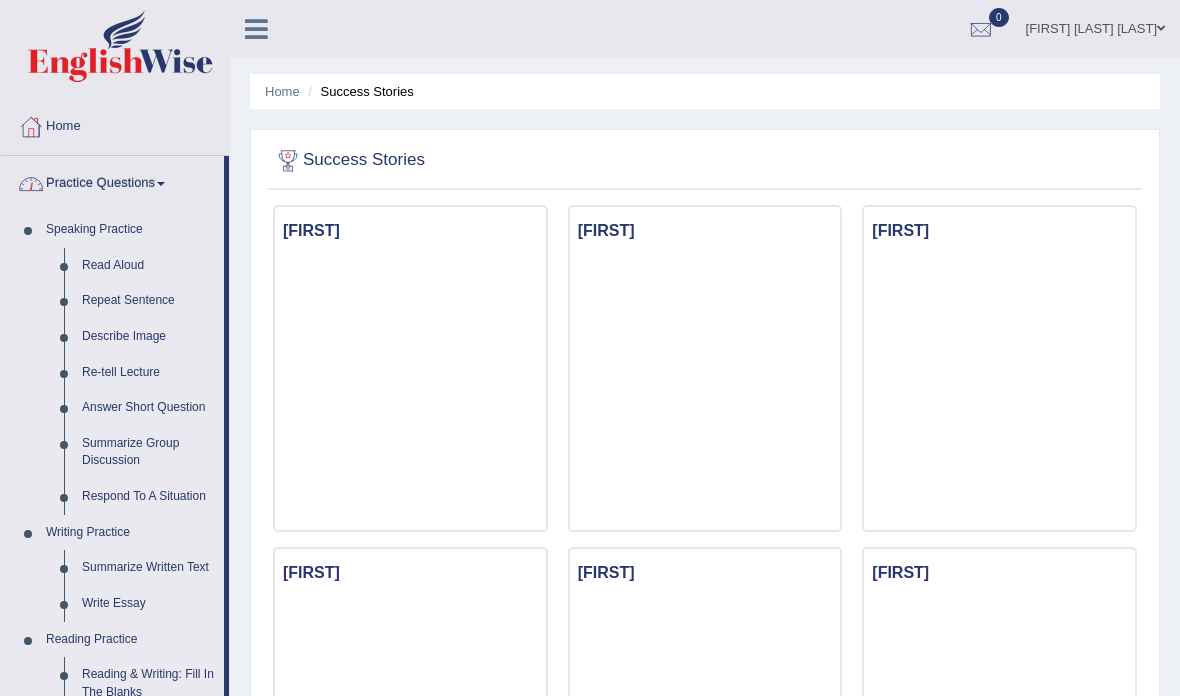 click at bounding box center (590, 348) 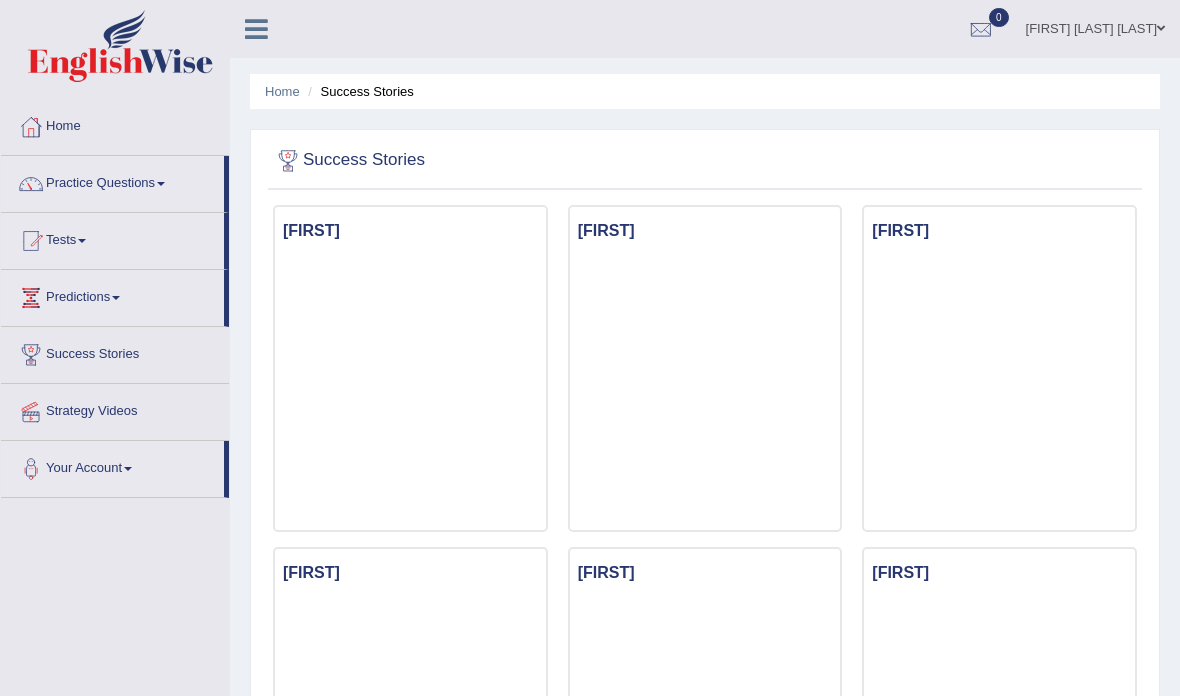 click on "Tests" at bounding box center [112, 238] 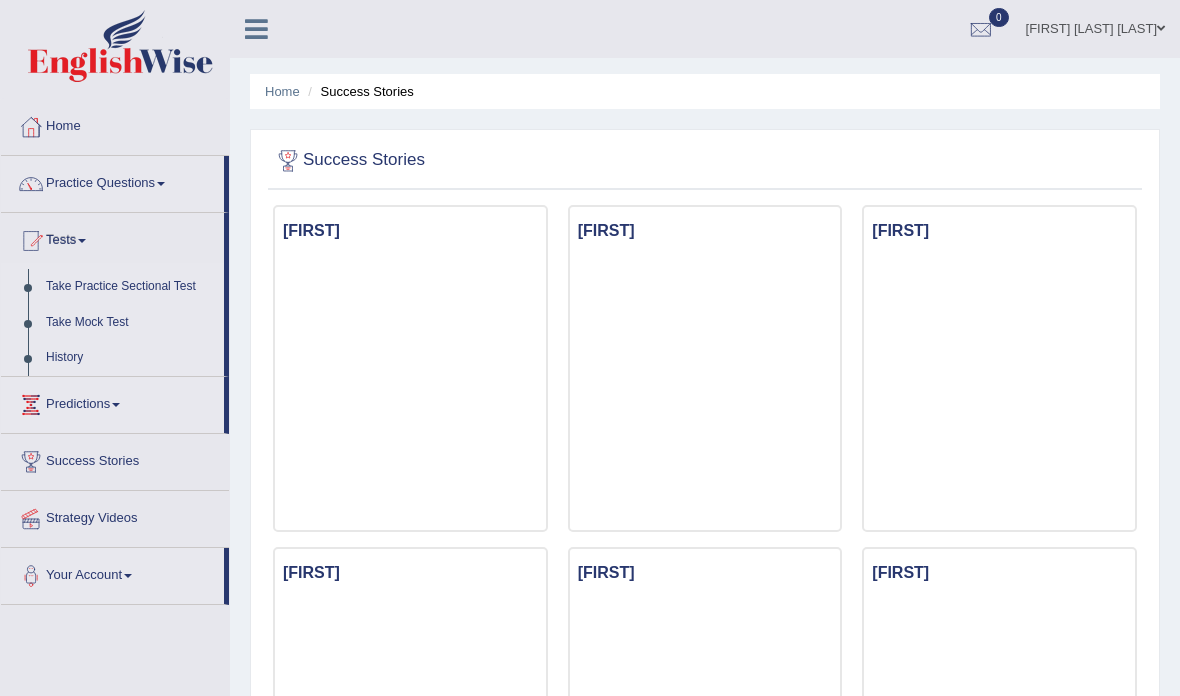 click at bounding box center [590, 348] 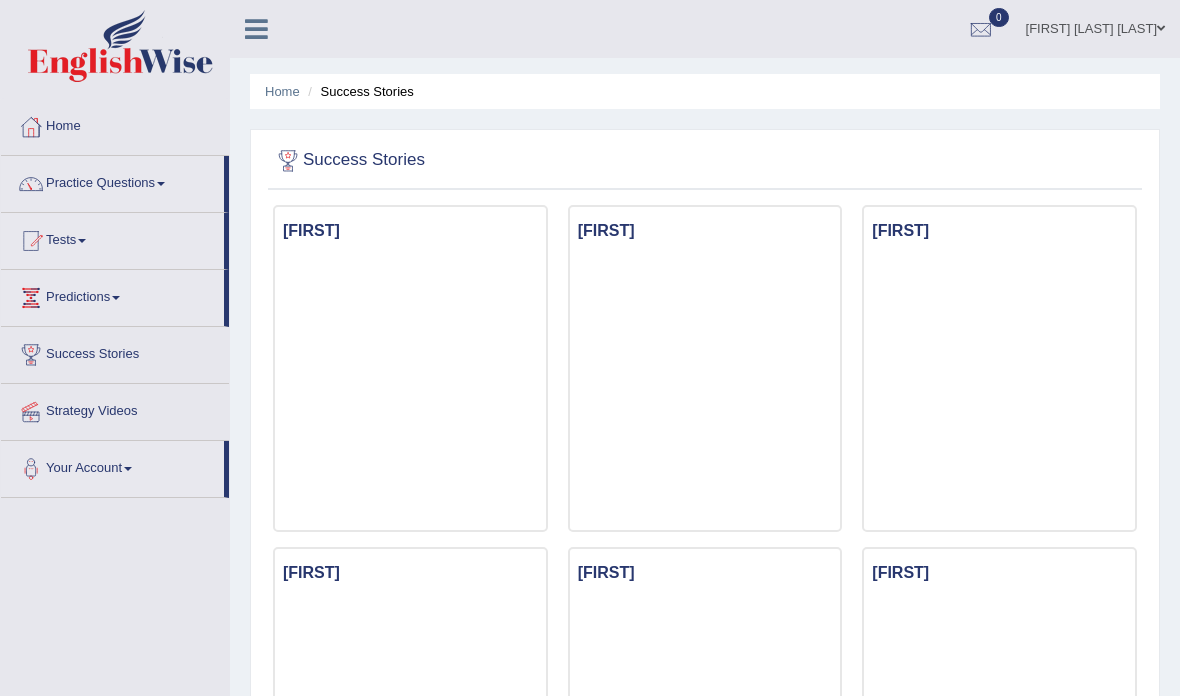 click on "Tests" at bounding box center (112, 238) 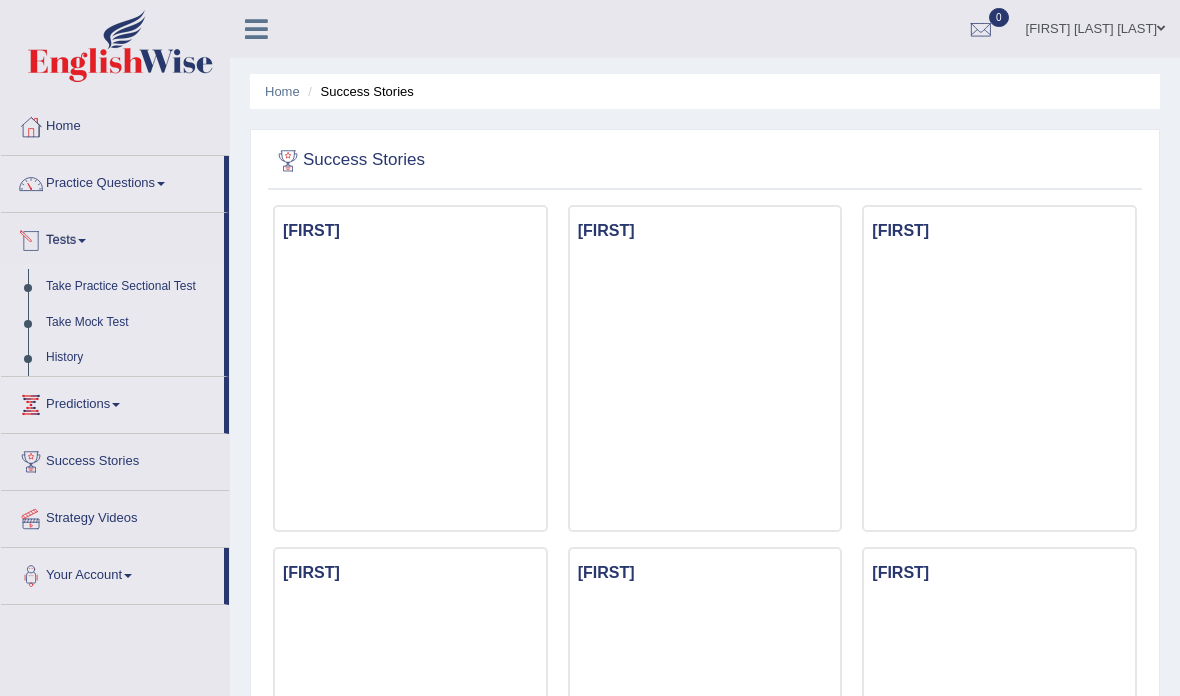click at bounding box center (590, 348) 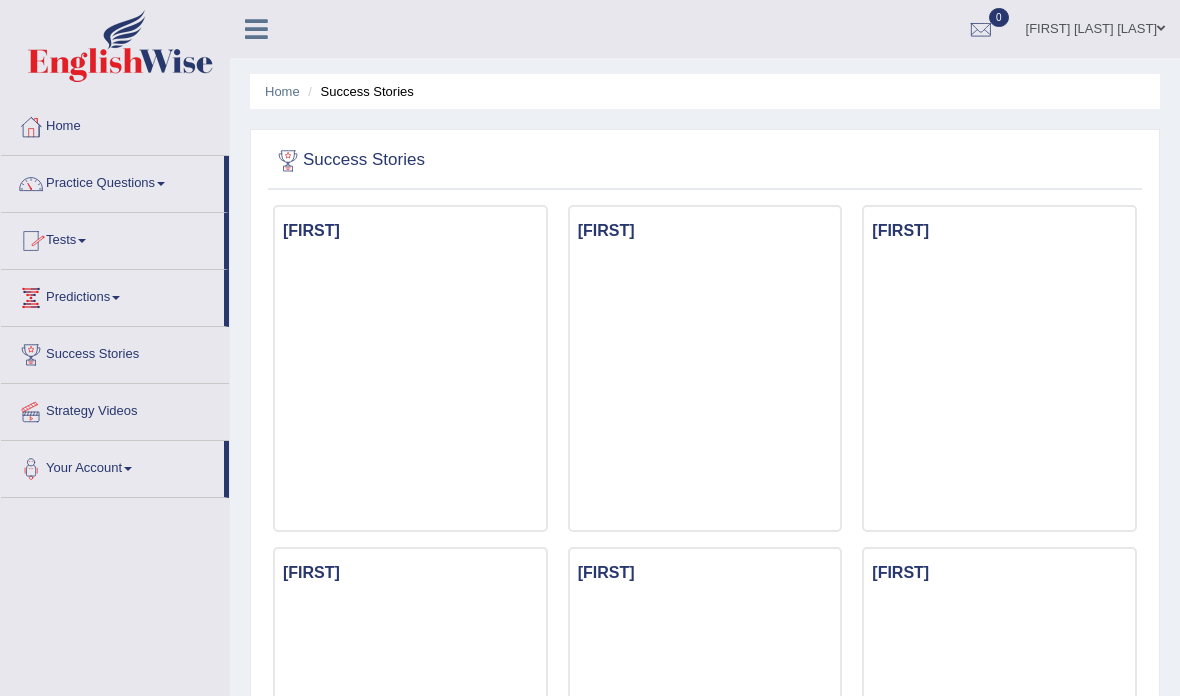 click on "Practice Questions" at bounding box center (112, 181) 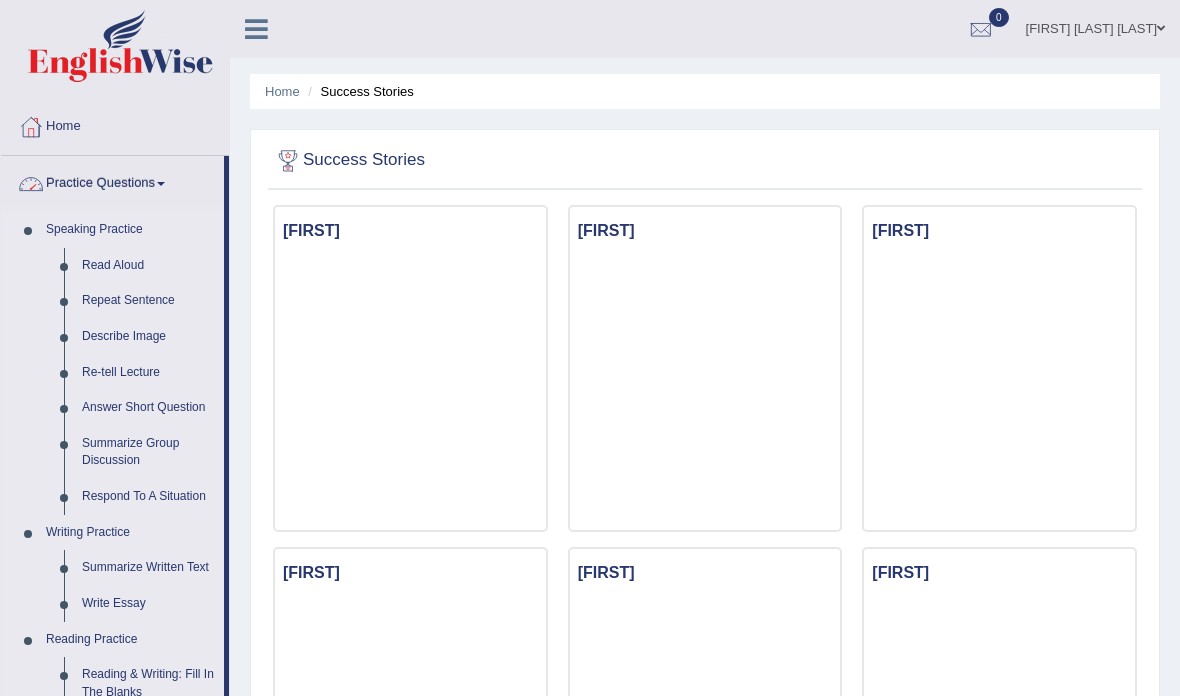 click at bounding box center (590, 348) 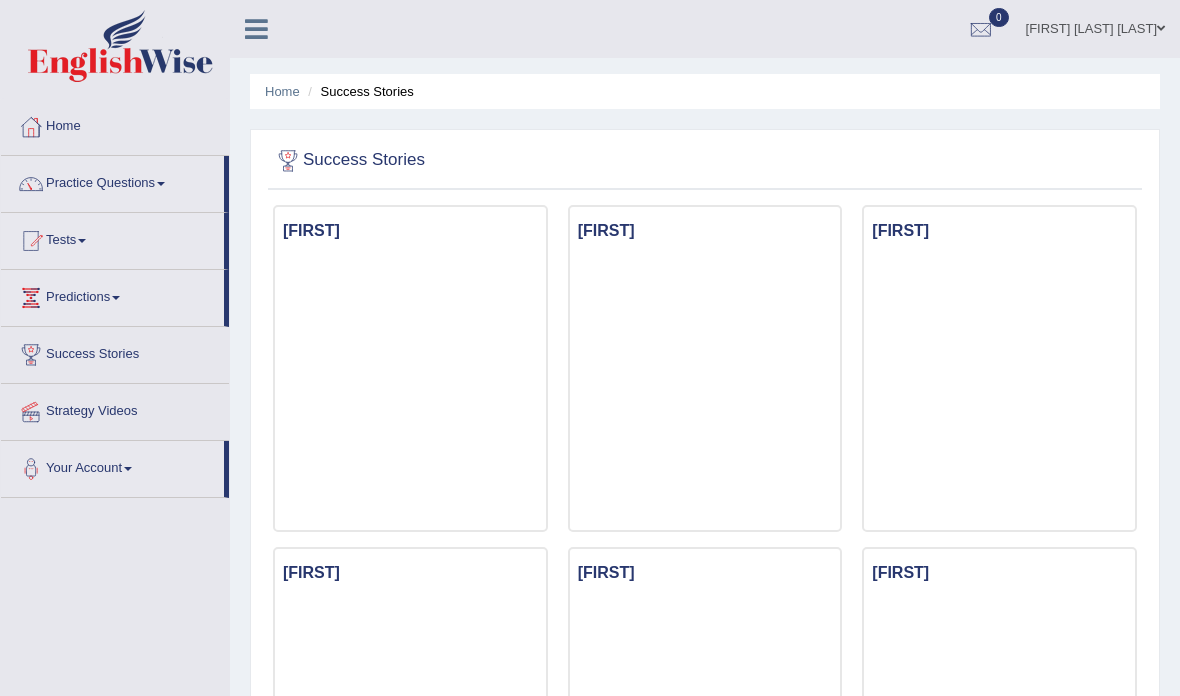 click on "Practice Questions" at bounding box center [112, 181] 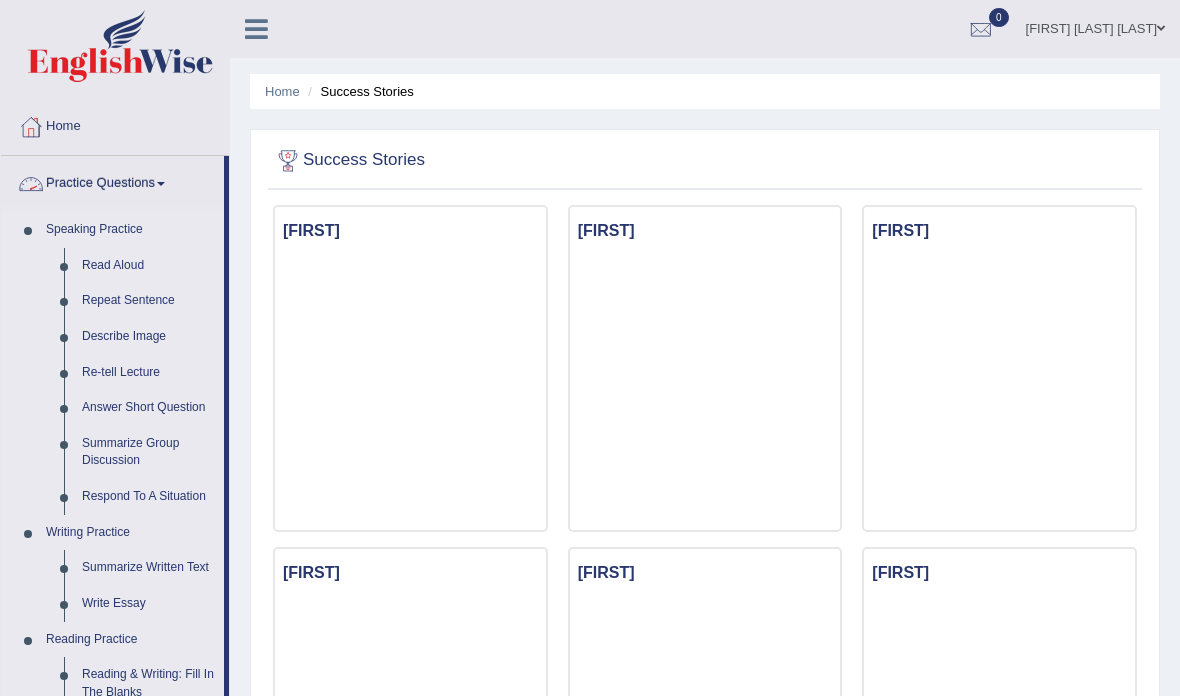 click at bounding box center [590, 348] 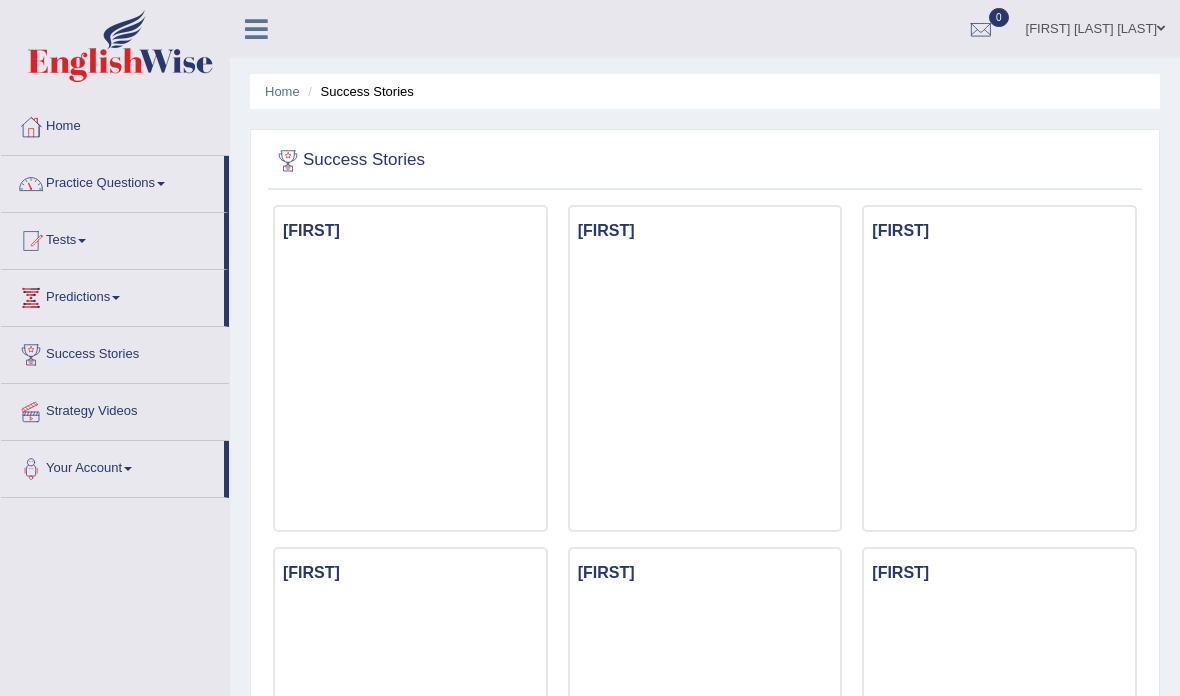 click on "Practice Questions" at bounding box center [112, 181] 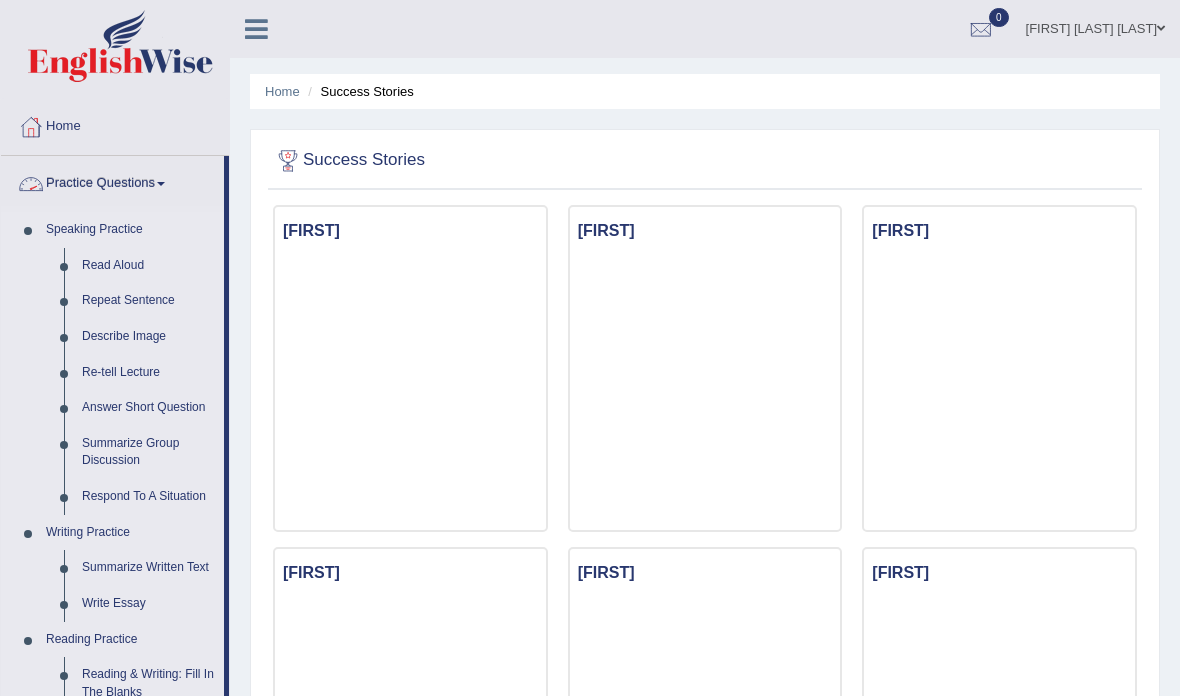 click at bounding box center (590, 348) 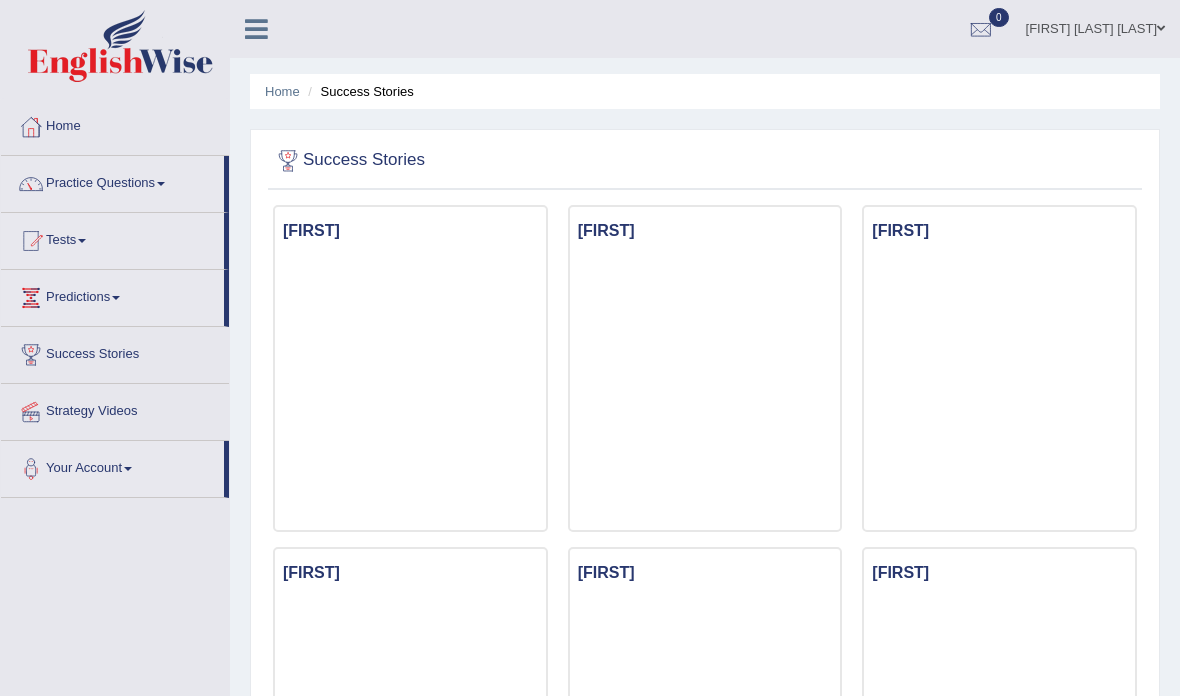 click on "Practice Questions" at bounding box center [112, 181] 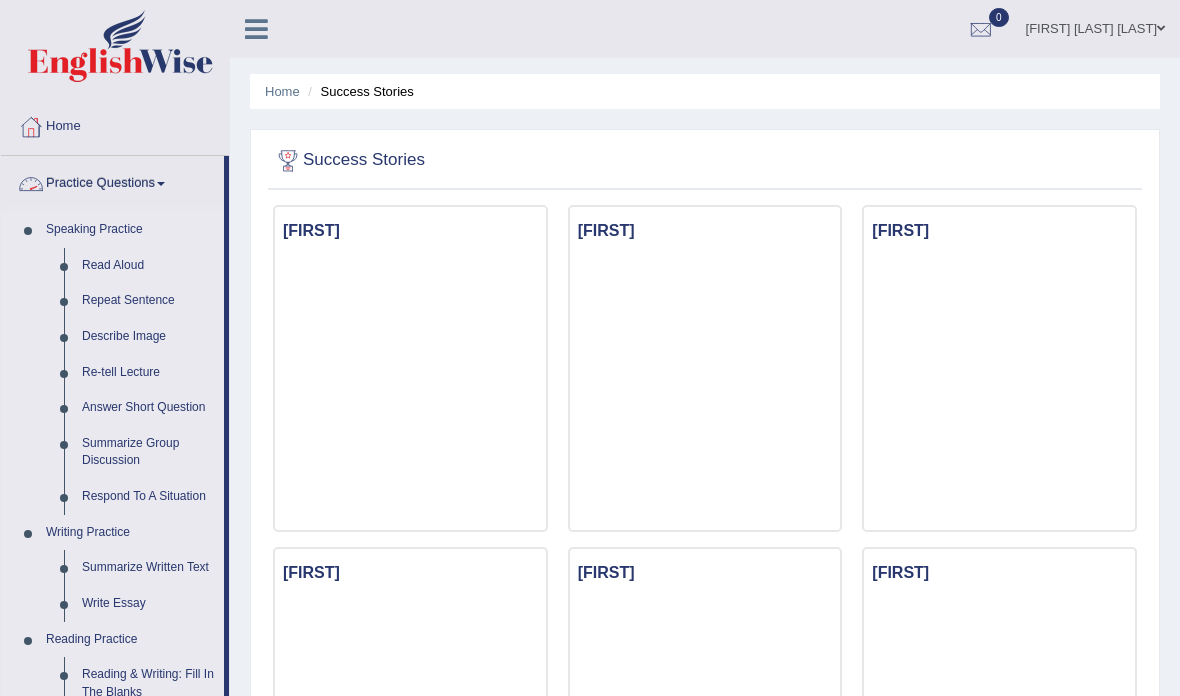 click at bounding box center (590, 348) 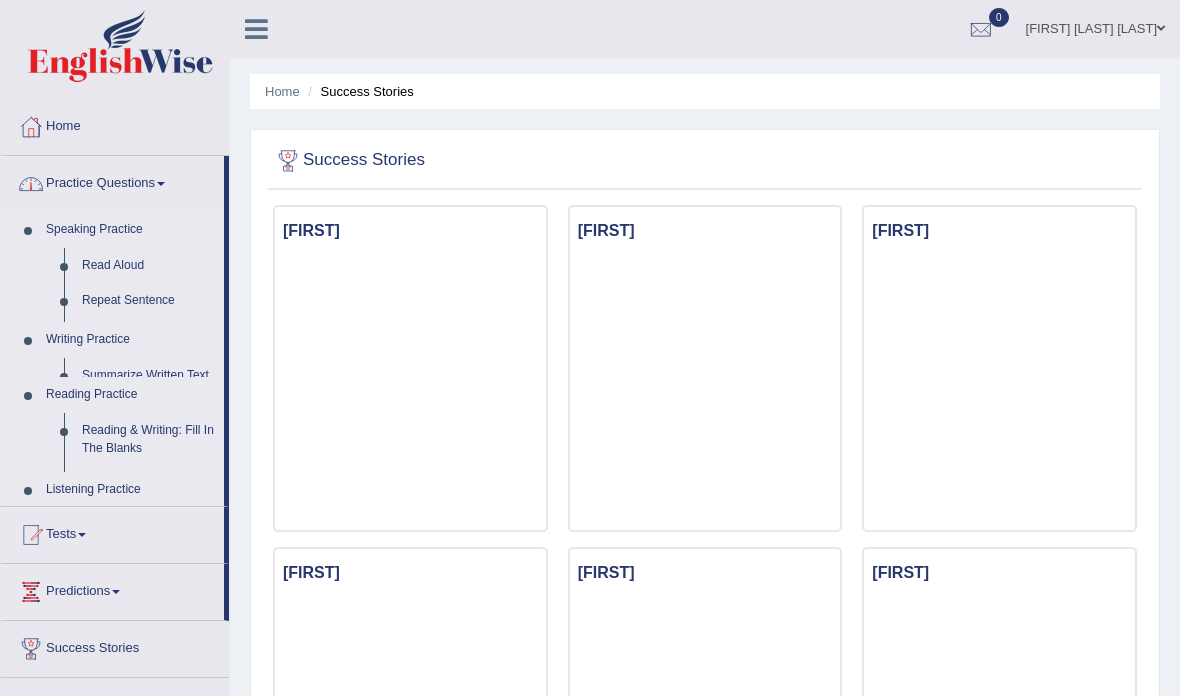 click on "Strategy Videos" at bounding box center [115, 703] 